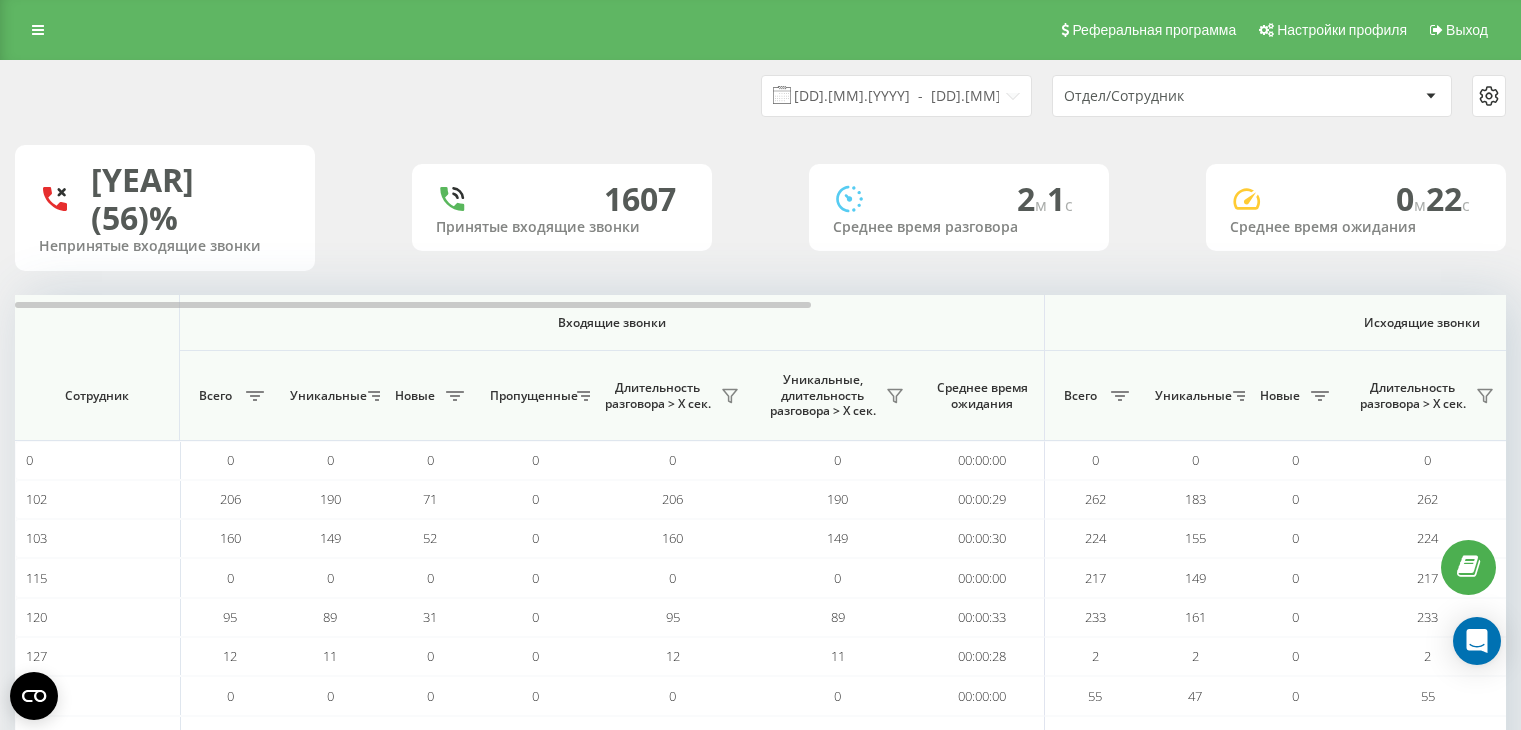 scroll, scrollTop: 0, scrollLeft: 0, axis: both 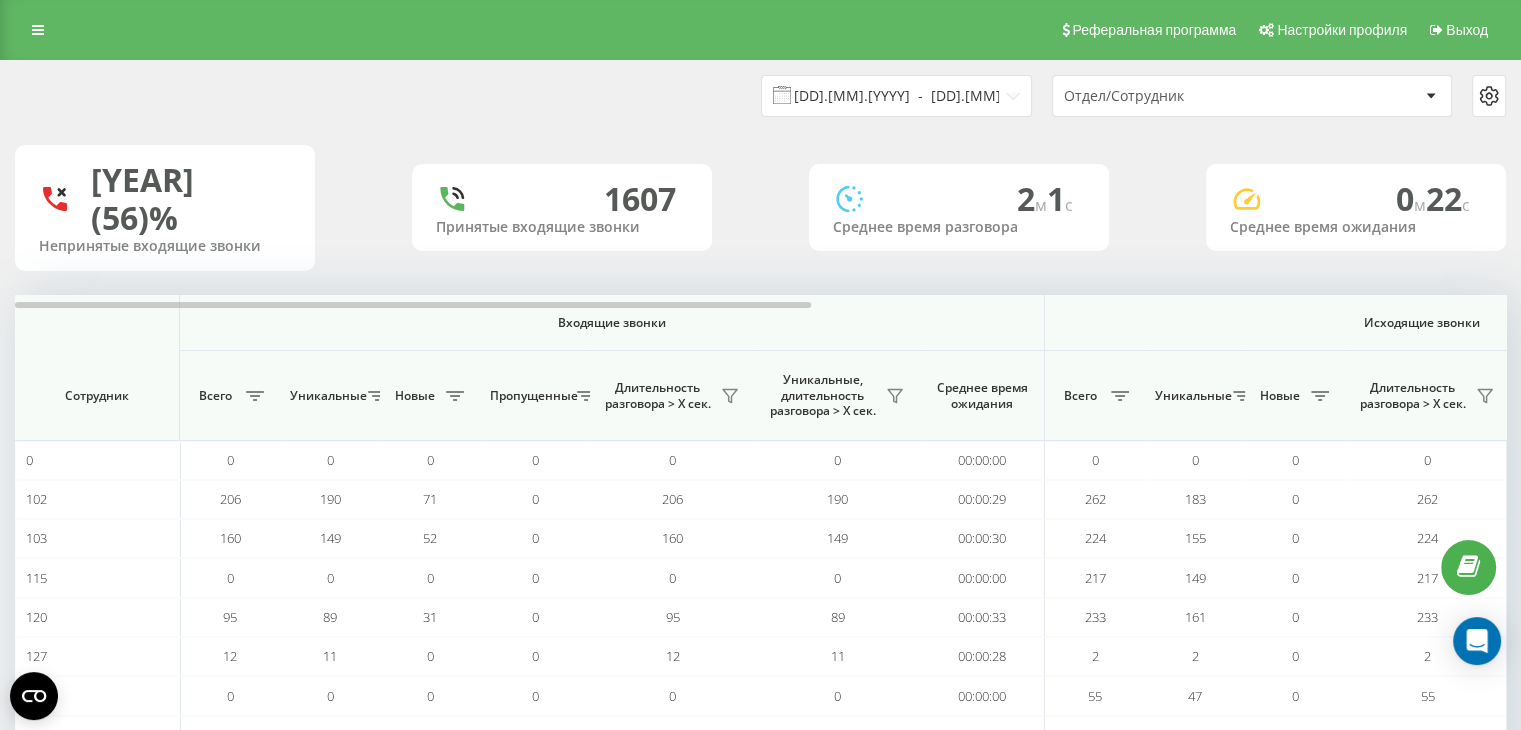 click on "13.11.2023  -  19.11.2023" at bounding box center (896, 96) 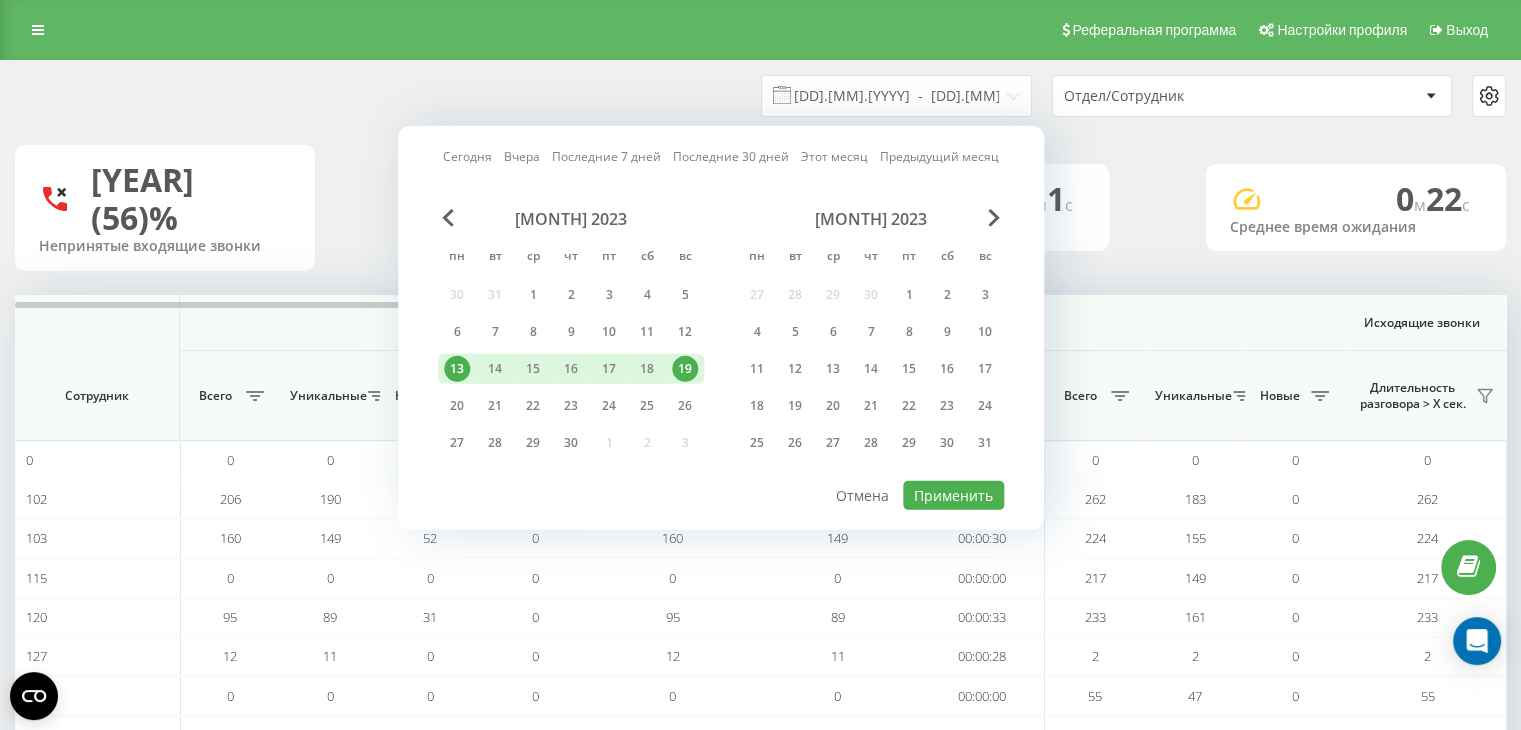 click on "декабрь 2023" at bounding box center [871, 219] 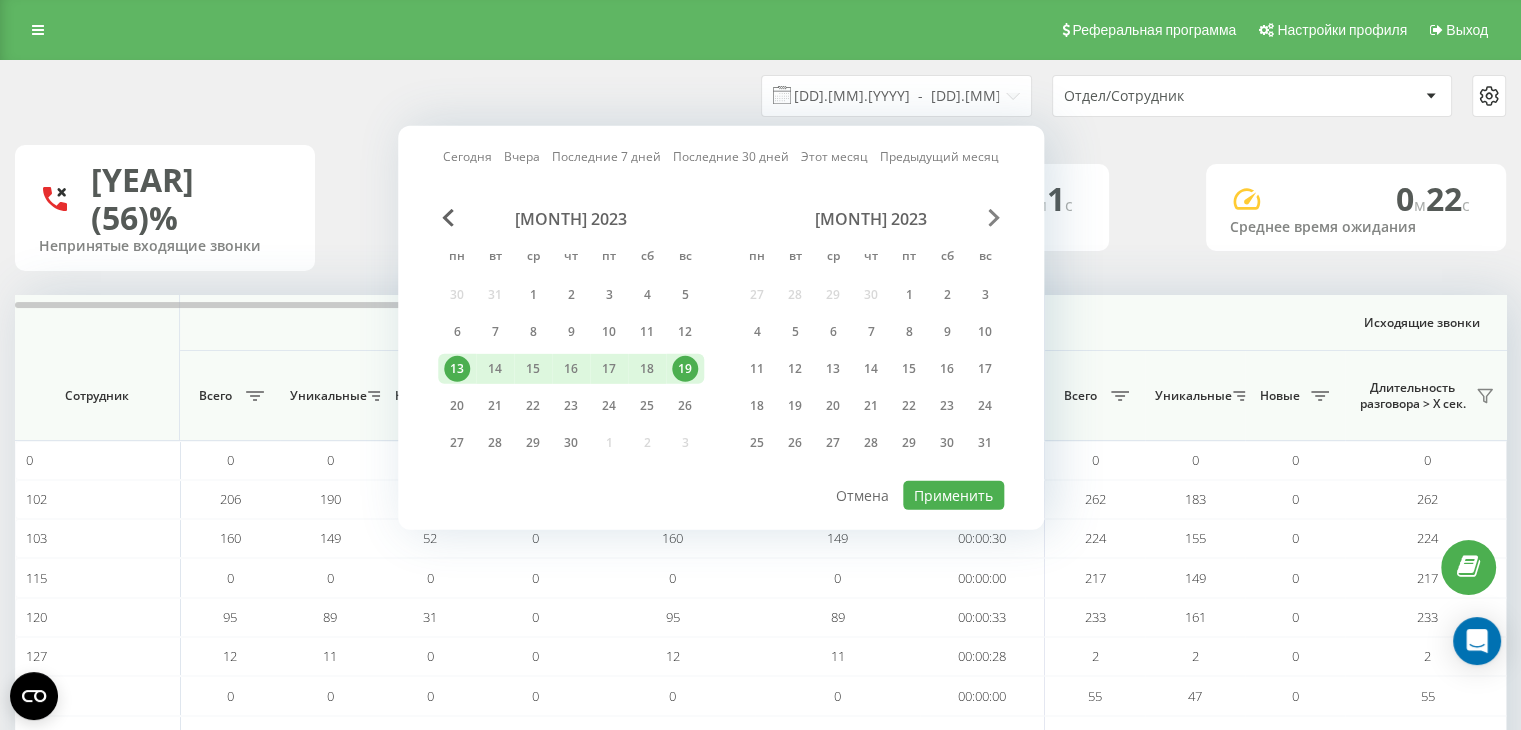 click at bounding box center (994, 218) 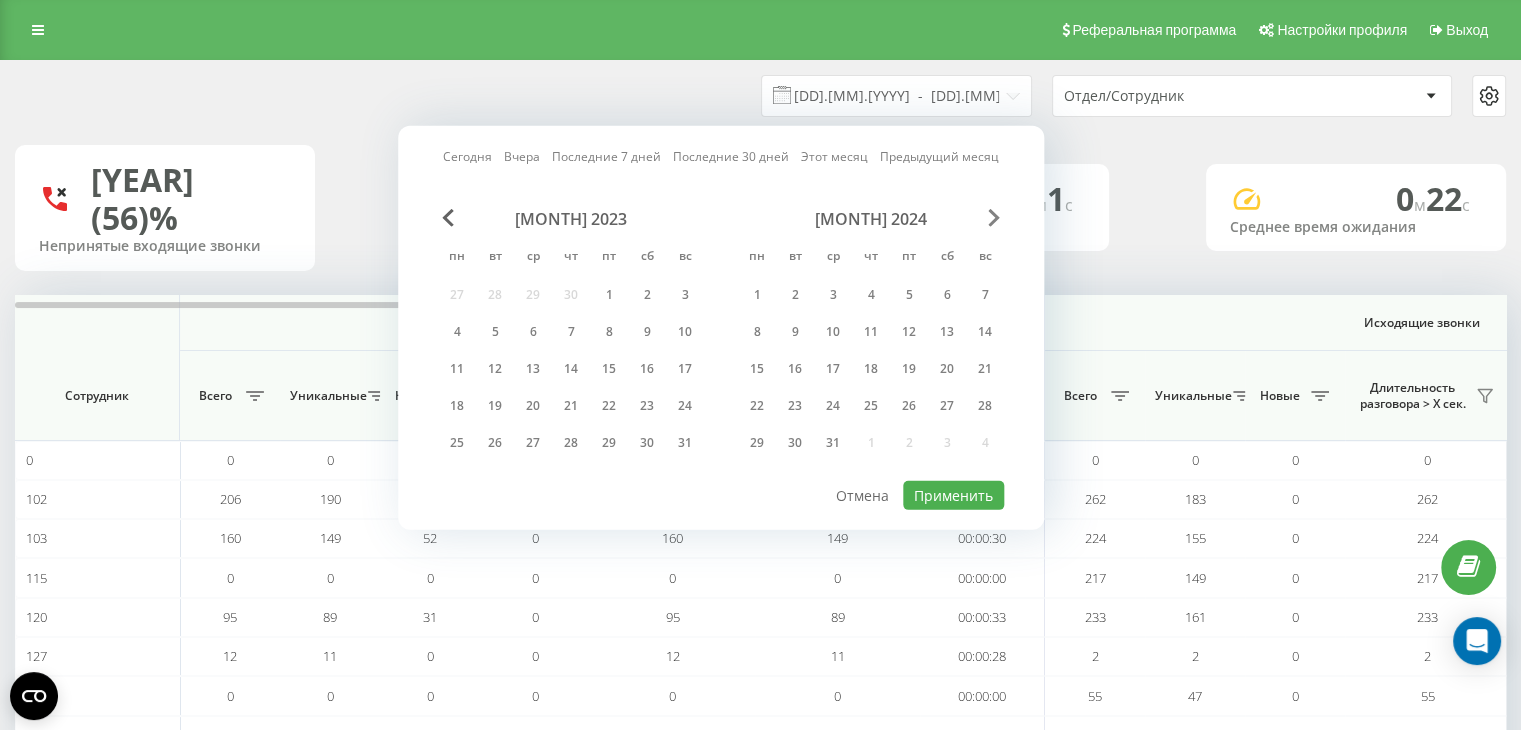 click at bounding box center (994, 218) 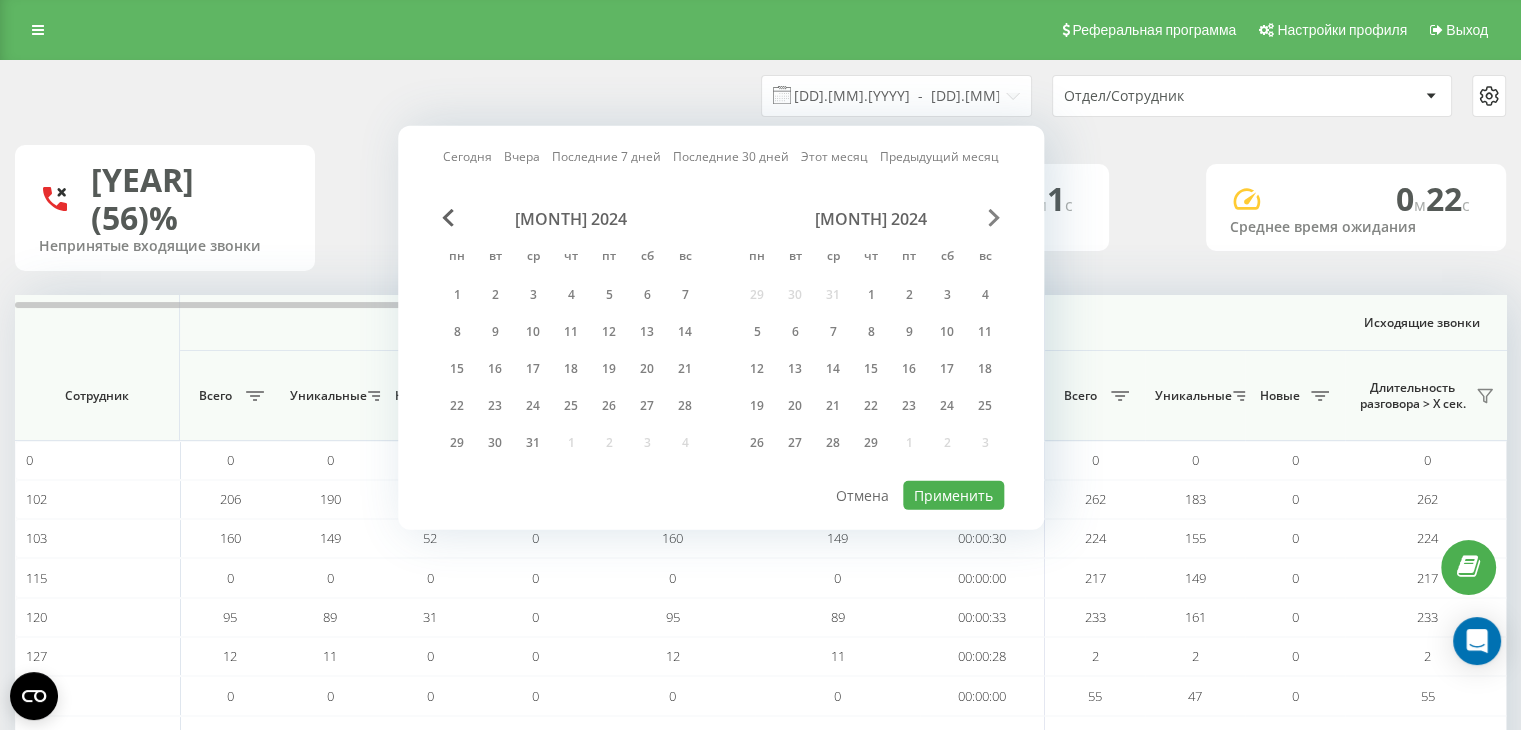 click at bounding box center [994, 218] 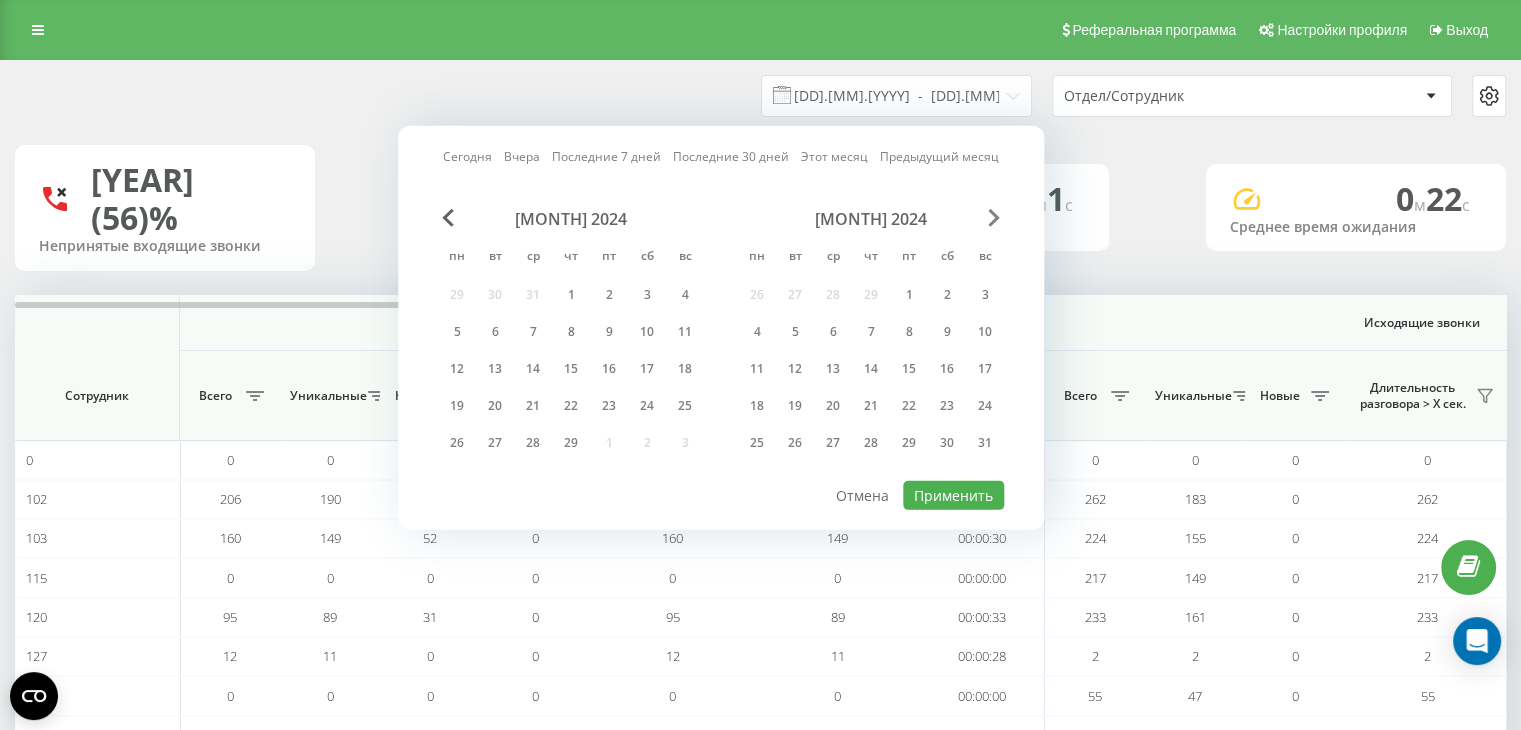 click at bounding box center [994, 218] 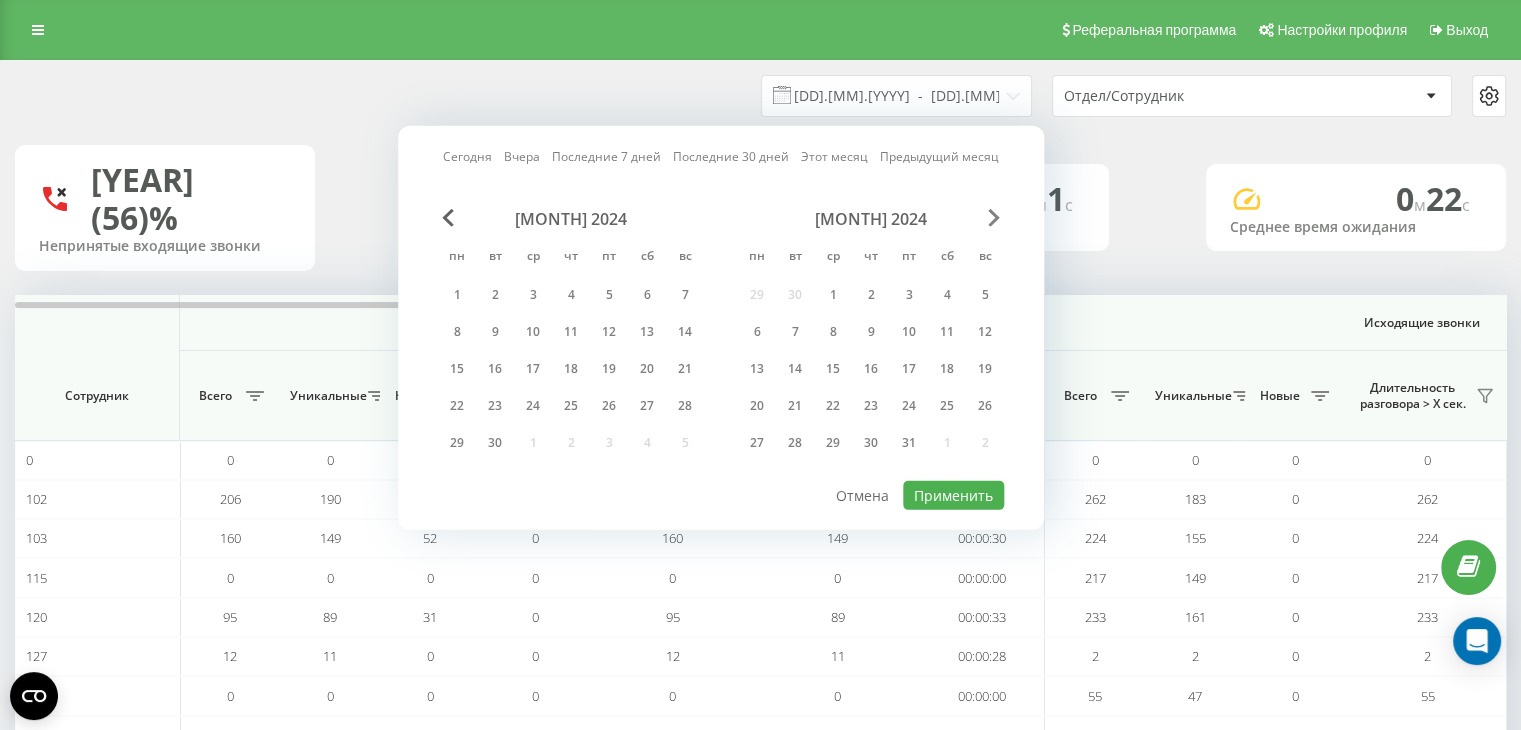 click at bounding box center [994, 218] 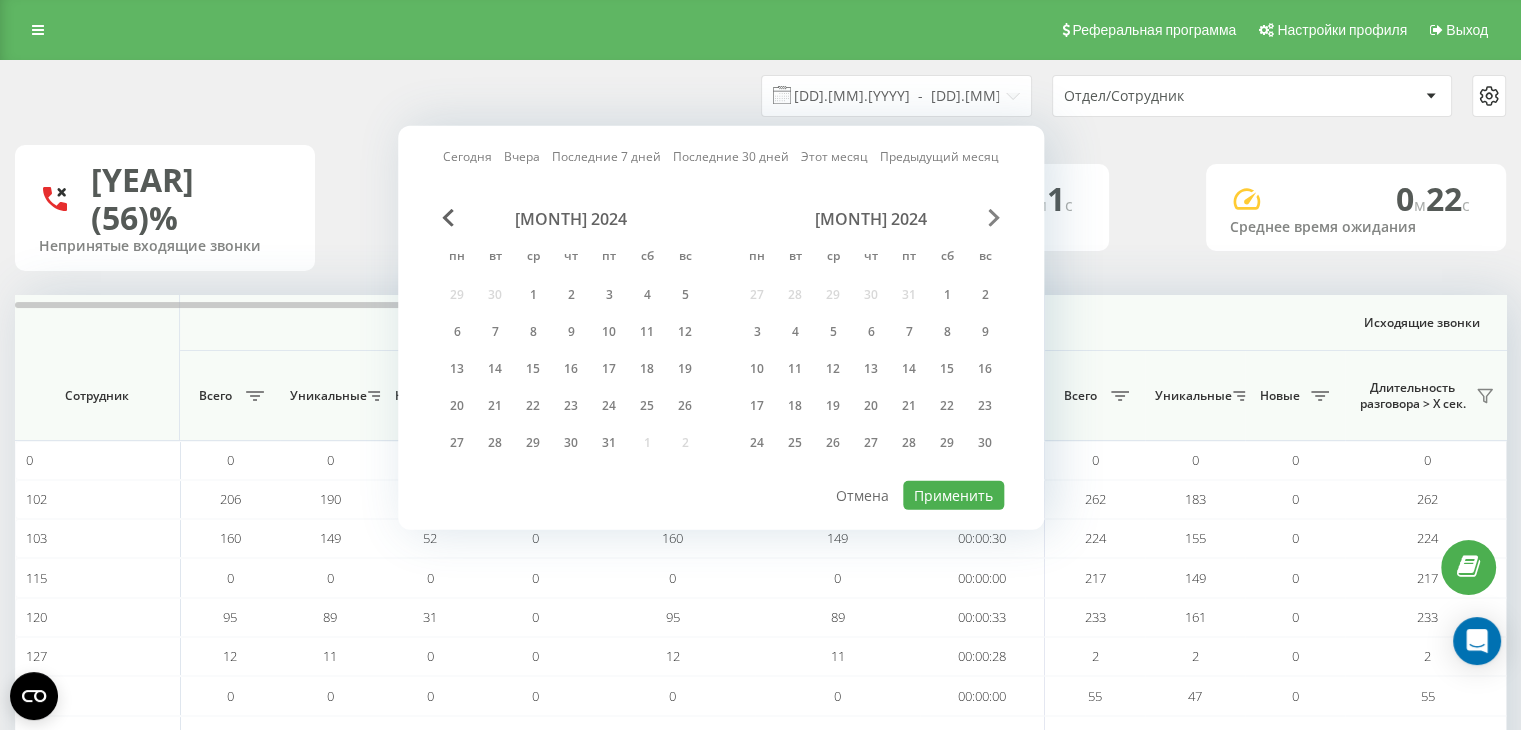 click at bounding box center [994, 218] 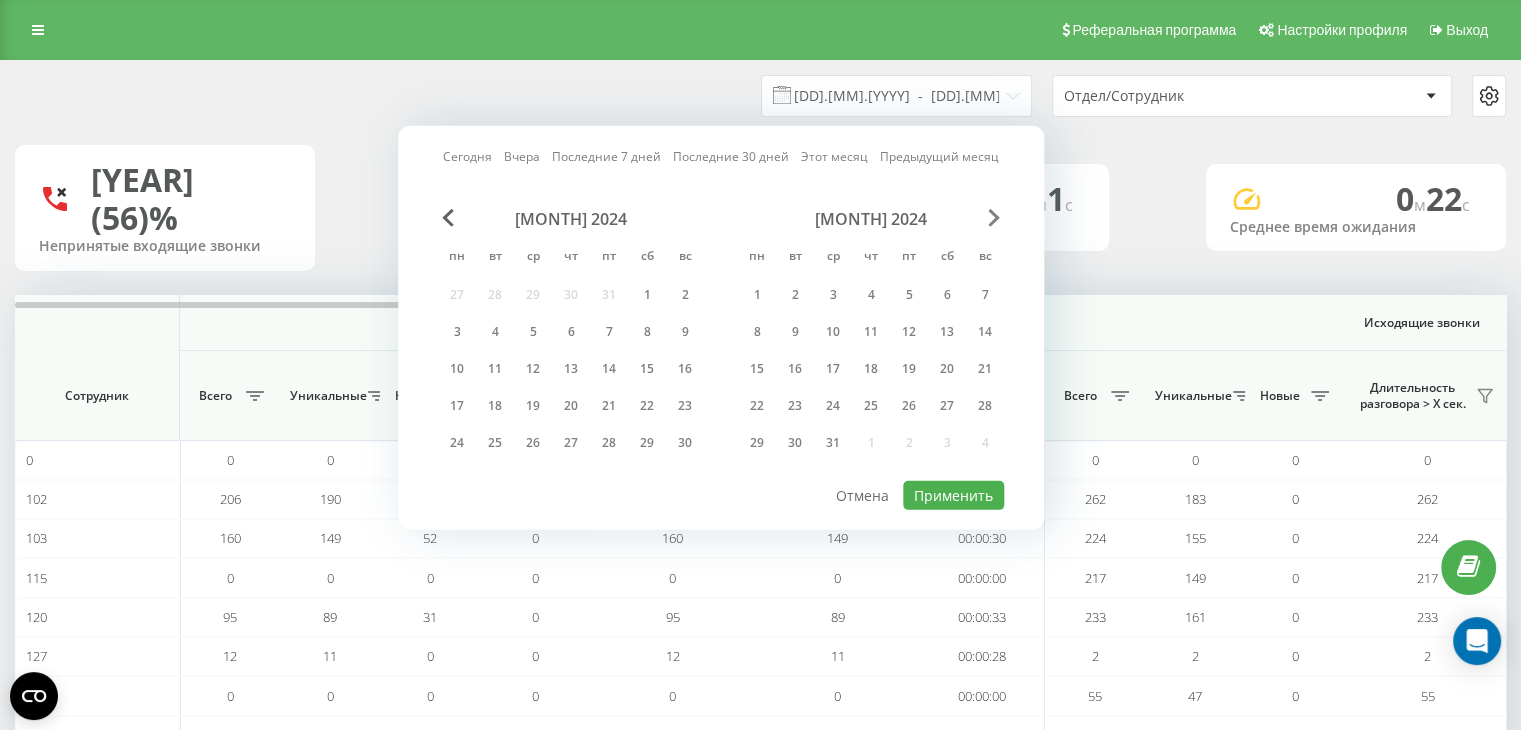 click at bounding box center [994, 218] 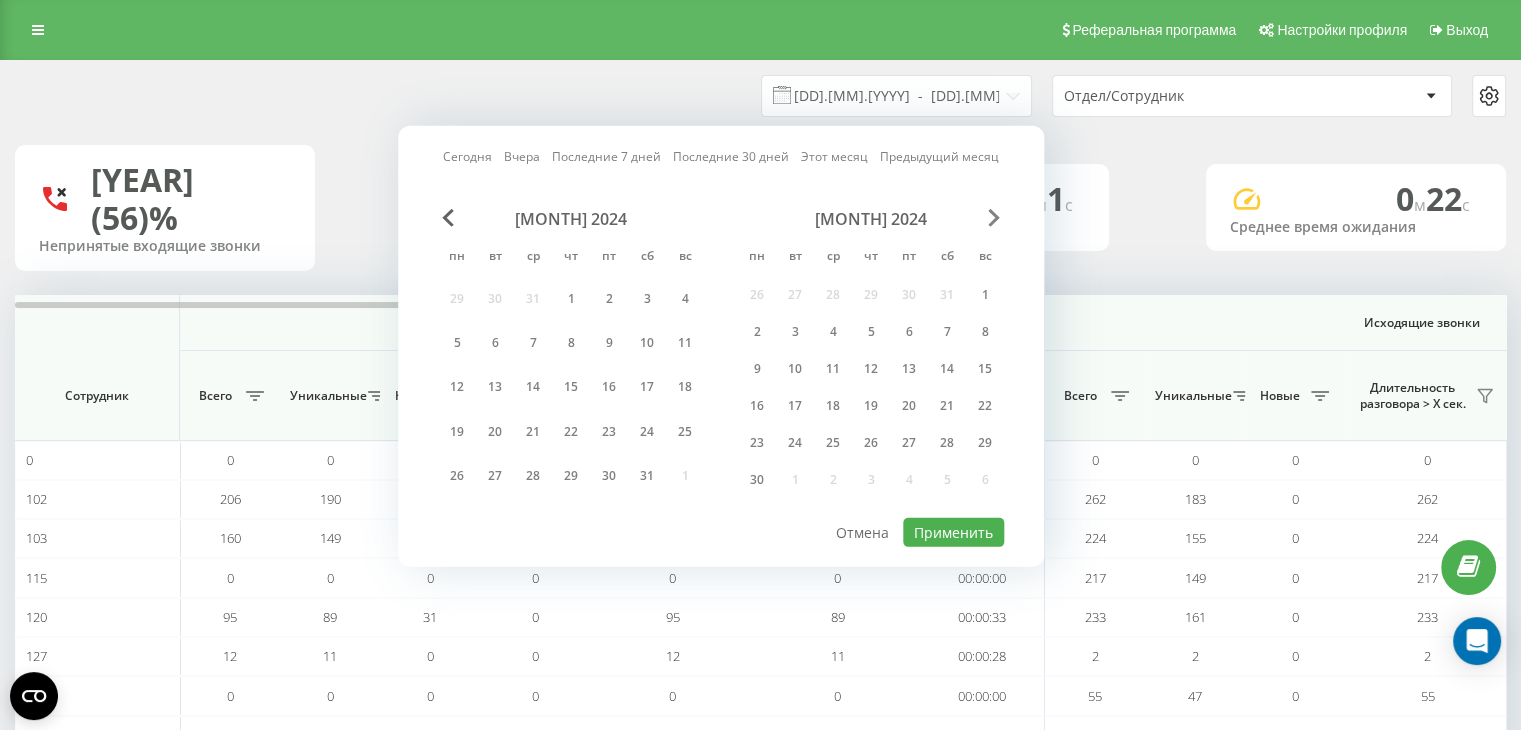 click at bounding box center (994, 218) 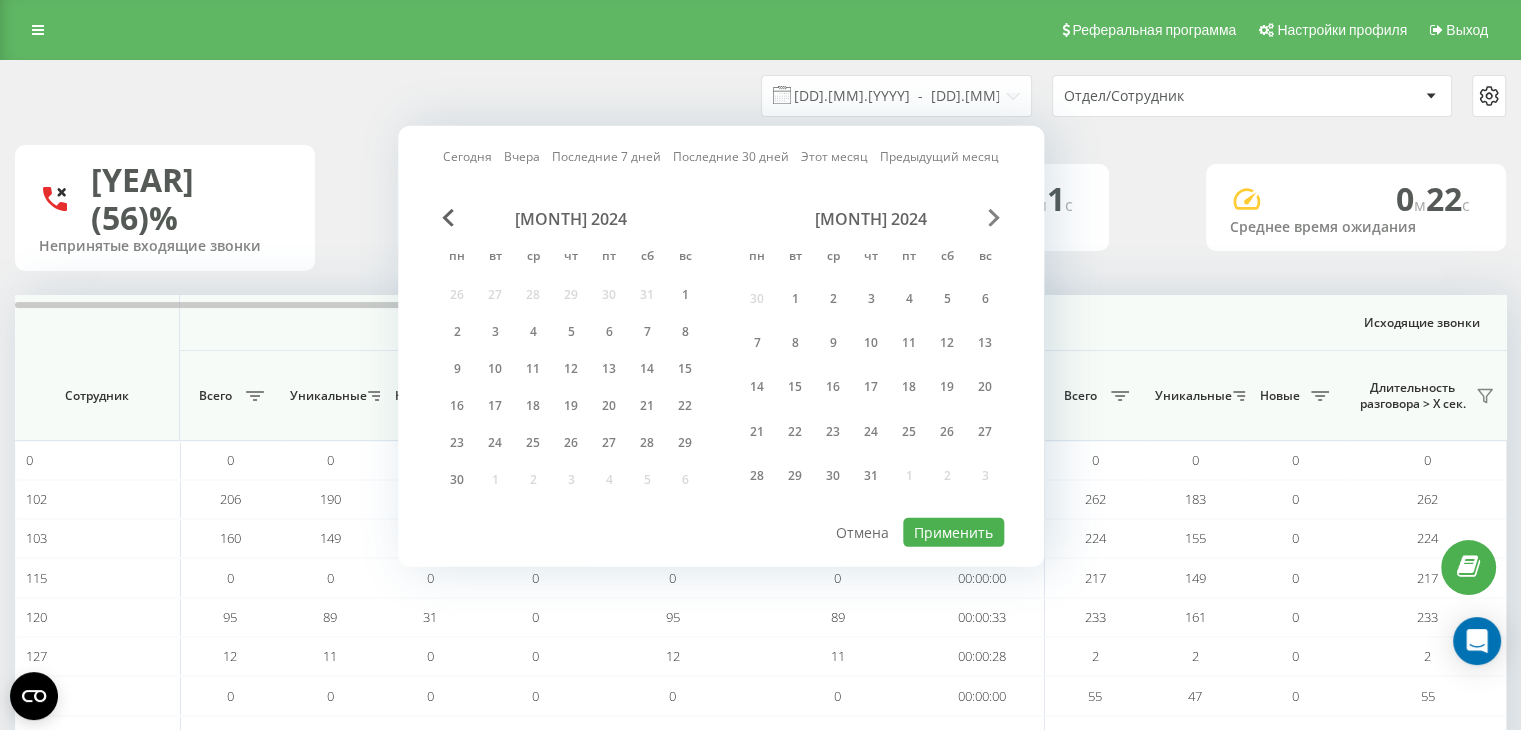 click at bounding box center [994, 218] 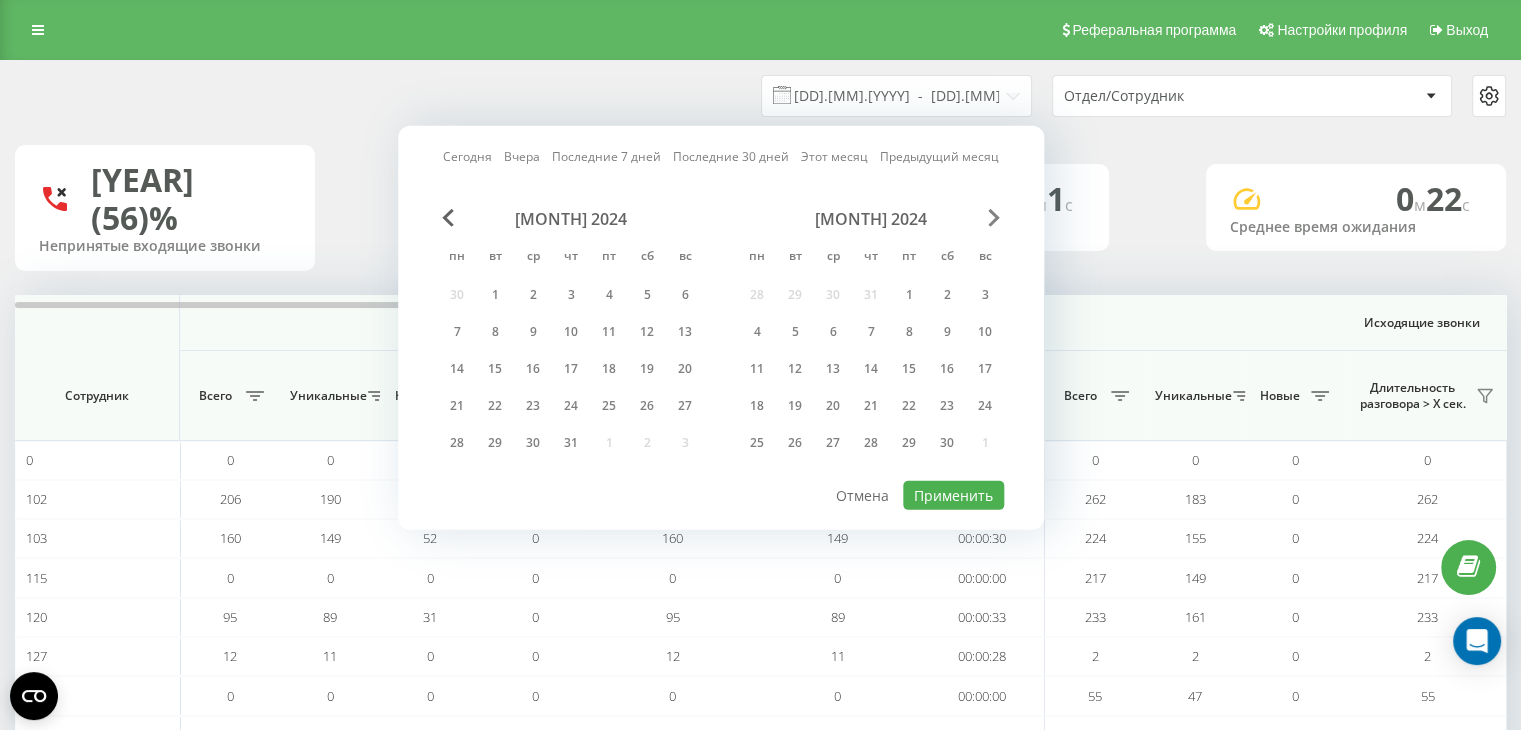 click at bounding box center [994, 218] 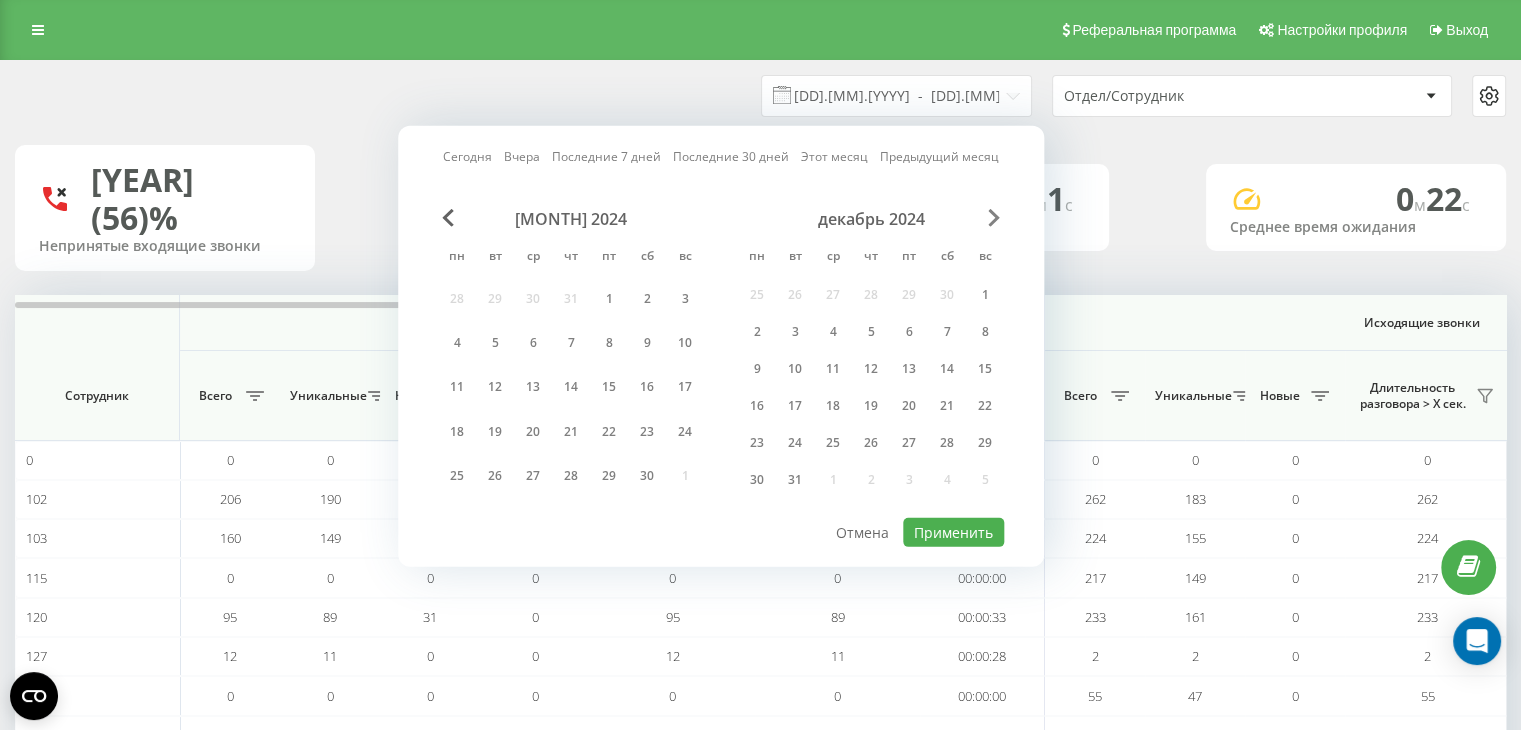 click at bounding box center (994, 218) 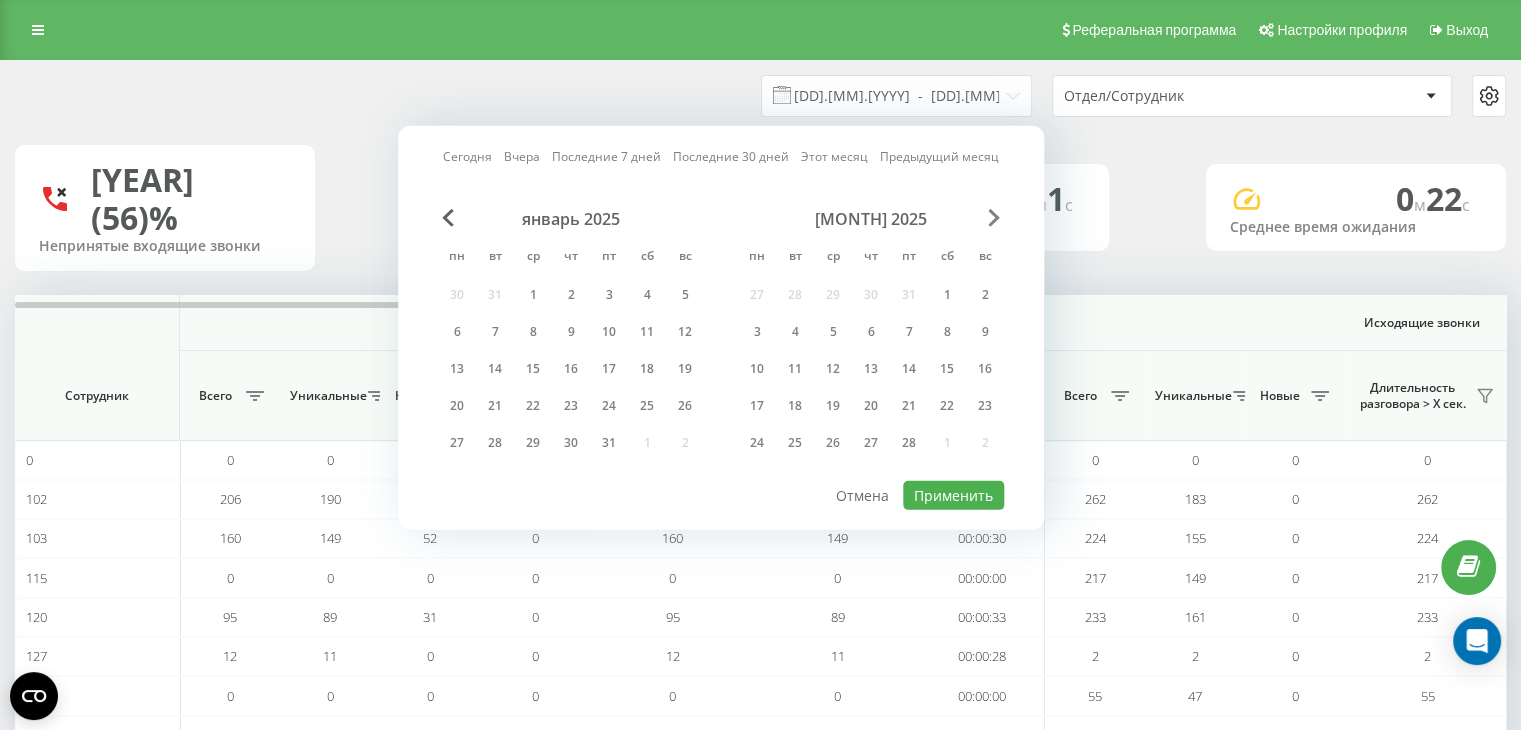 click at bounding box center [994, 218] 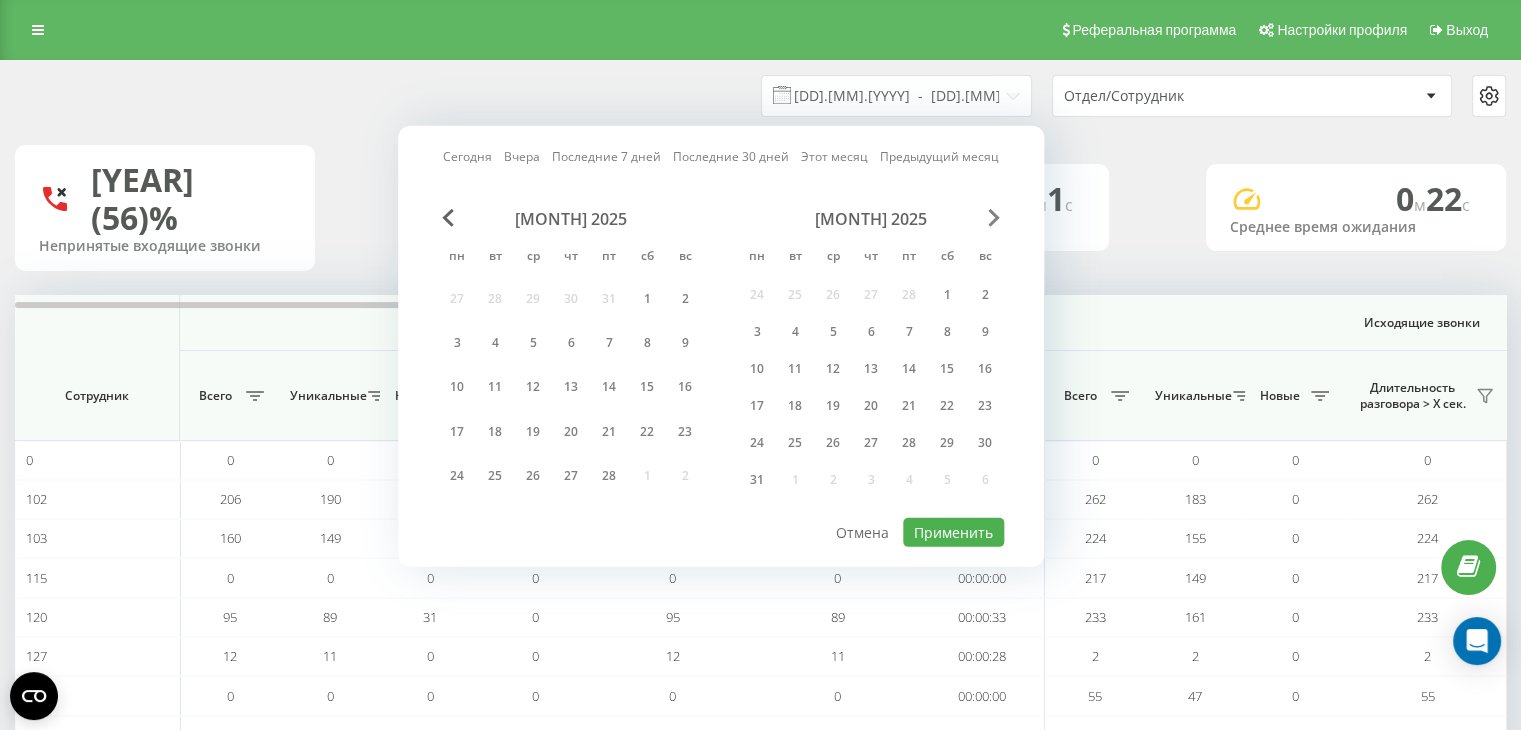 click at bounding box center [994, 218] 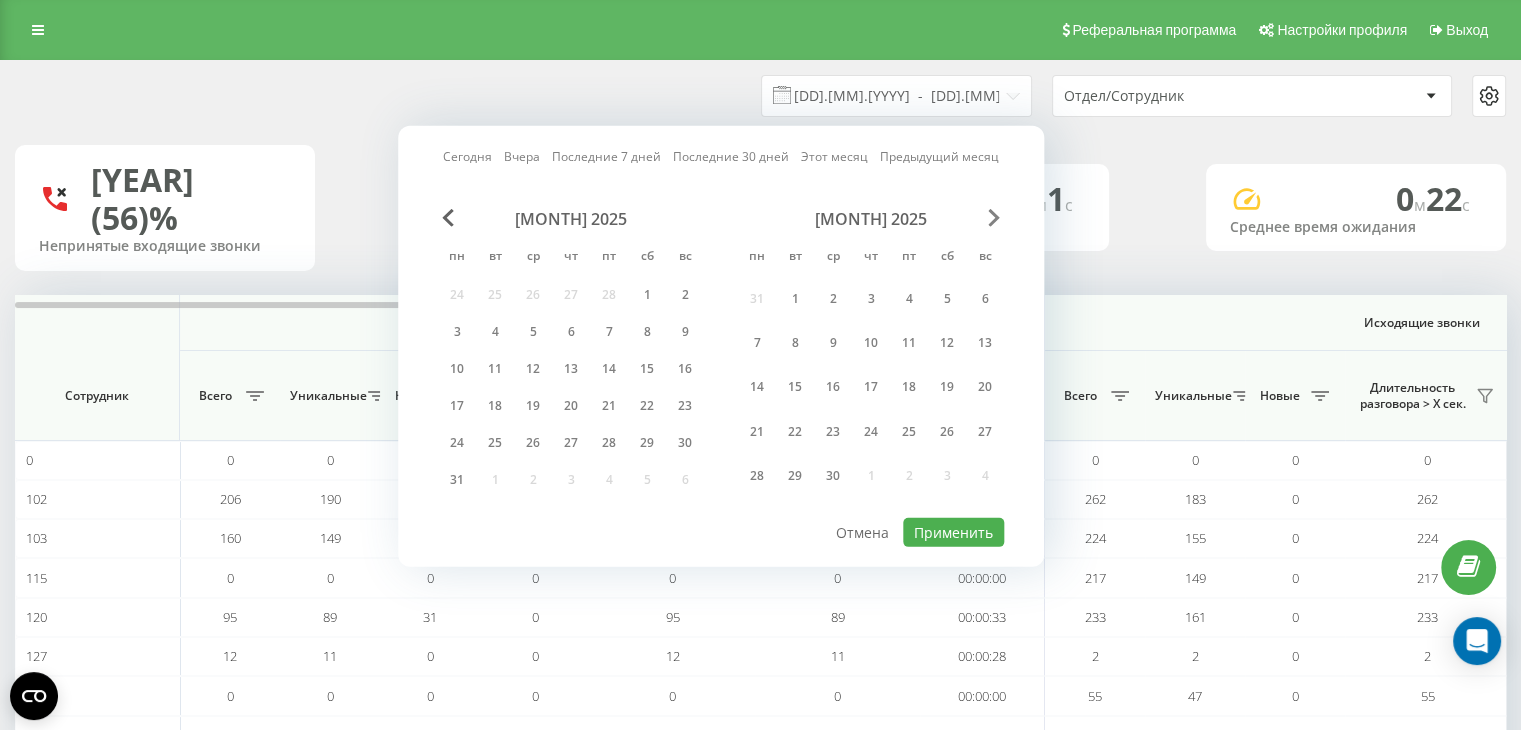 click at bounding box center [994, 218] 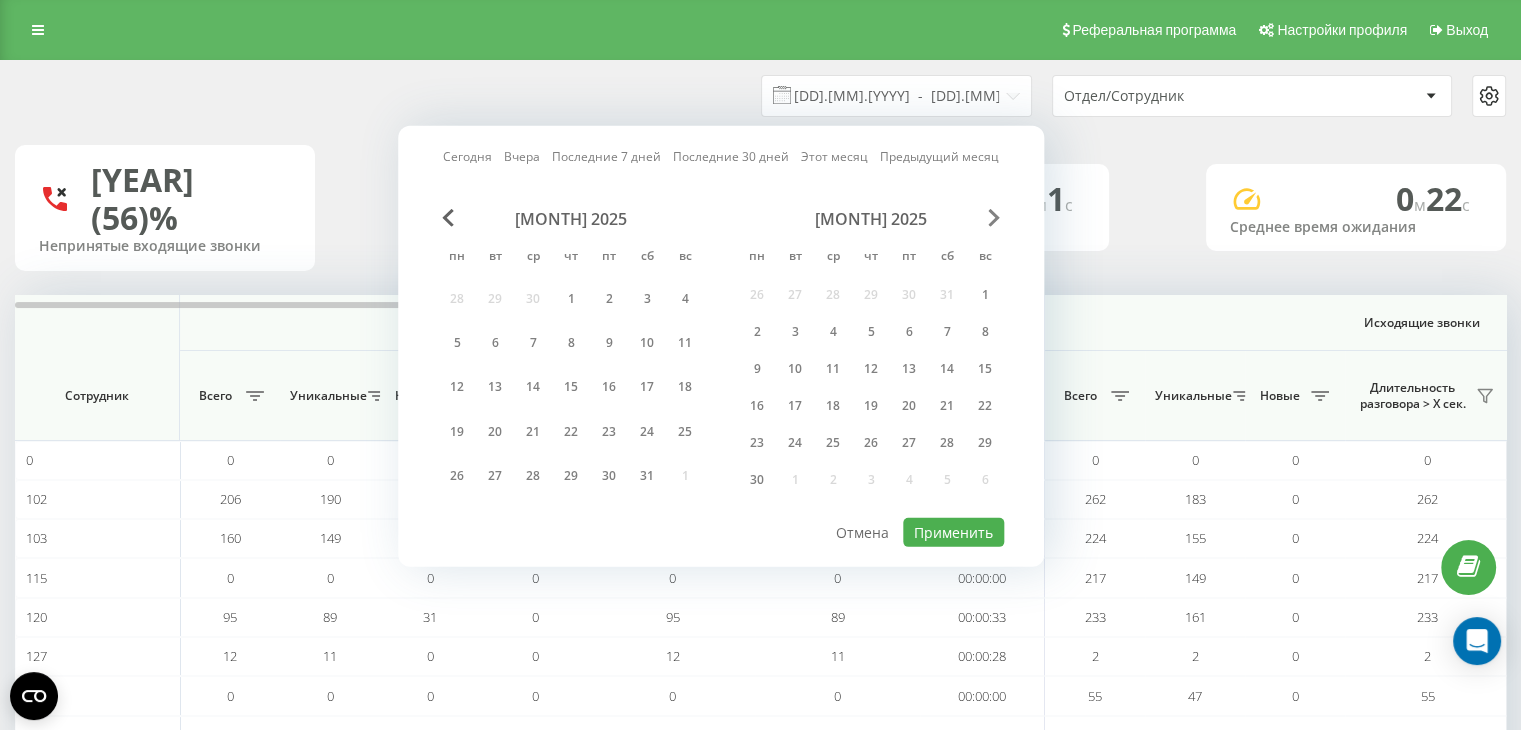 click at bounding box center [994, 218] 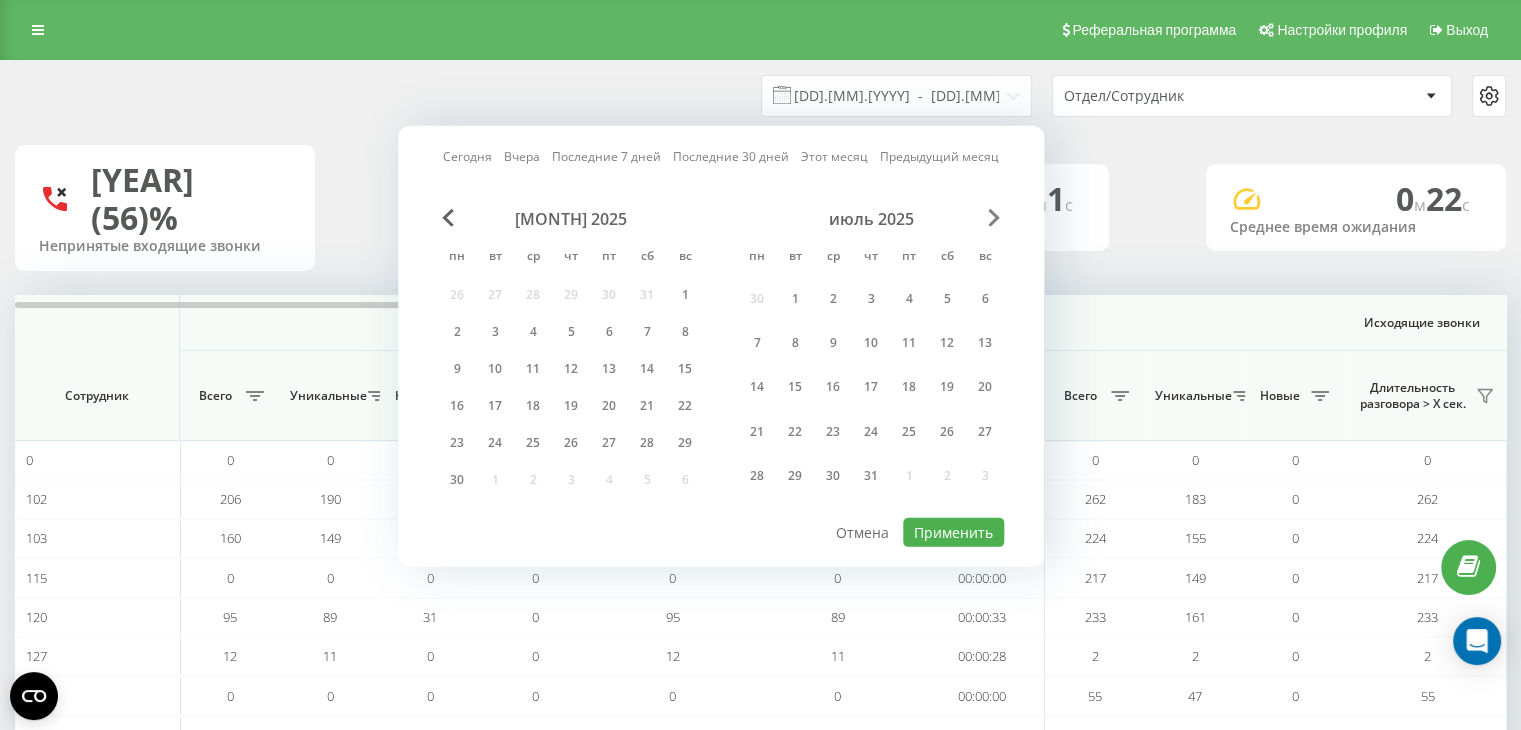 click at bounding box center [994, 218] 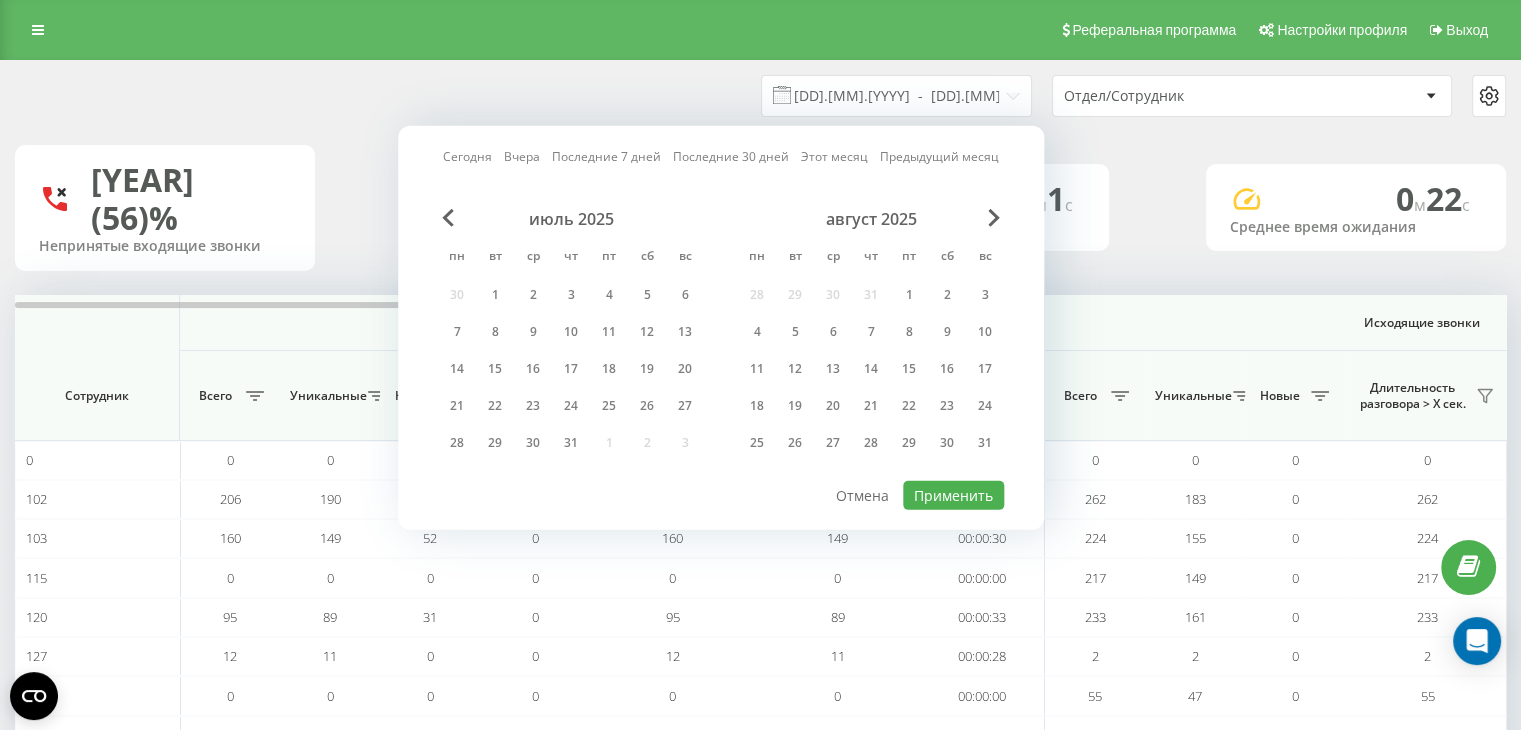click on "июль 2025 пн вт ср чт пт сб вс 30 1 2 3 4 5 6 7 8 9 10 11 12 13 14 15 16 17 18 19 20 21 22 23 24 25 26 27 28 29 30 31 1 2 3" at bounding box center (571, 337) 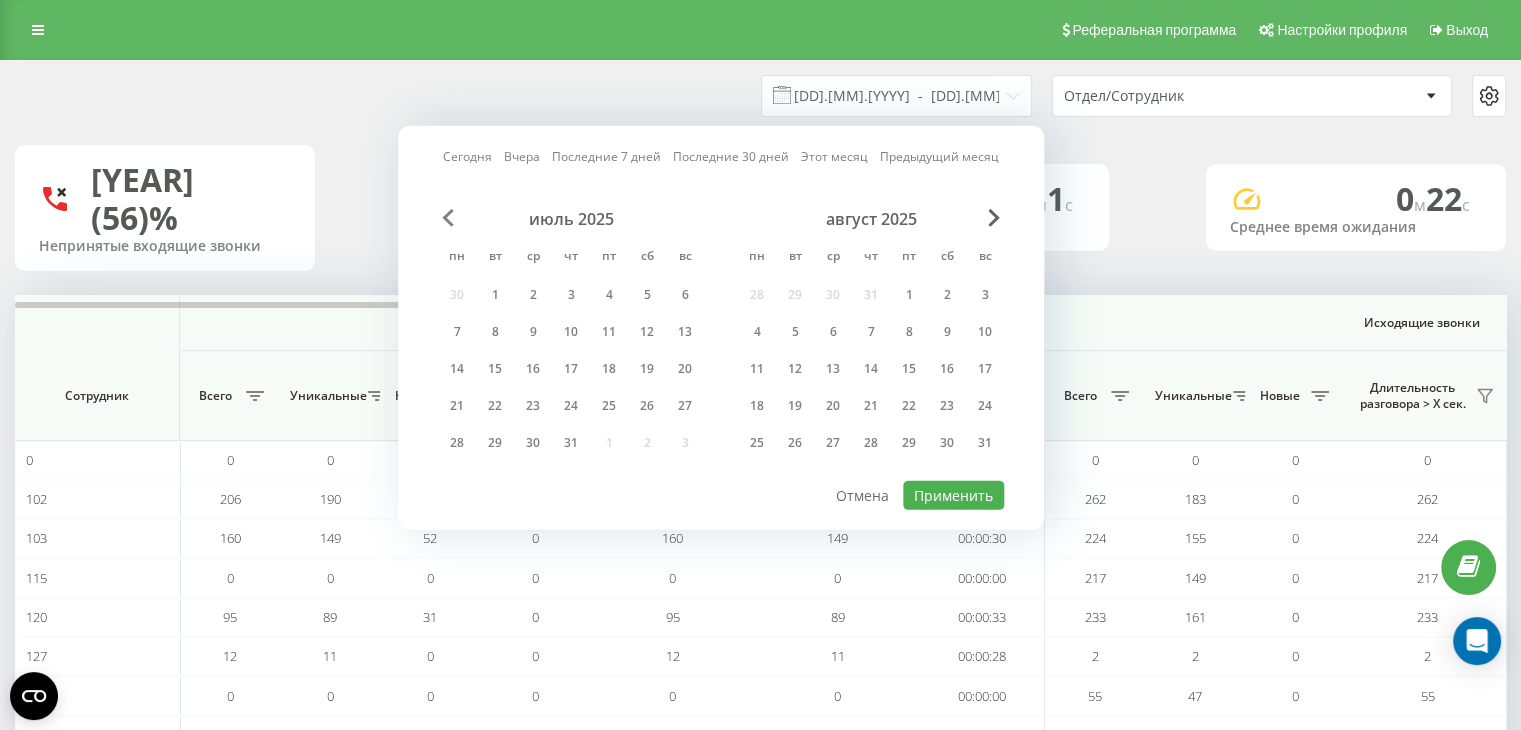 click at bounding box center (448, 218) 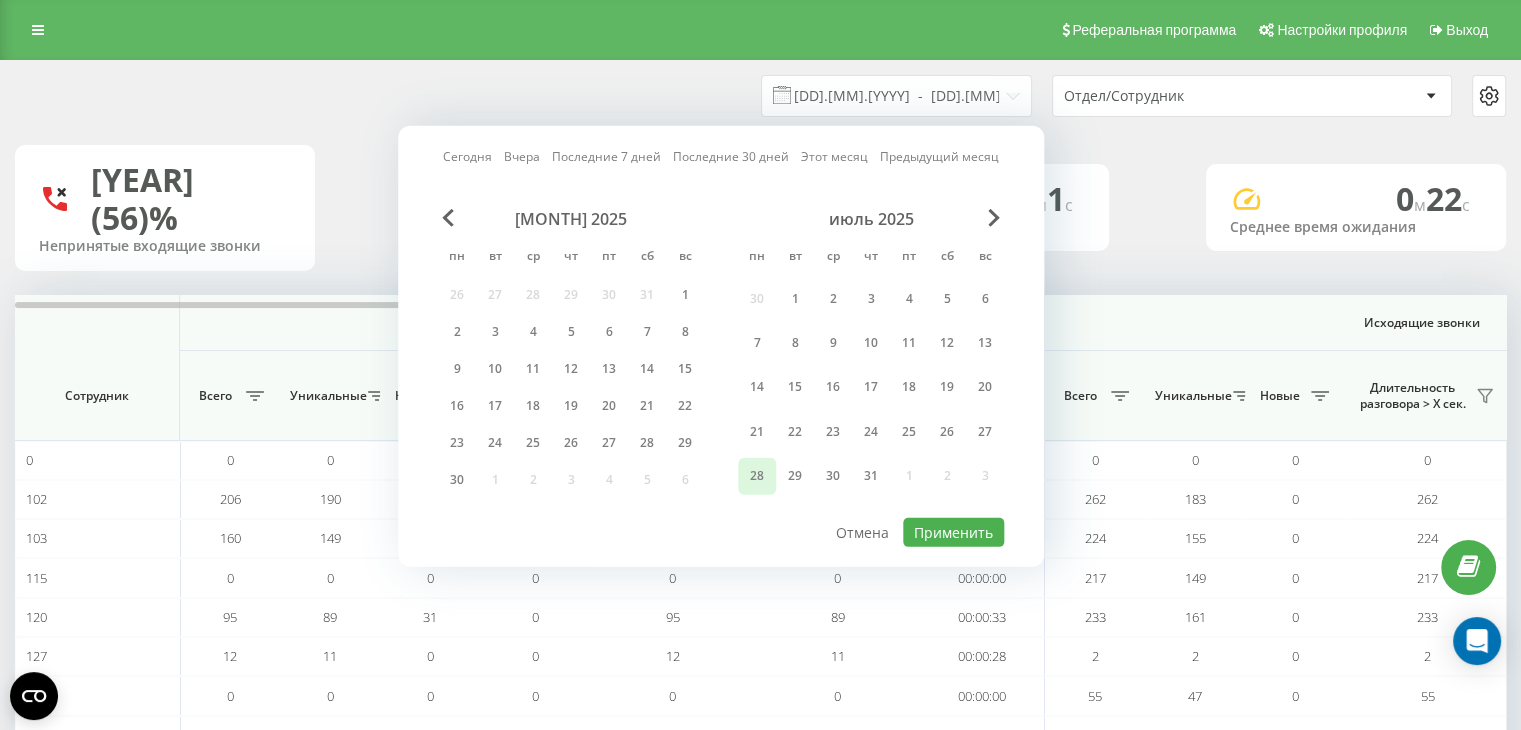 click on "28" at bounding box center (757, 476) 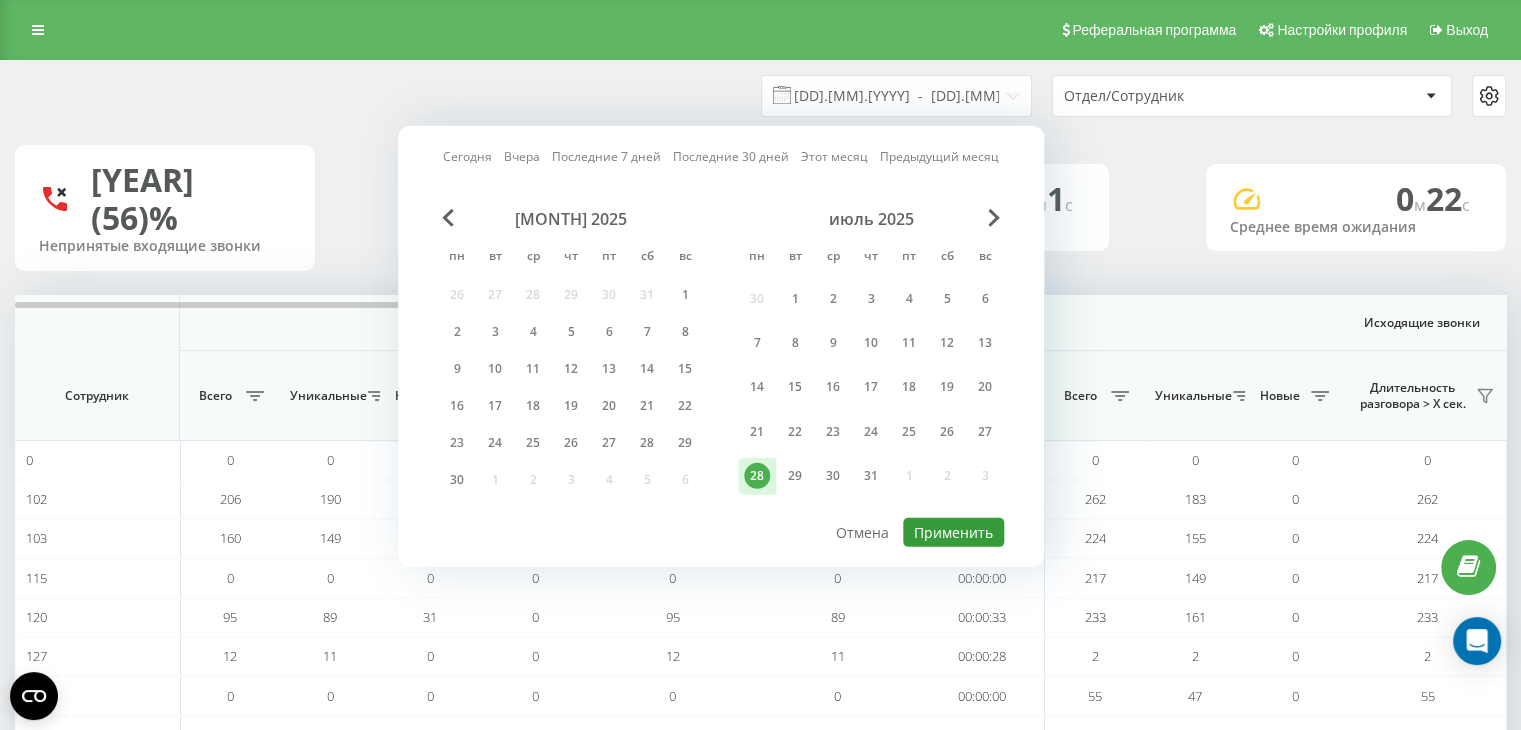 click on "Применить" at bounding box center (953, 532) 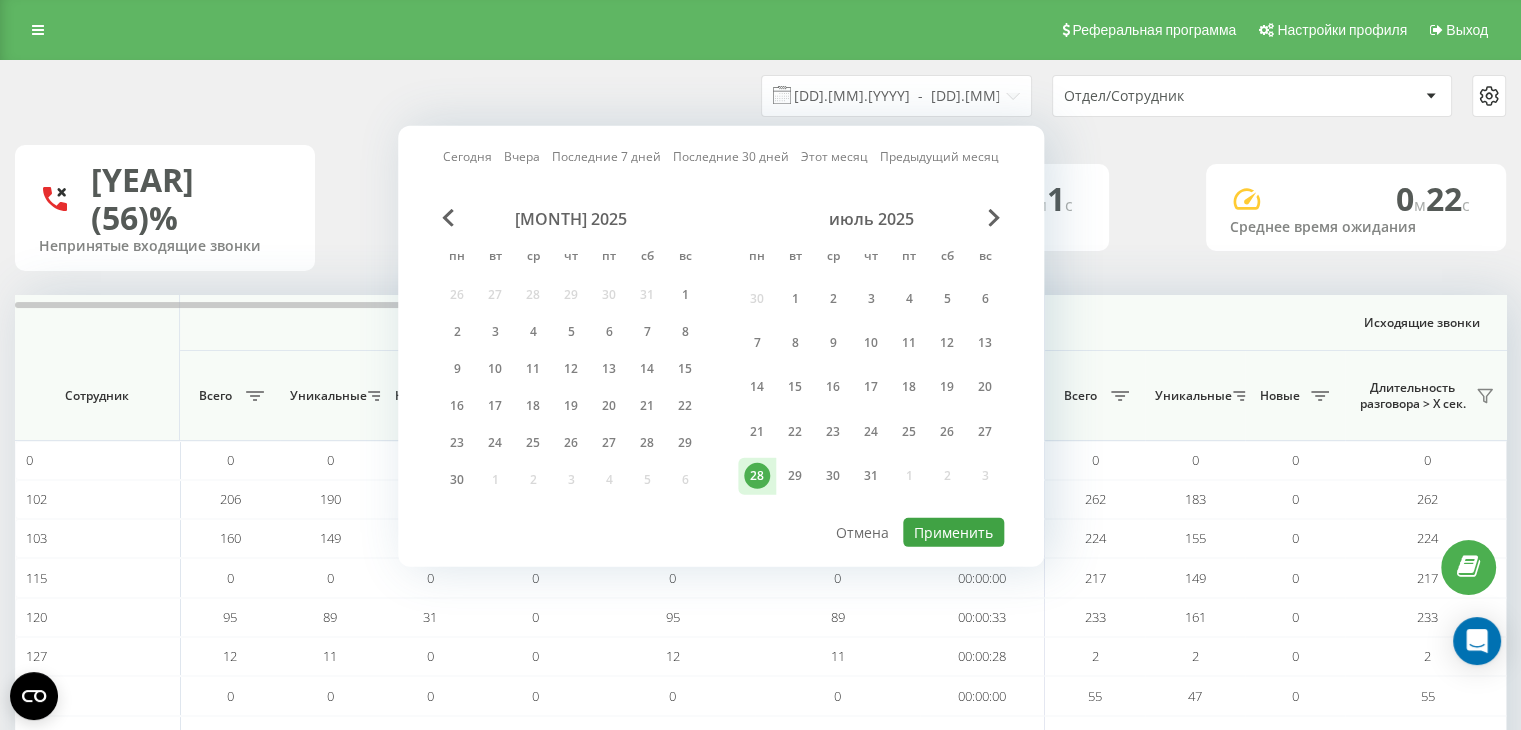 type on "28.07.2025  -  28.07.2025" 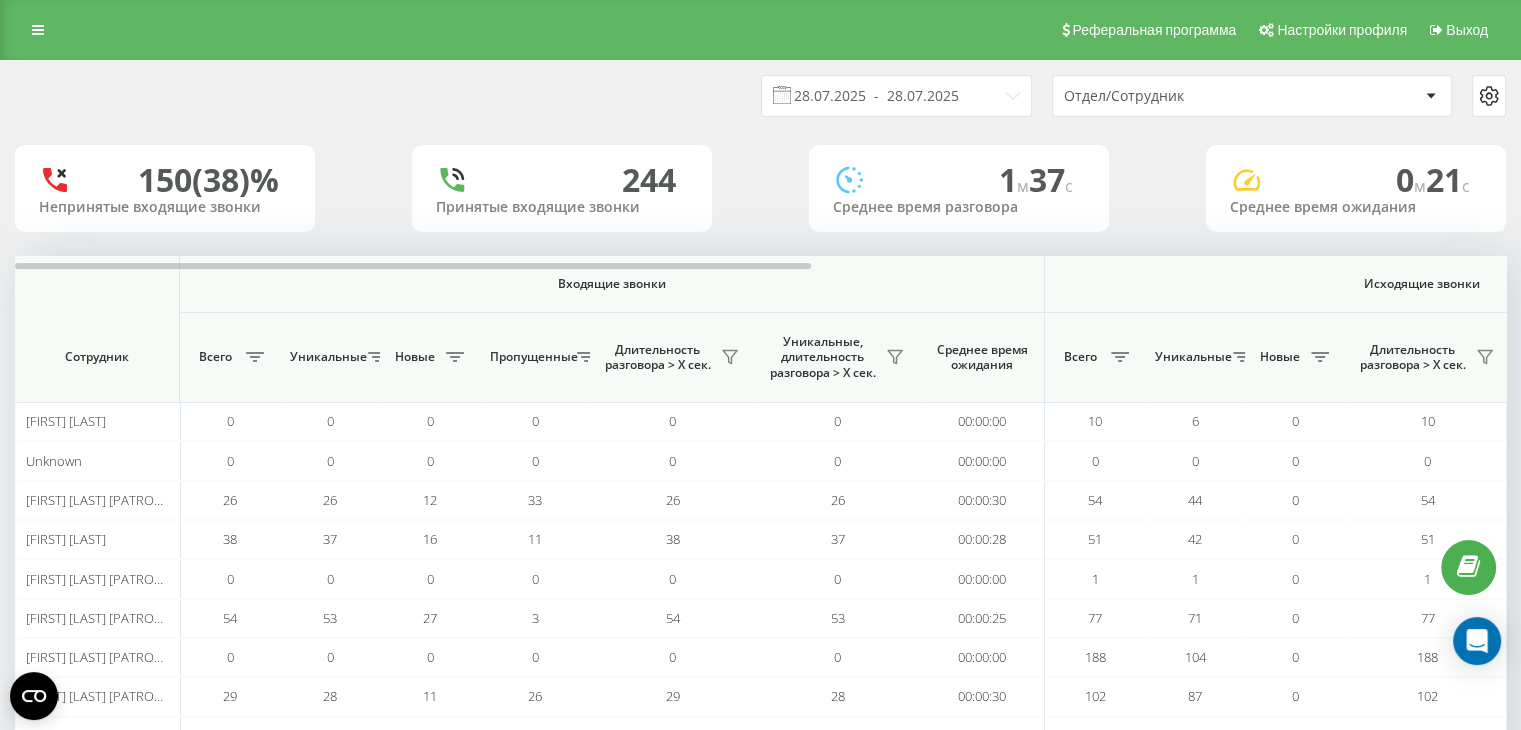 click on "Отдел/Сотрудник" at bounding box center (1183, 96) 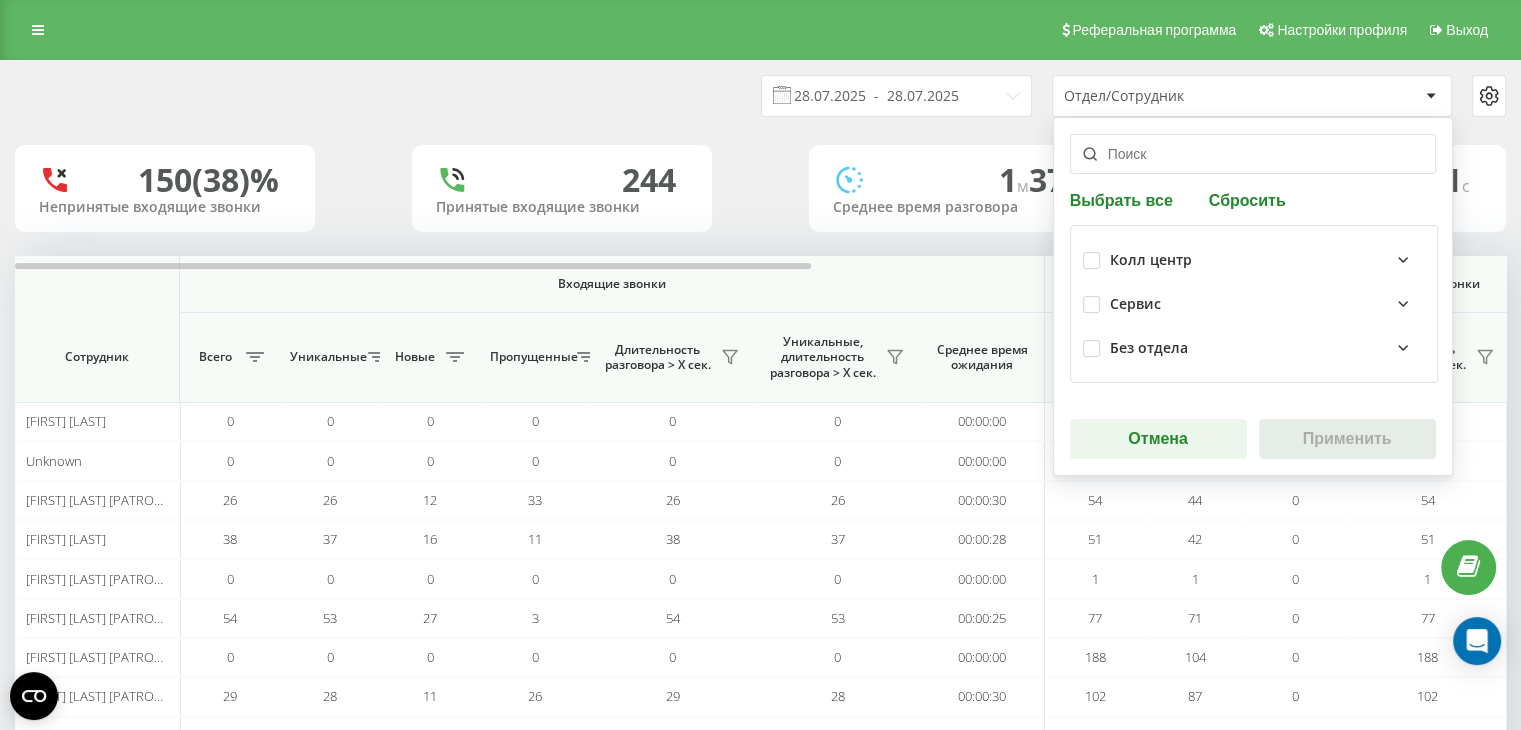 click on "Колл центр" at bounding box center [1151, 260] 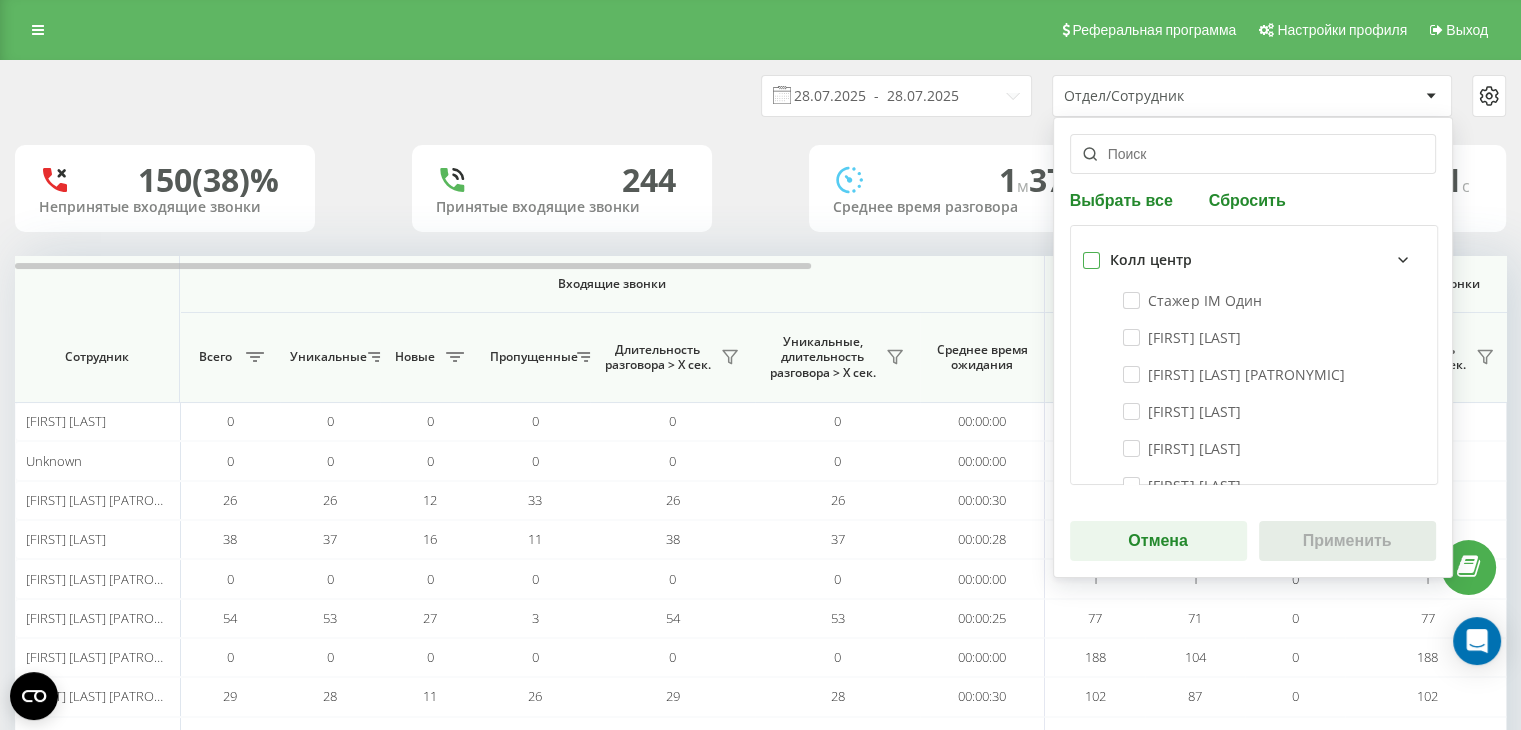 click at bounding box center (1091, 252) 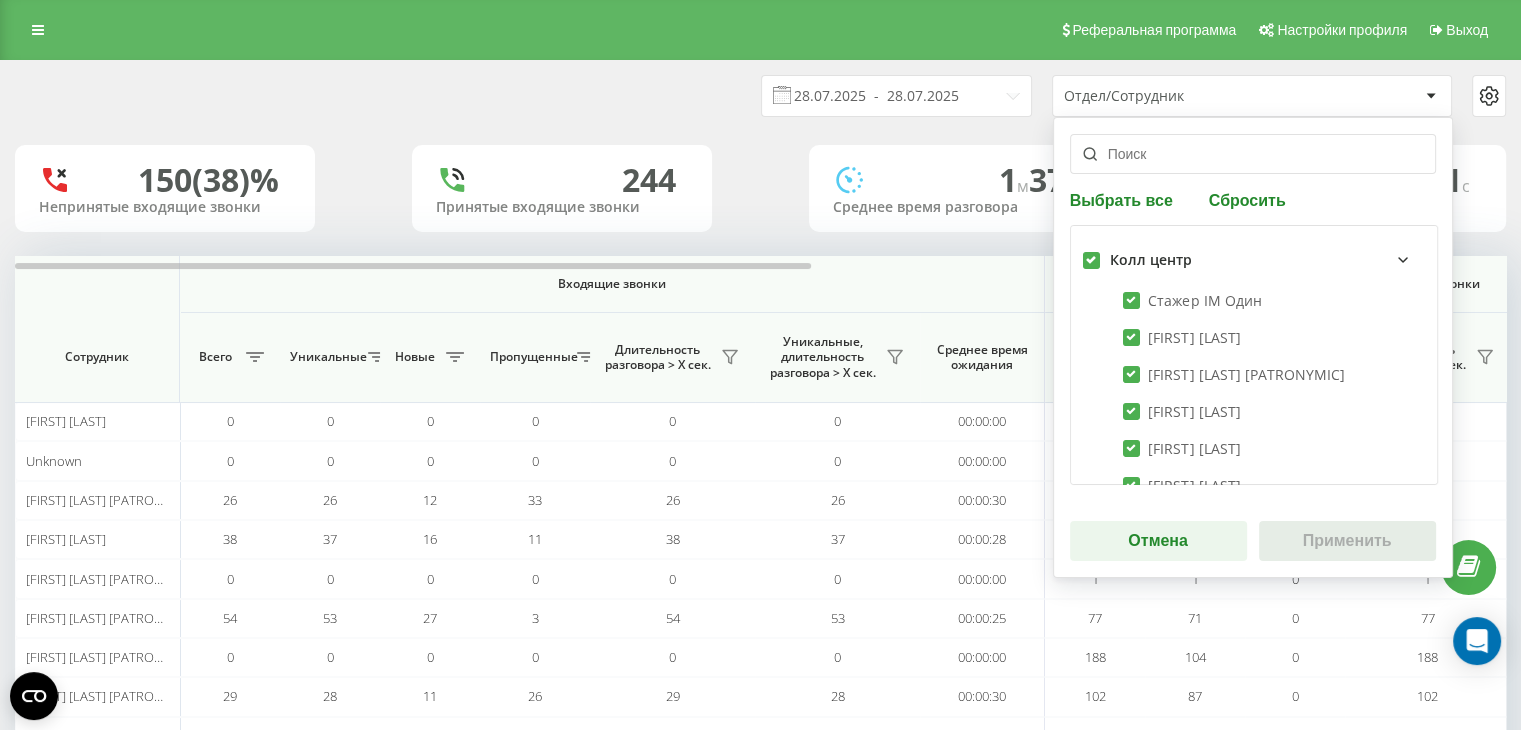 checkbox on "true" 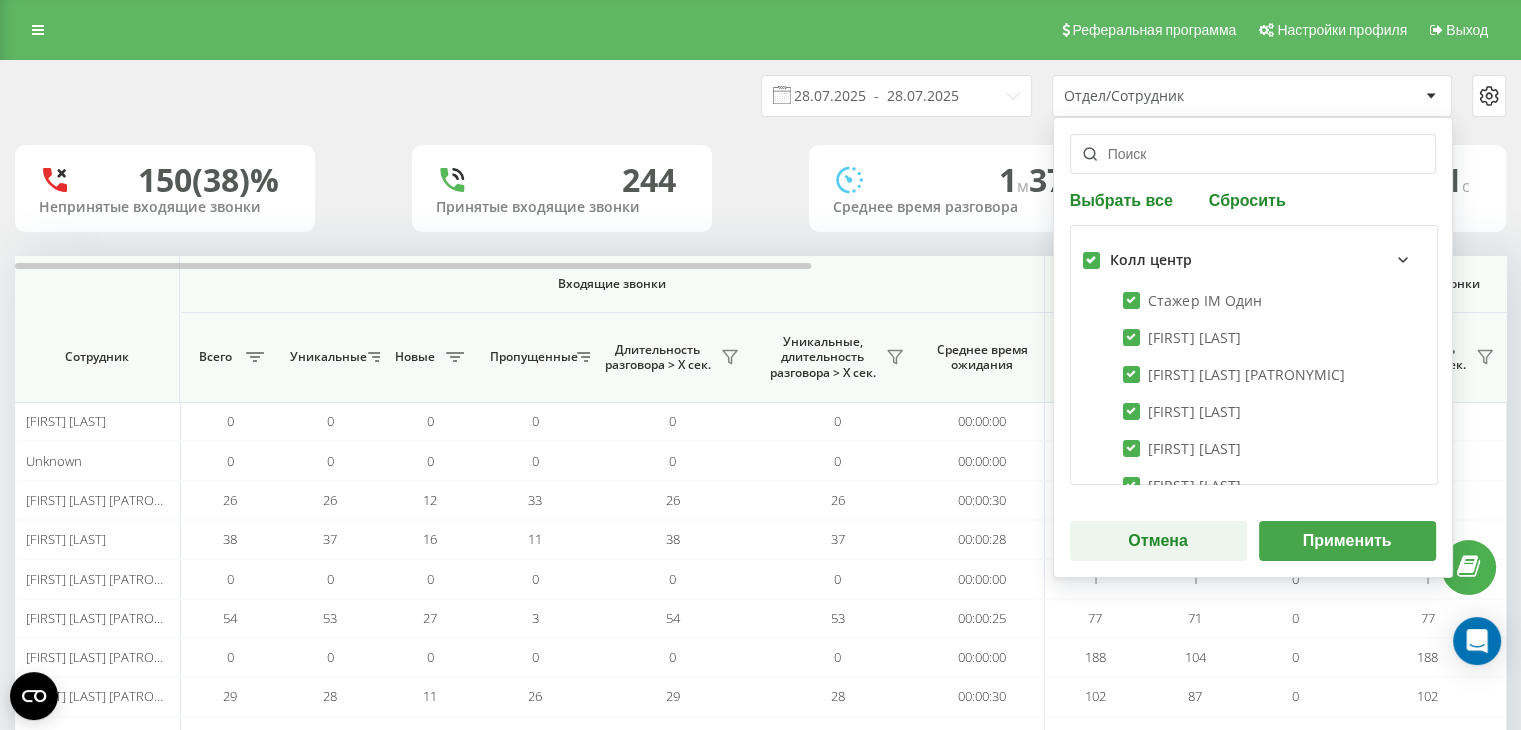 click on "Применить" at bounding box center [1347, 541] 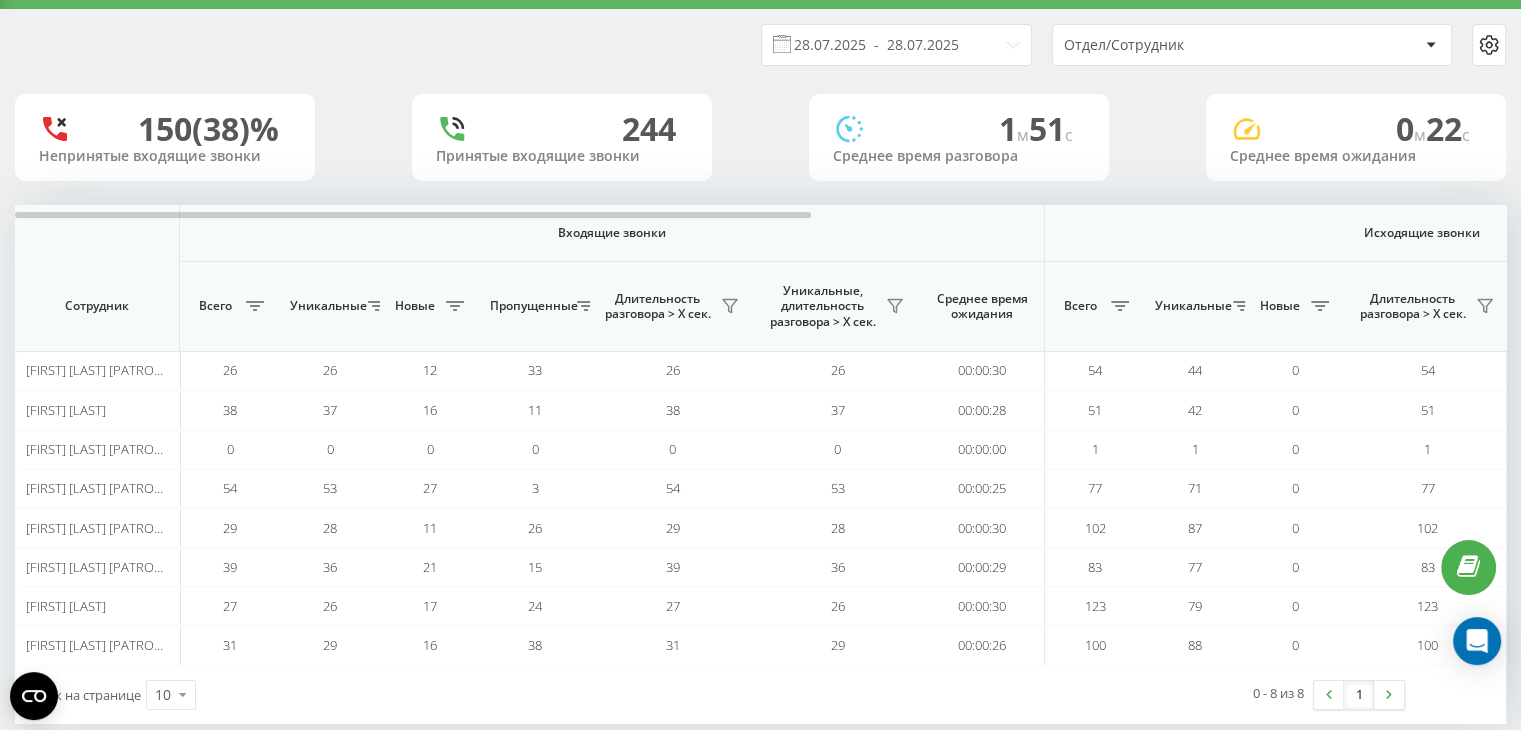 scroll, scrollTop: 0, scrollLeft: 0, axis: both 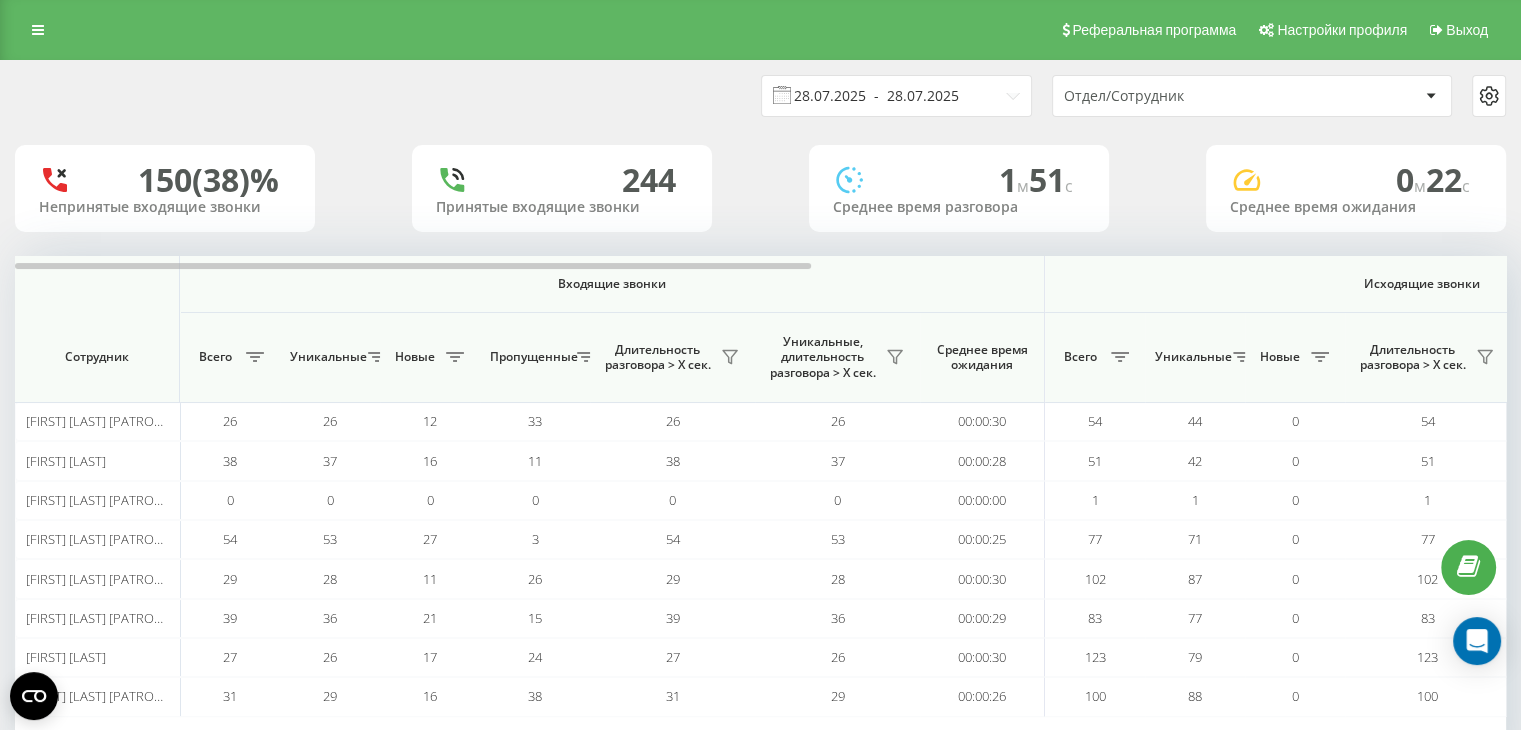 click on "28.07.2025  -  28.07.2025" at bounding box center [896, 96] 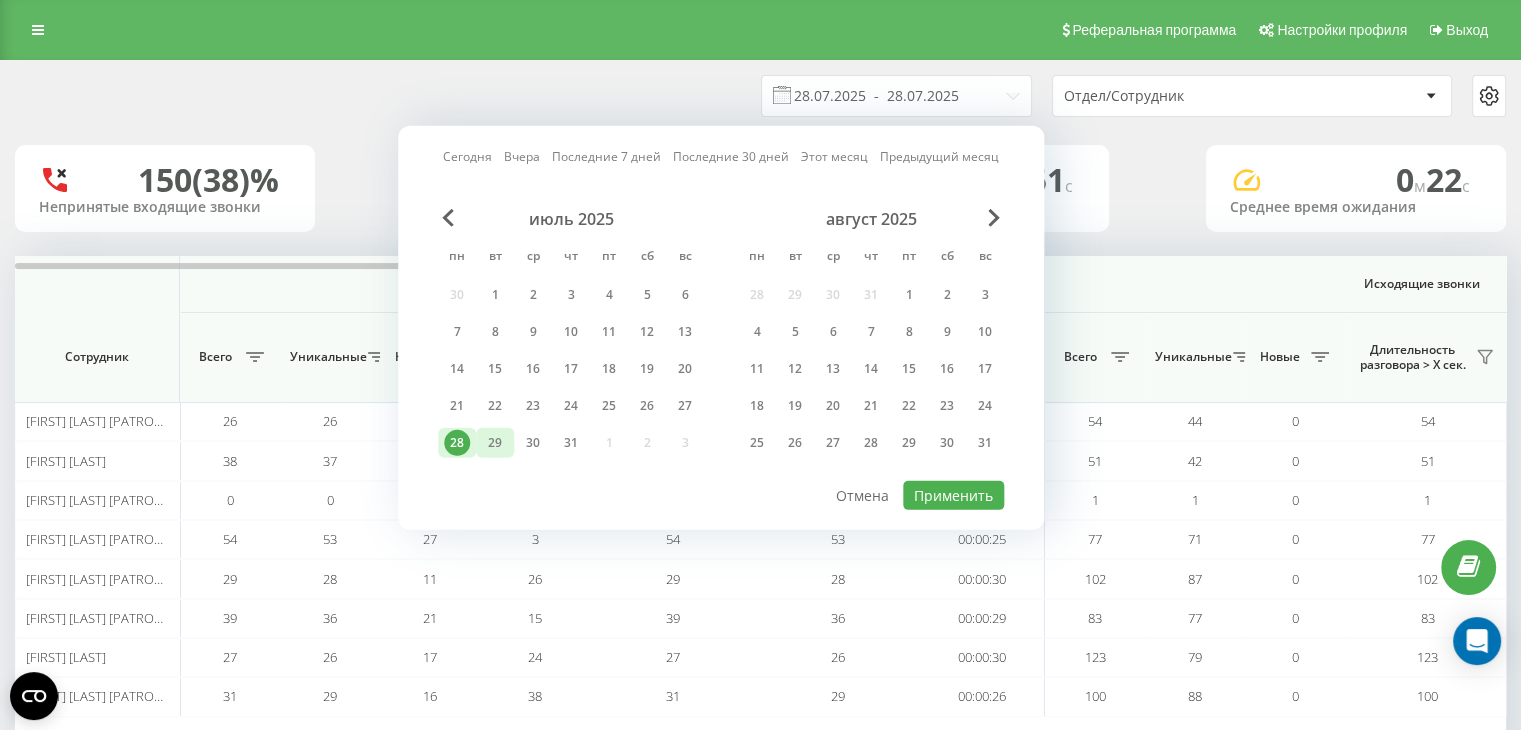 click on "29" at bounding box center [495, 443] 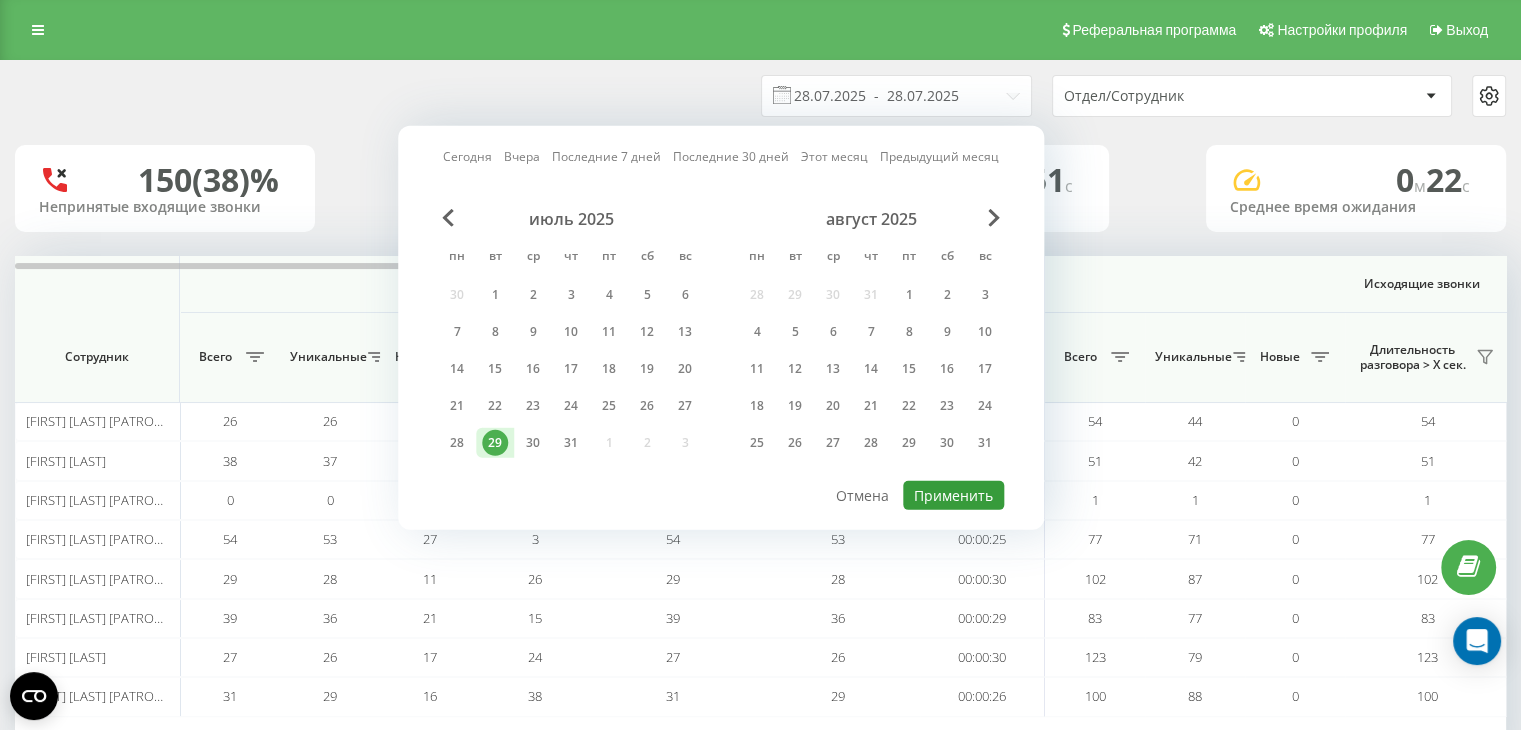 click on "Применить" at bounding box center [953, 495] 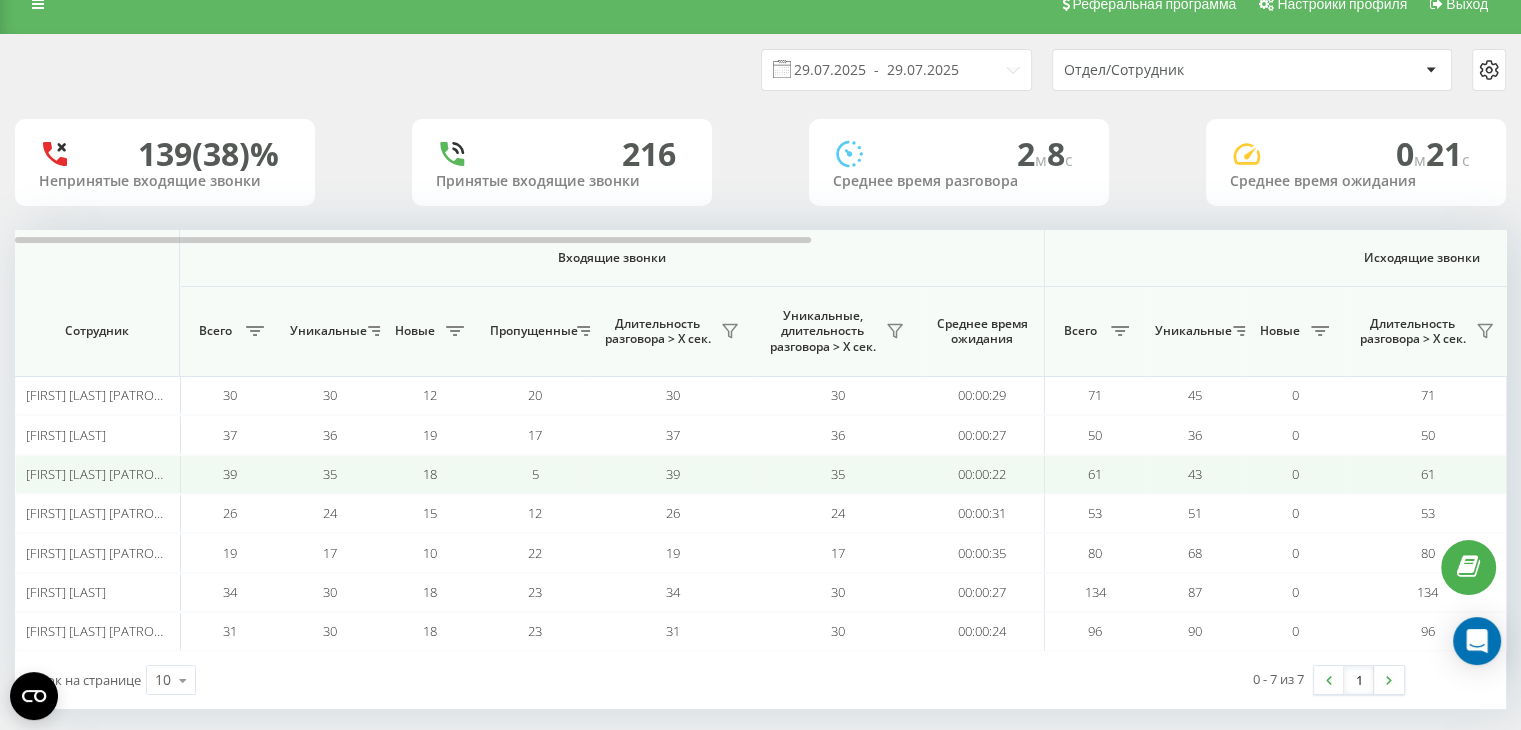 scroll, scrollTop: 0, scrollLeft: 0, axis: both 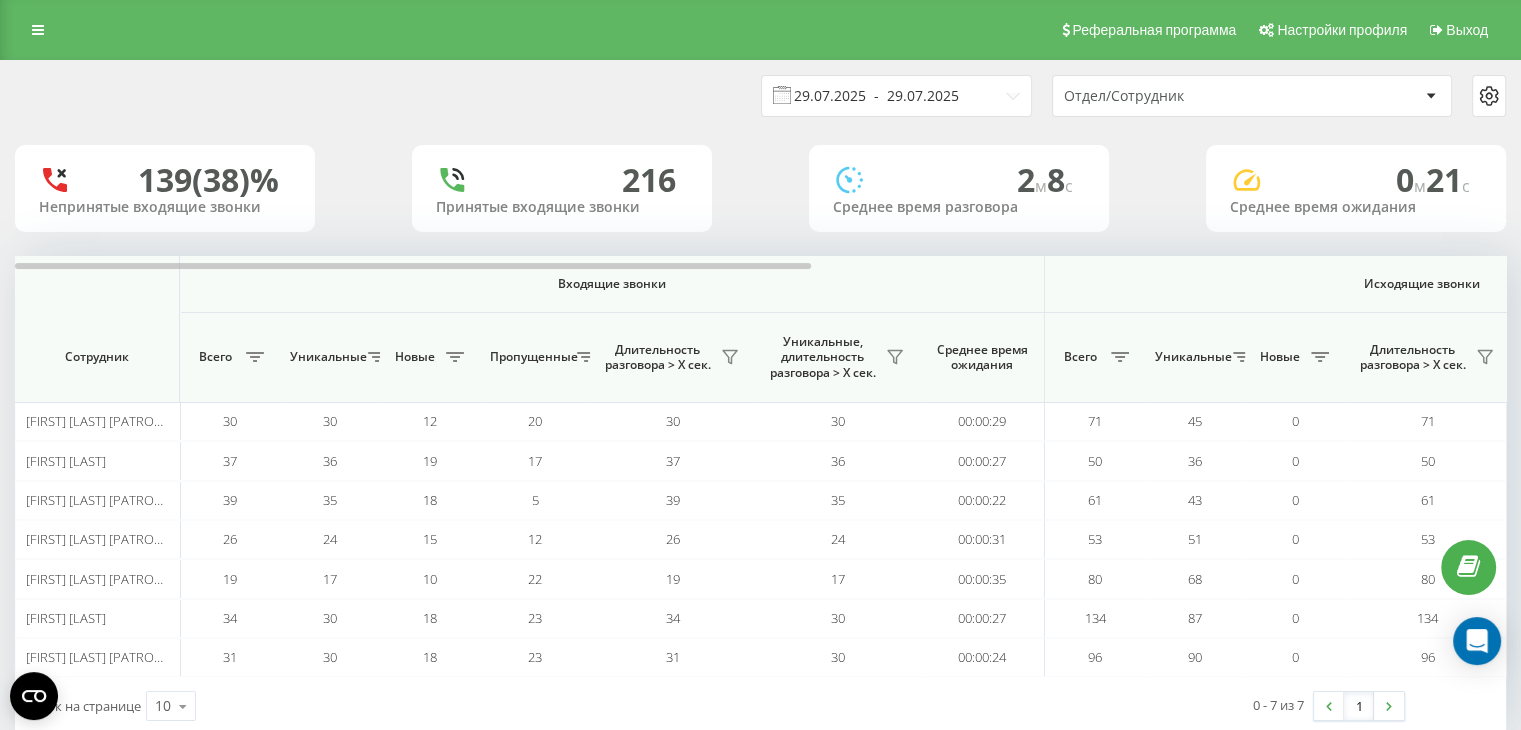 click on "29.07.2025  -  29.07.2025" at bounding box center (896, 96) 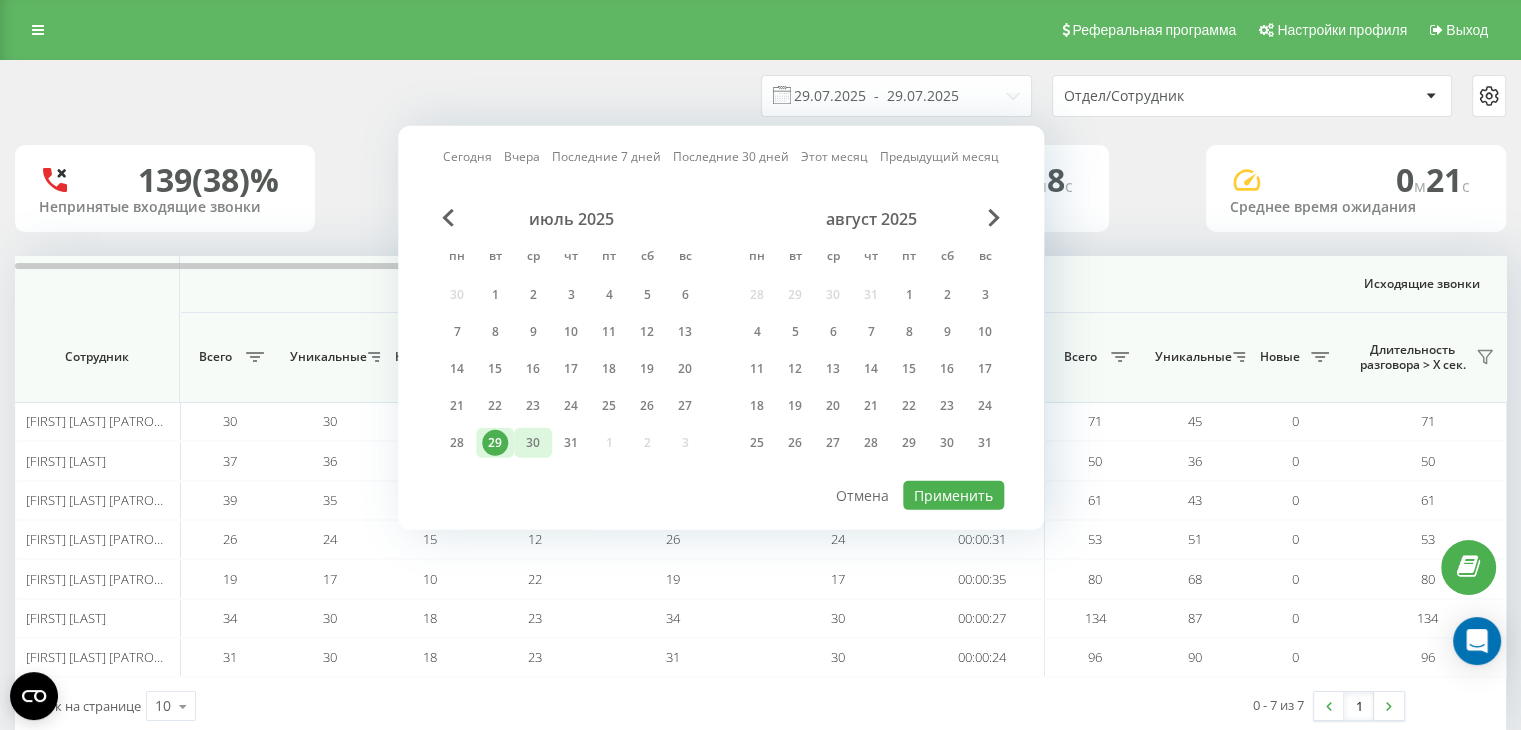 click on "30" at bounding box center (533, 443) 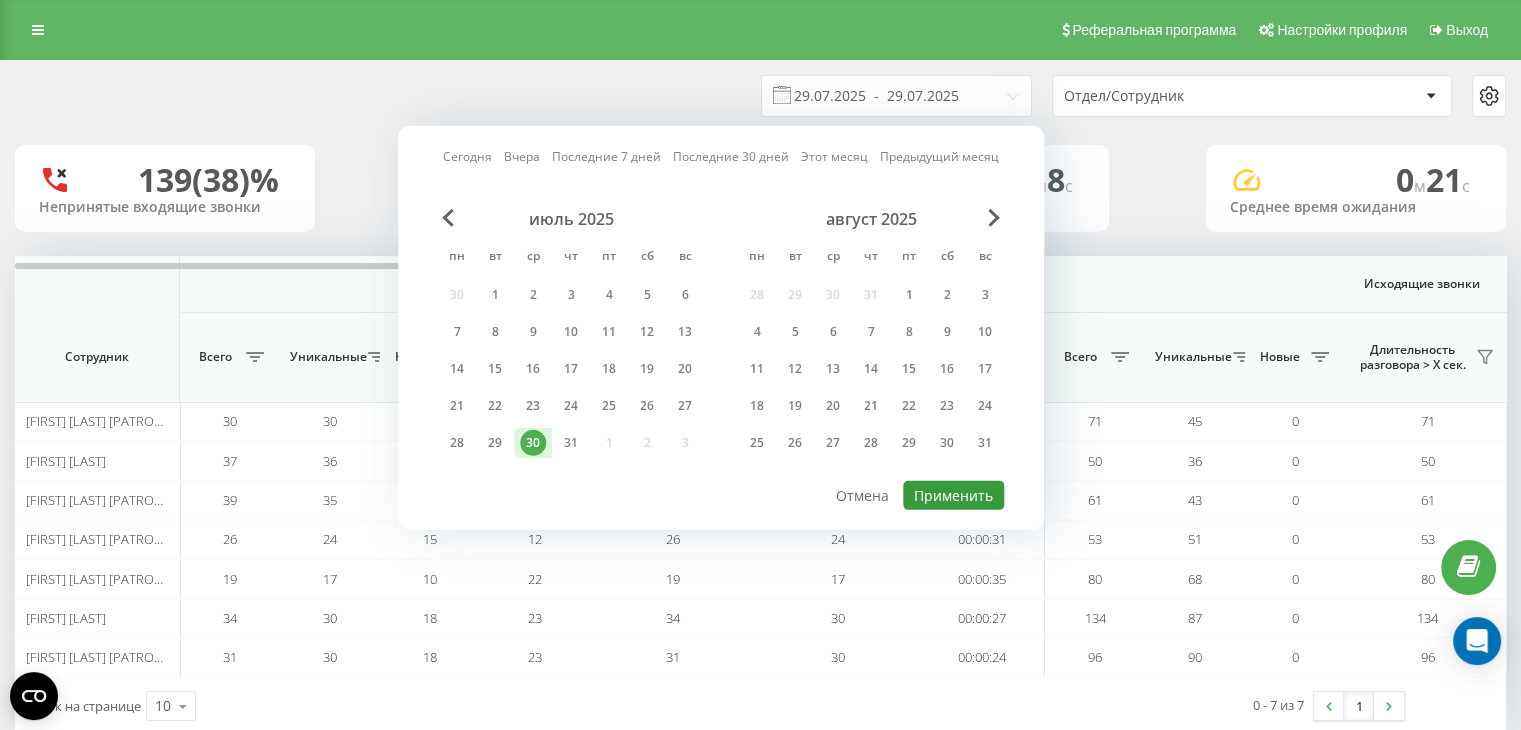 click on "Применить" at bounding box center (953, 495) 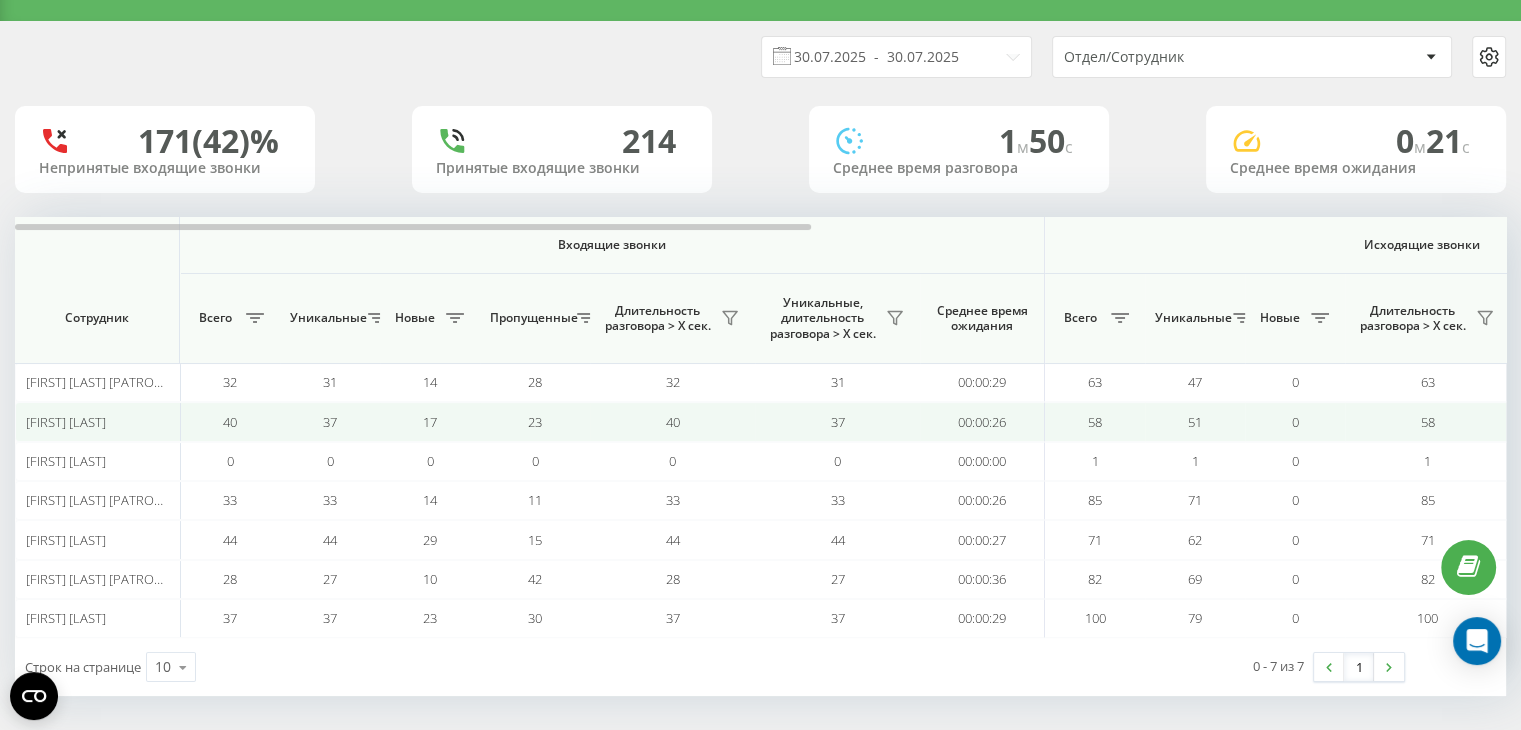 scroll, scrollTop: 42, scrollLeft: 0, axis: vertical 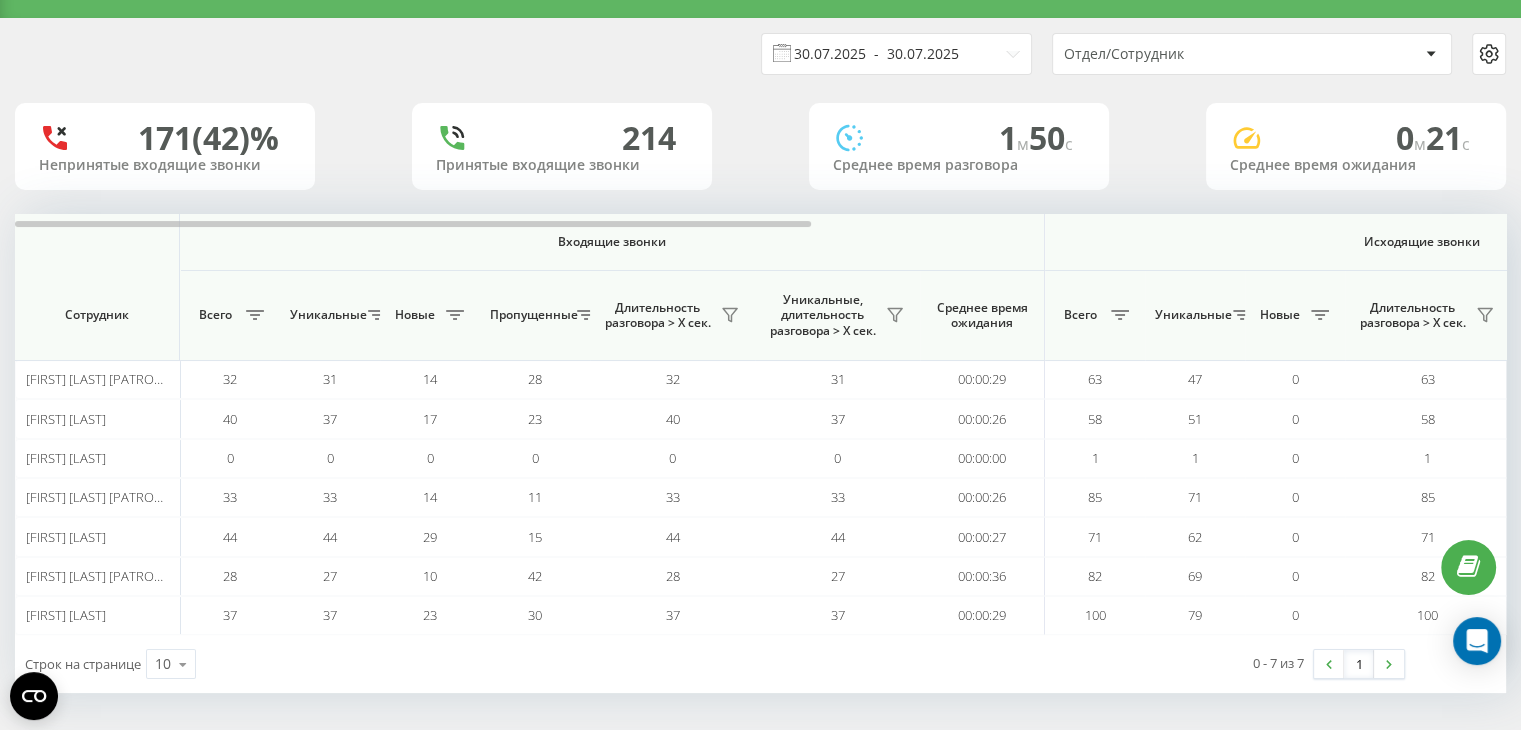 click on "30.07.2025  -  30.07.2025" at bounding box center (896, 54) 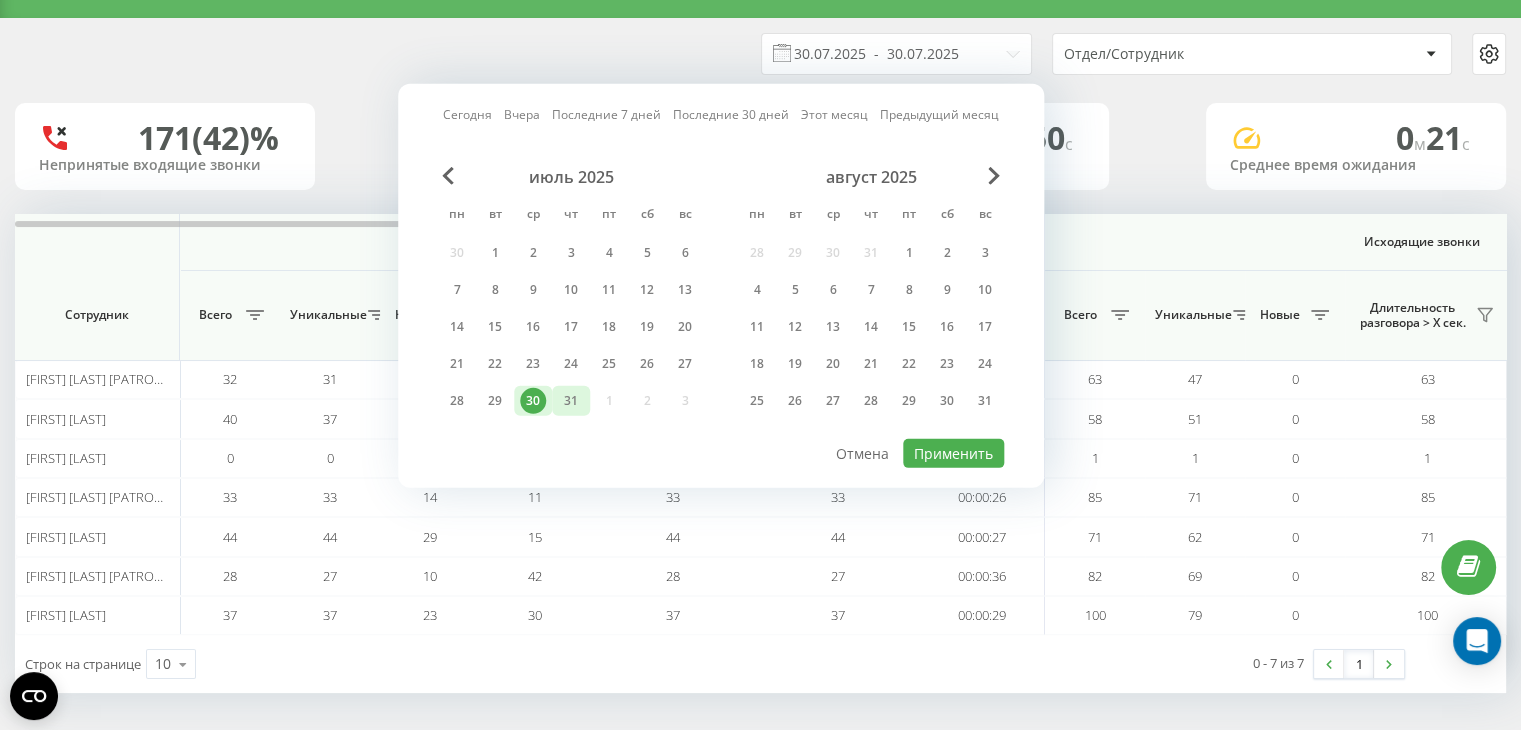 click on "31" at bounding box center [571, 401] 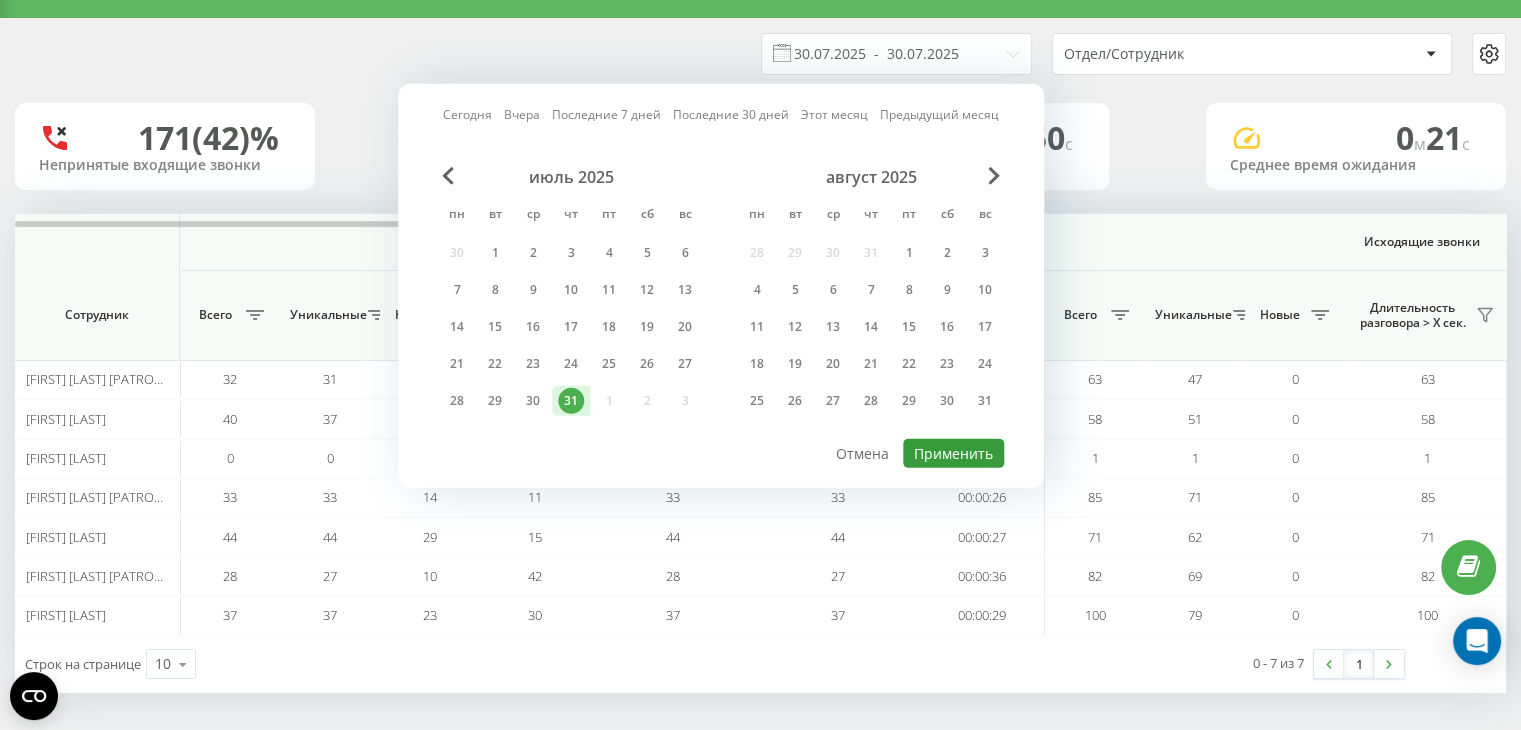 click on "Применить" at bounding box center (953, 453) 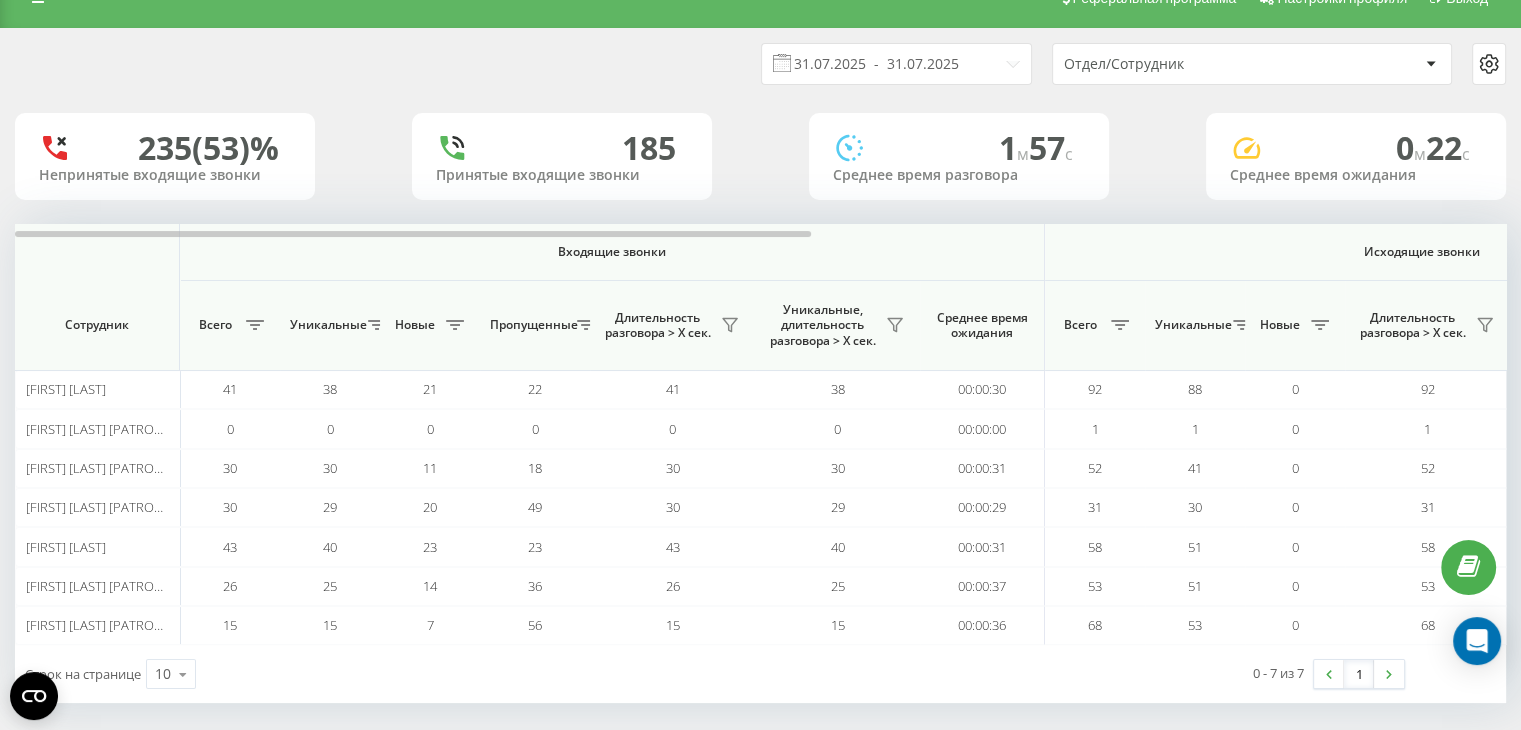 scroll, scrollTop: 42, scrollLeft: 0, axis: vertical 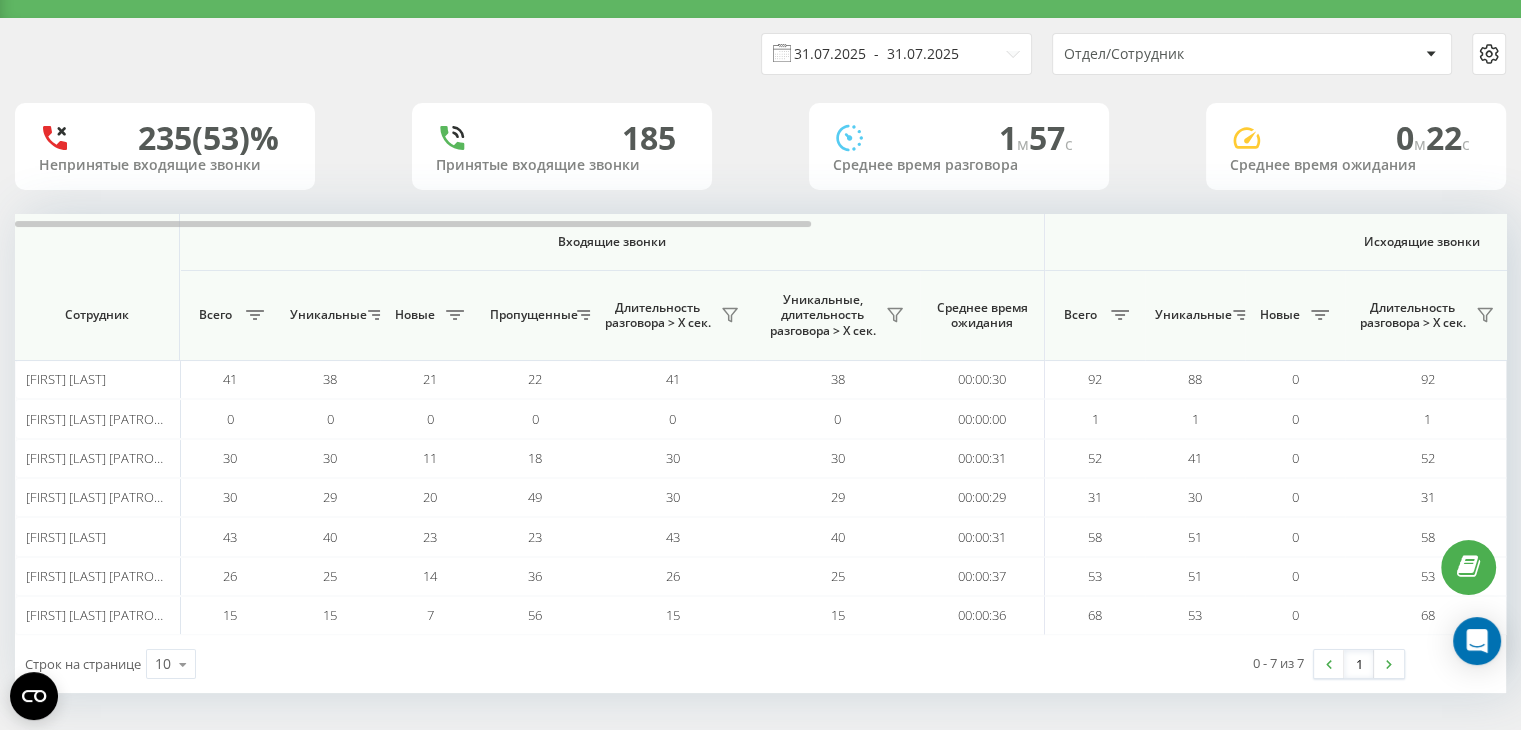 click on "31.07.2025  -  31.07.2025" at bounding box center [896, 54] 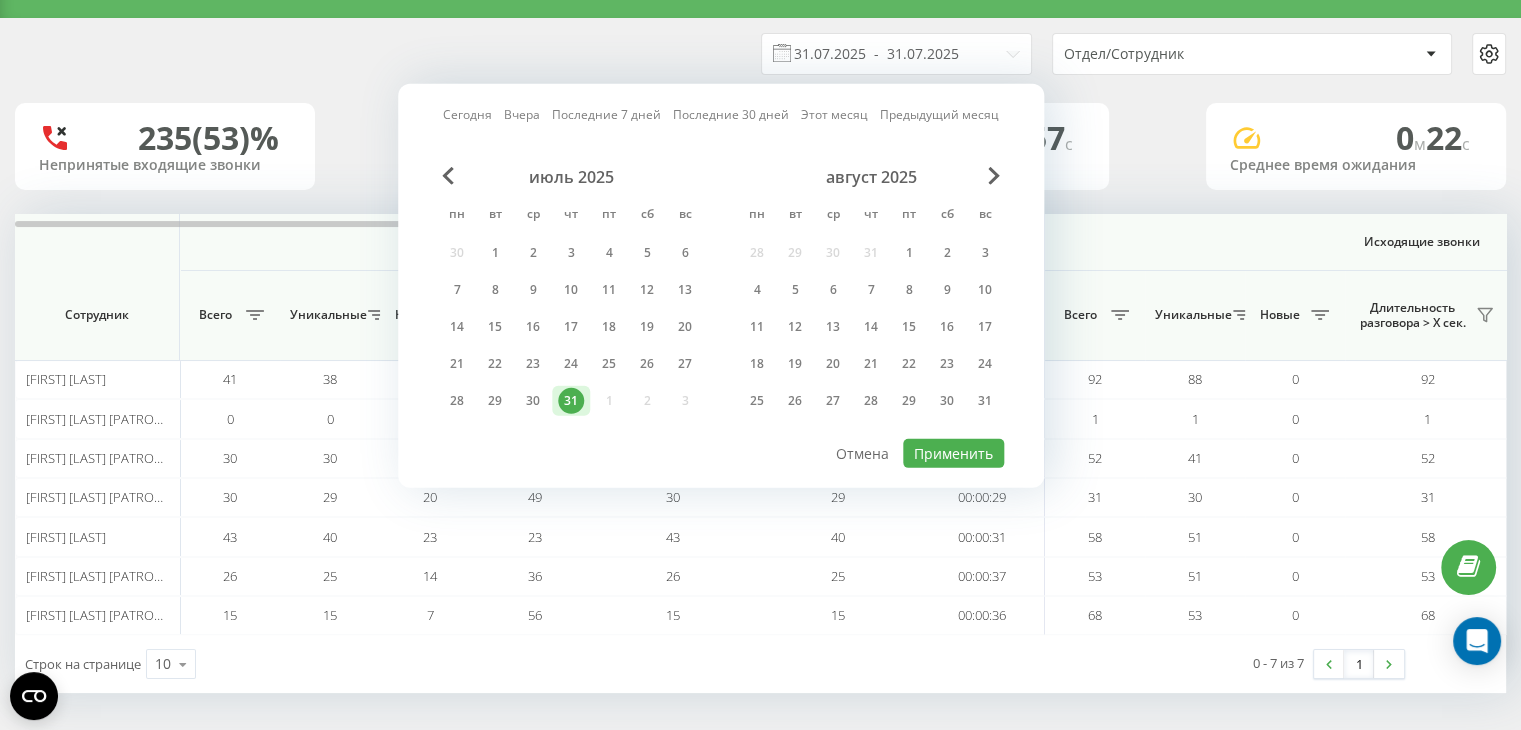 click on "июль 2025 пн вт ср чт пт сб вс 30 1 2 3 4 5 6 7 8 9 10 11 12 13 14 15 16 17 18 19 20 21 22 23 24 25 26 27 28 29 30 31 1 2 3" at bounding box center [571, 295] 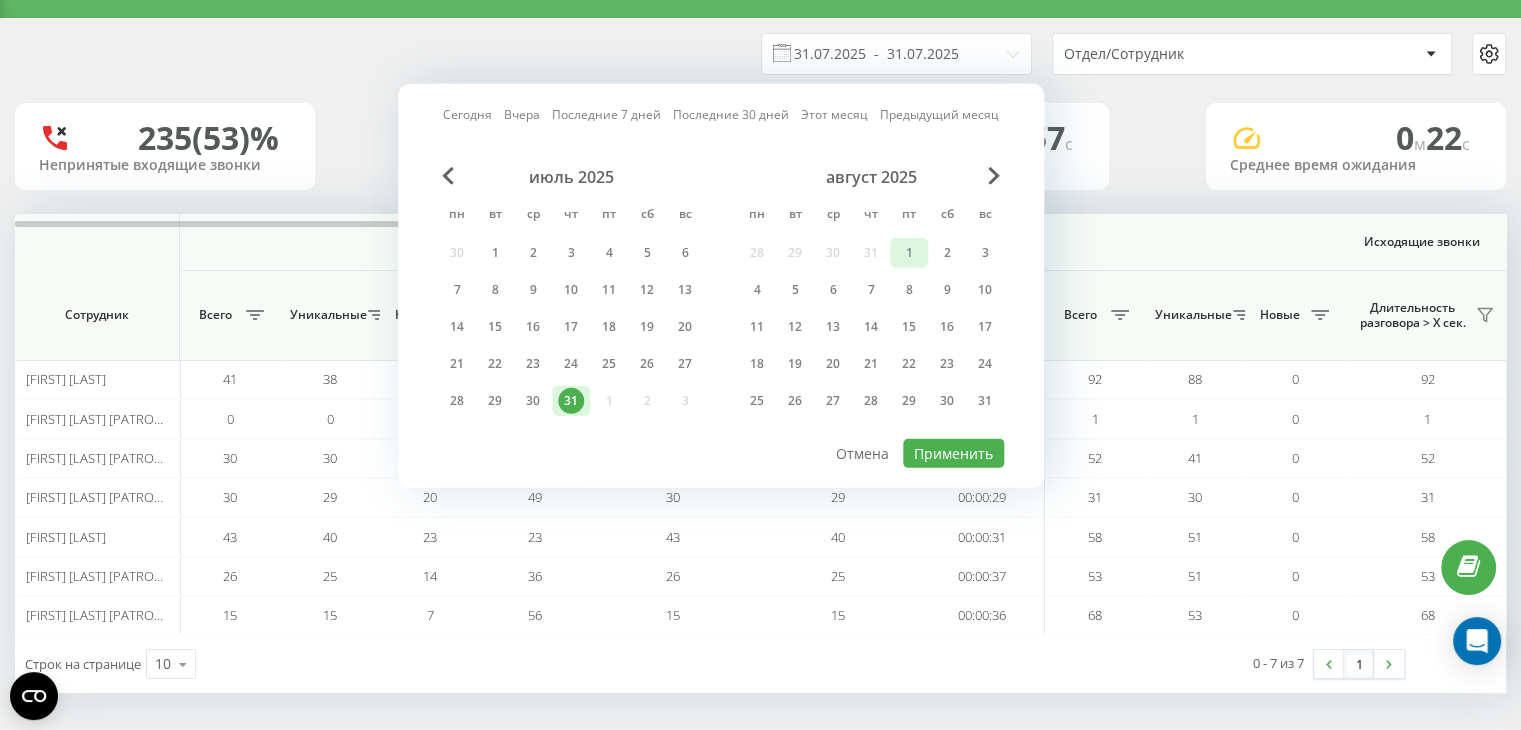 click on "1" at bounding box center (909, 253) 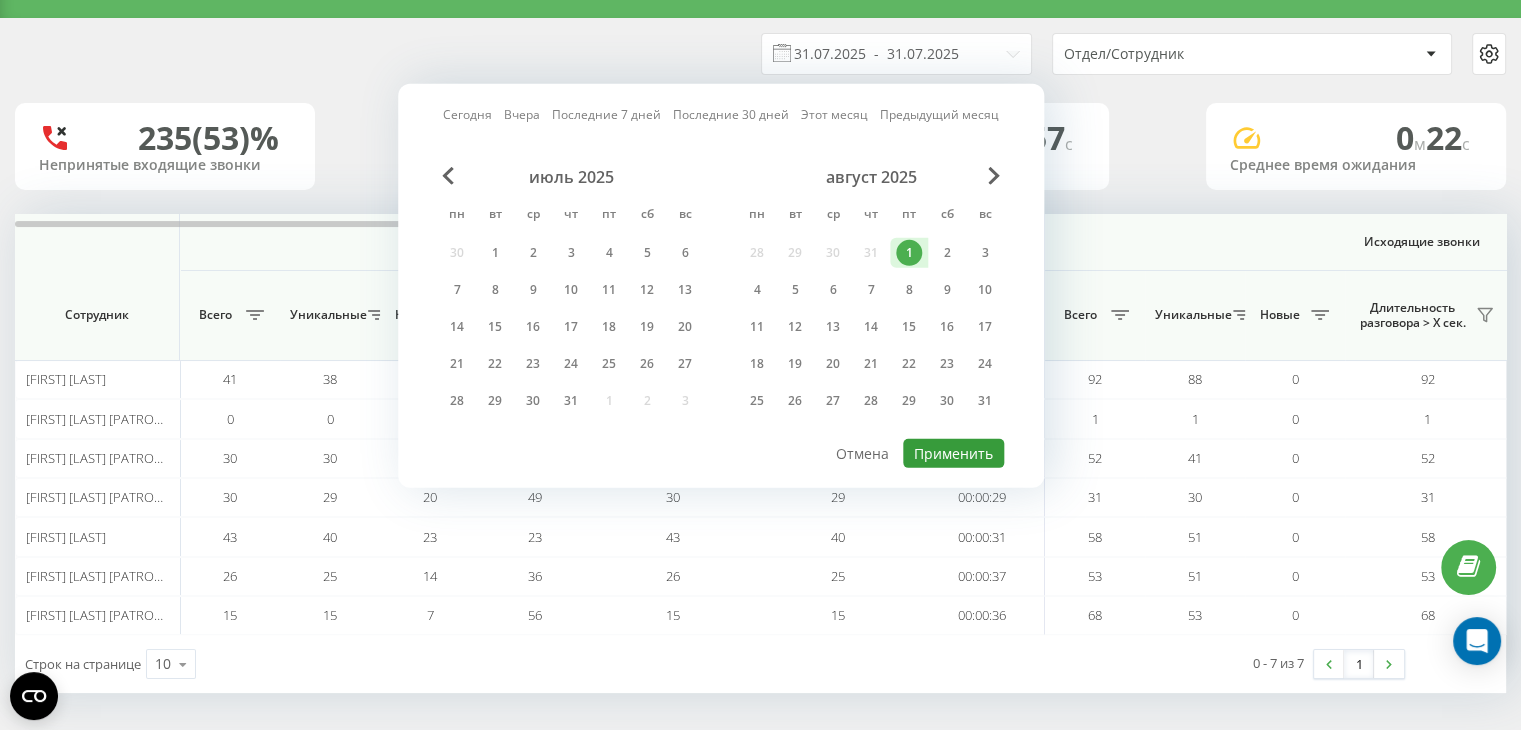 click on "Применить" at bounding box center (953, 453) 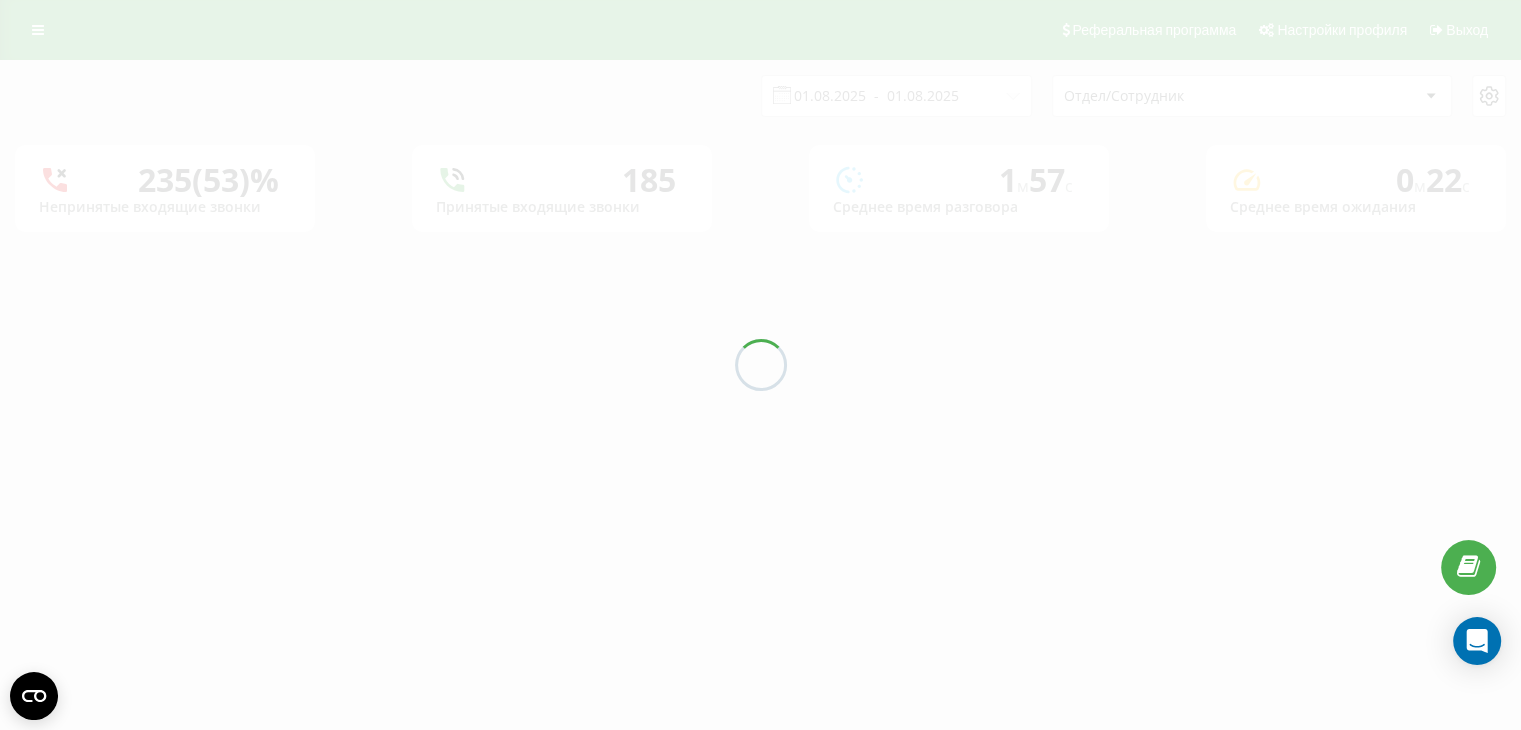 scroll, scrollTop: 0, scrollLeft: 0, axis: both 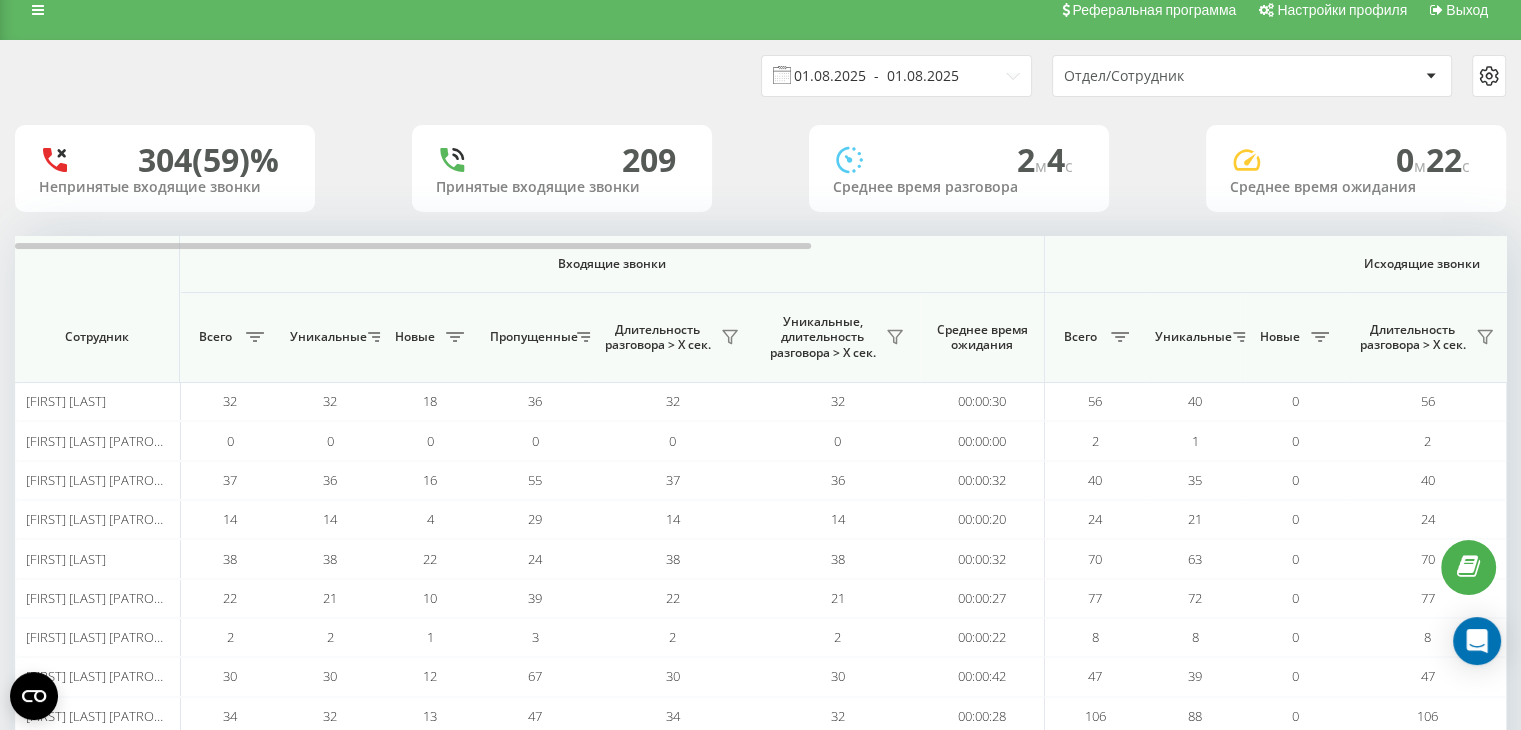 click on "01.08.2025  -  01.08.2025" at bounding box center (896, 76) 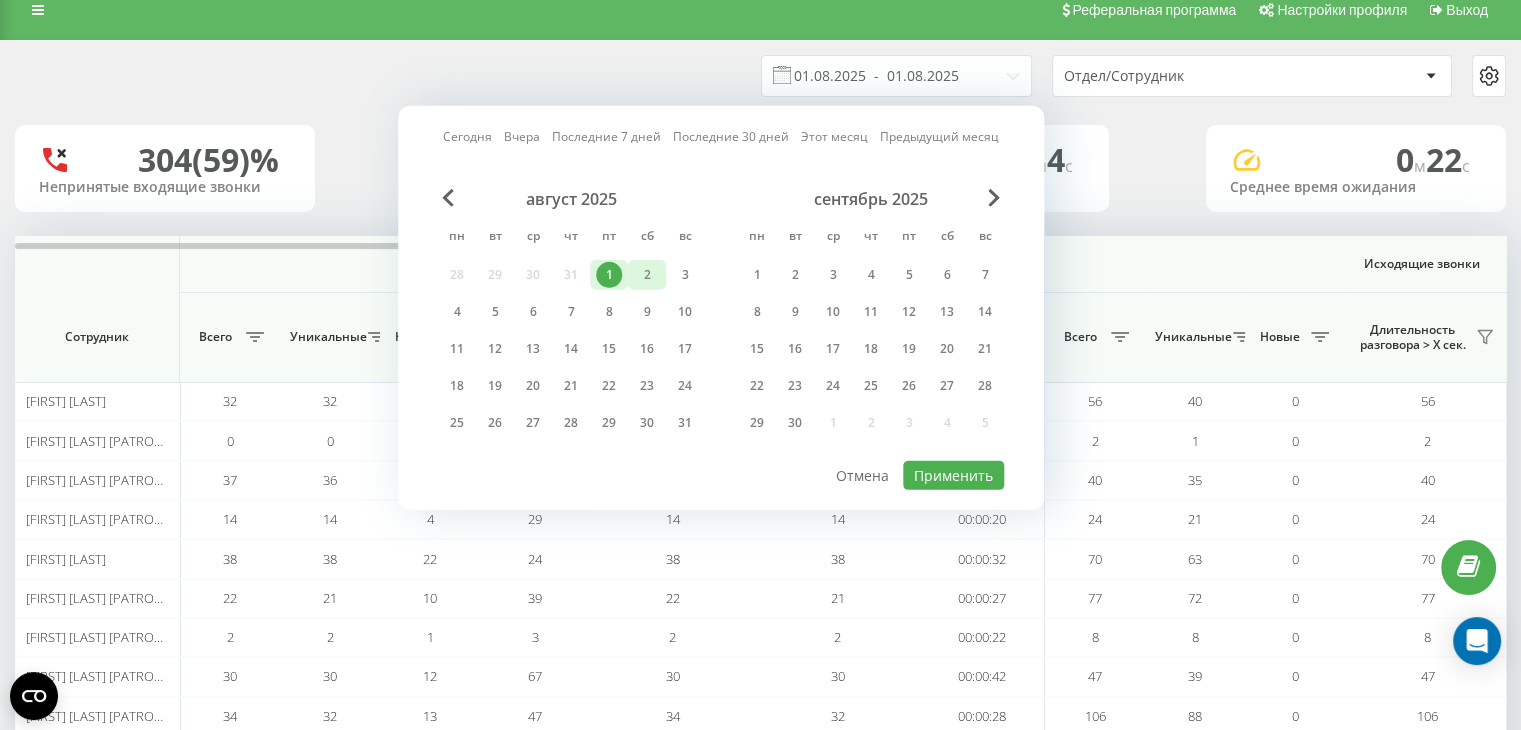 click on "2" at bounding box center (647, 275) 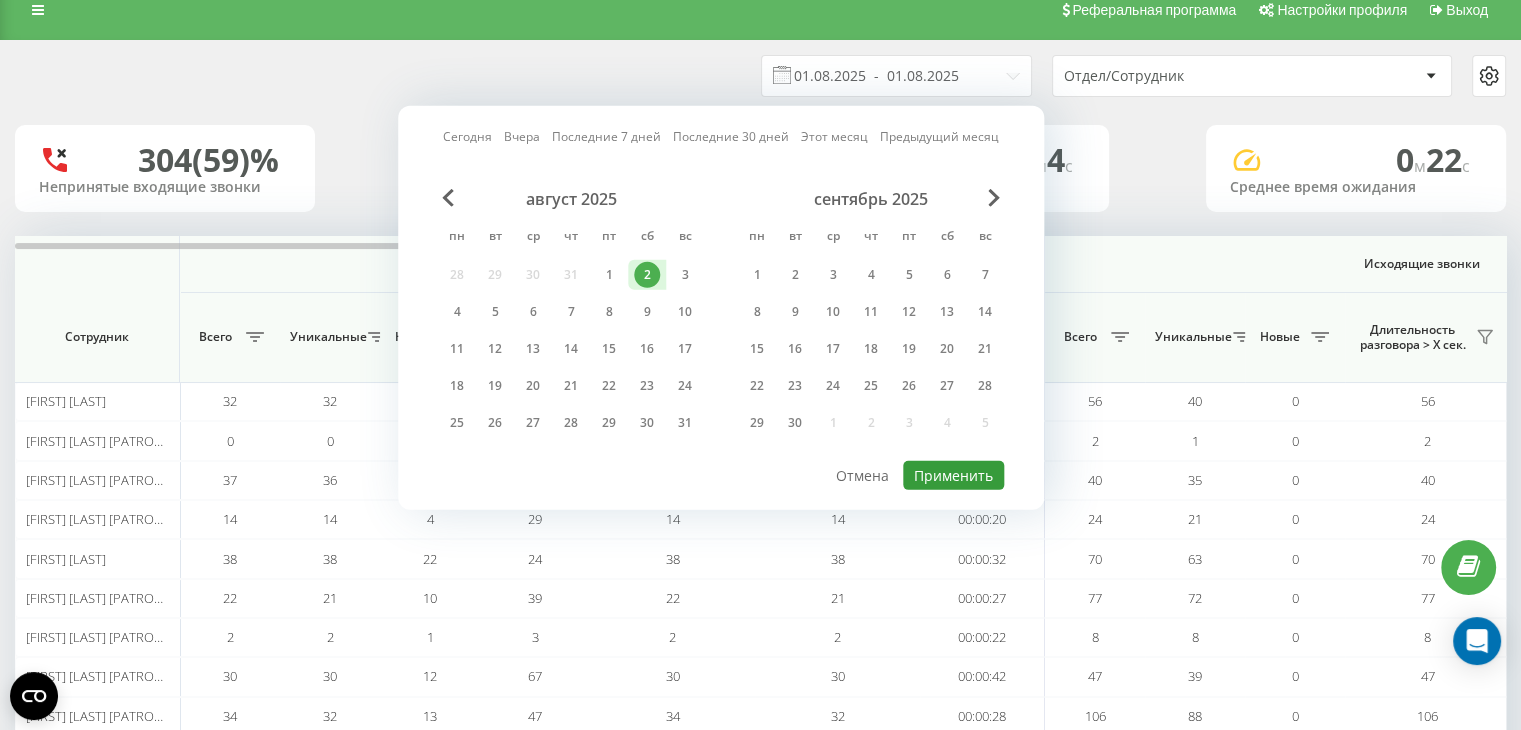 click on "Применить" at bounding box center [953, 475] 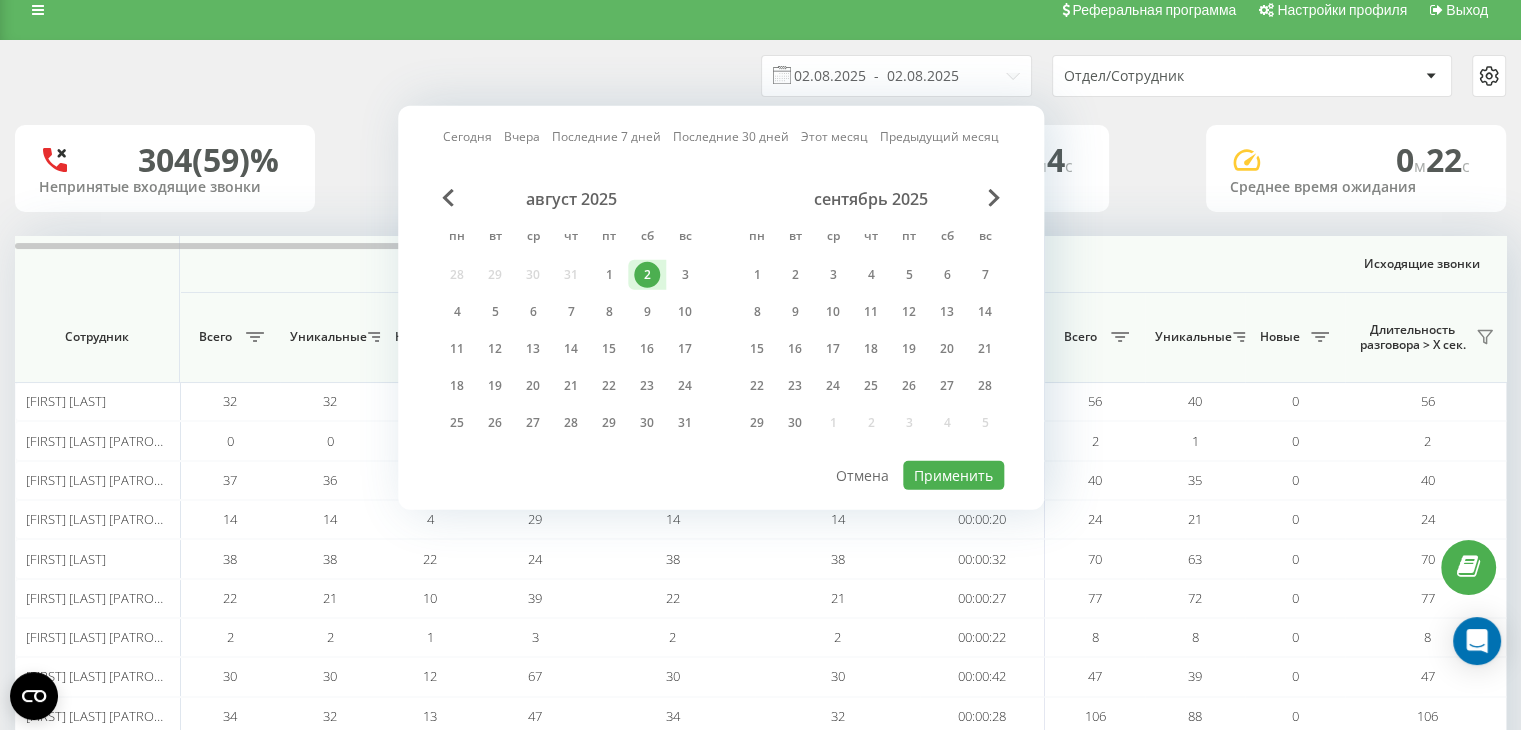 scroll, scrollTop: 0, scrollLeft: 0, axis: both 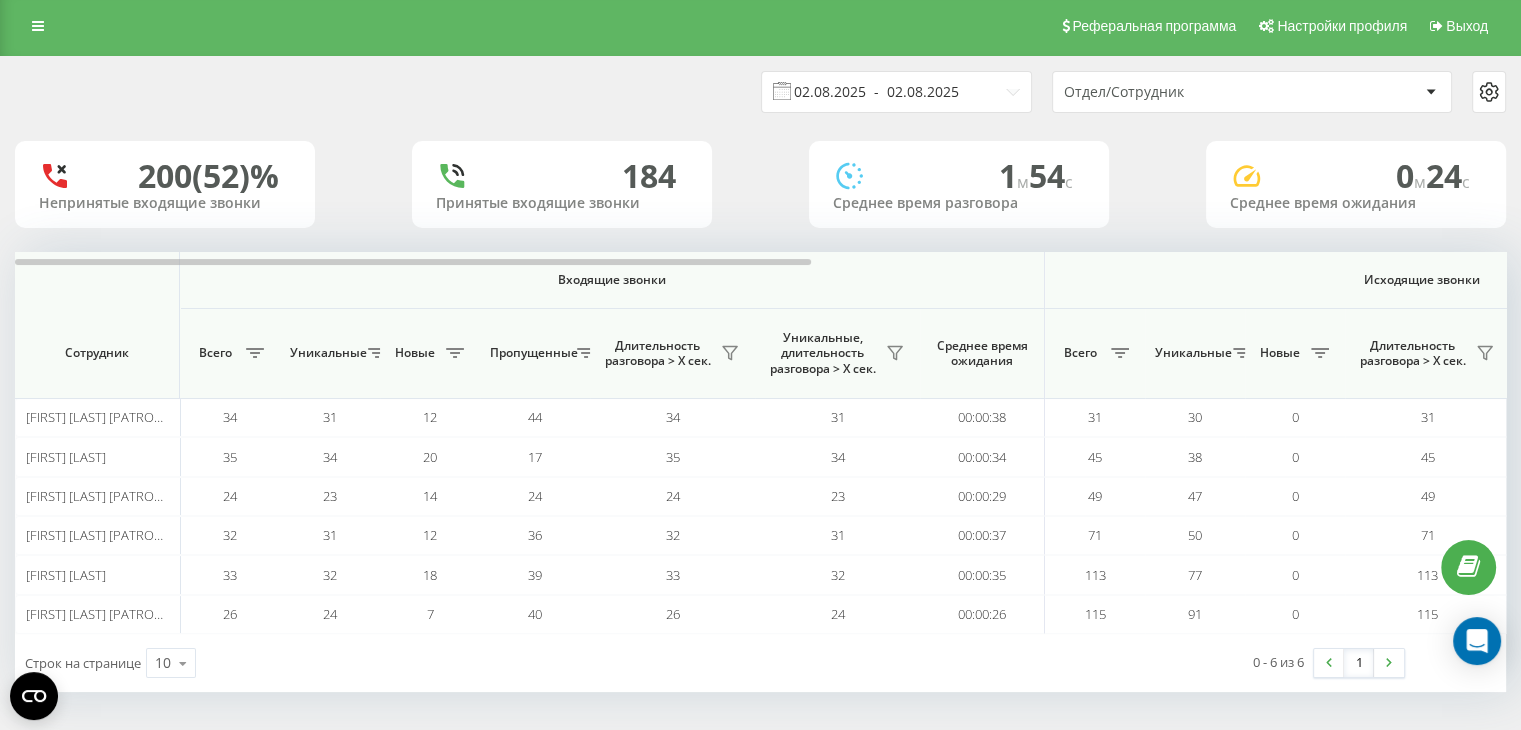 click on "02.08.2025  -  02.08.2025" at bounding box center (896, 92) 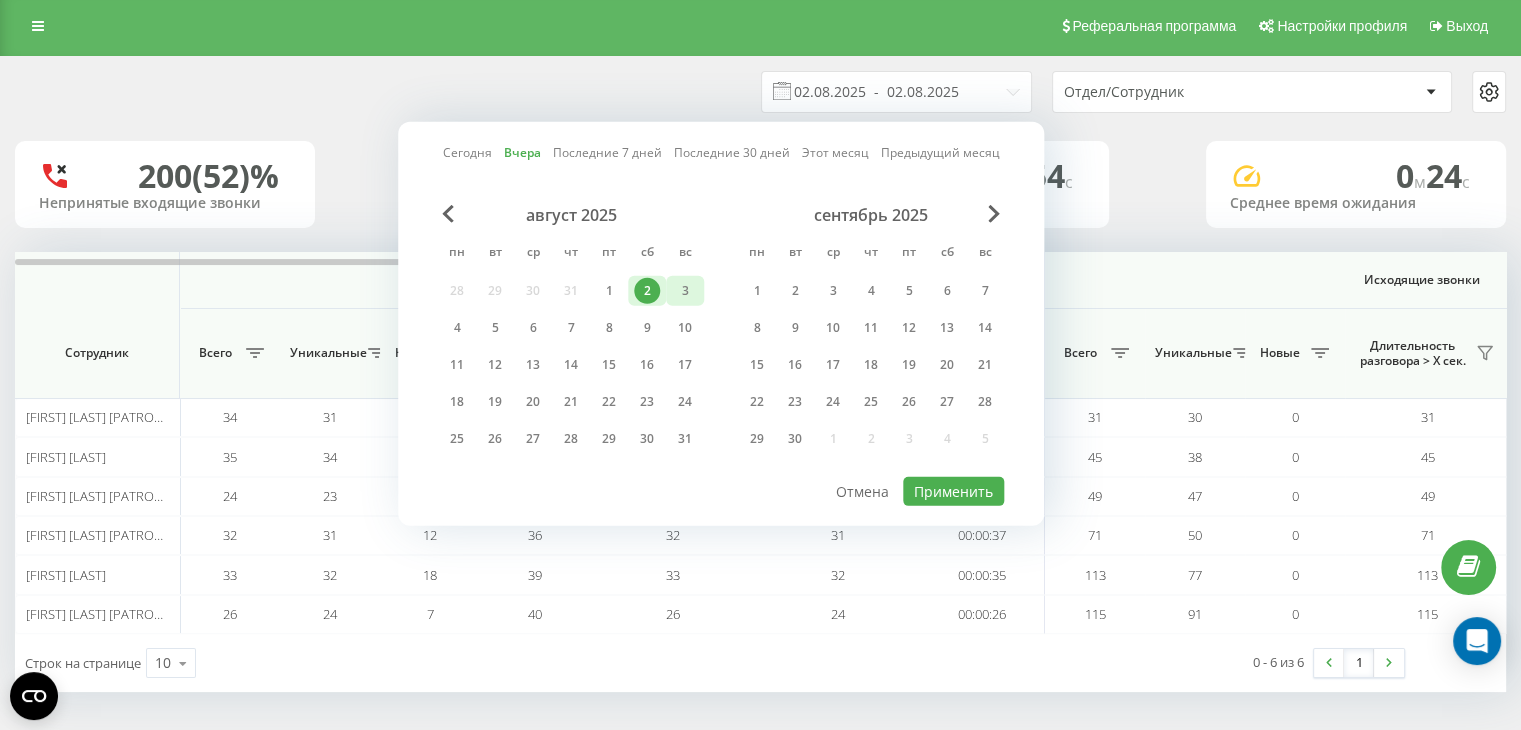 click on "3" at bounding box center [685, 291] 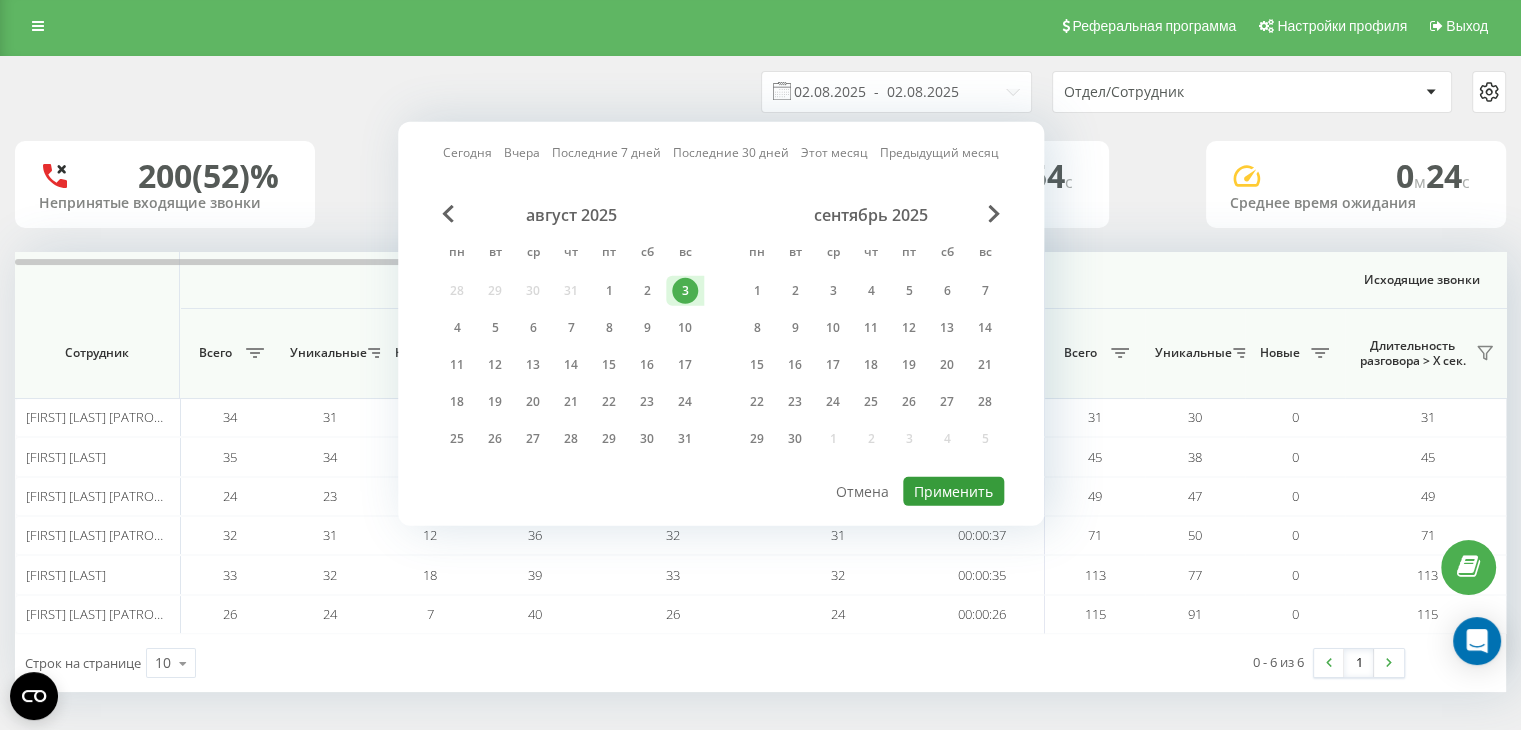click on "Применить" at bounding box center (953, 491) 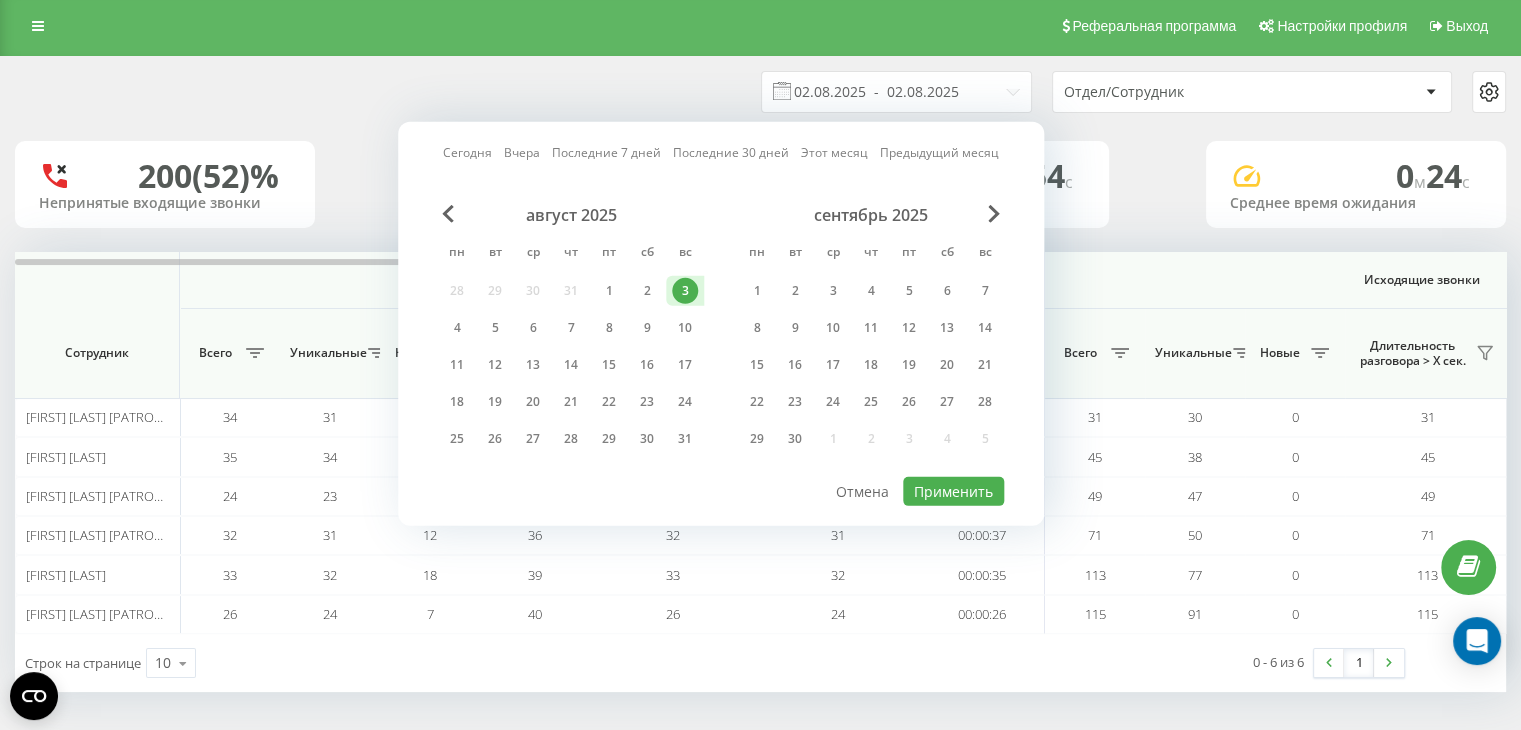 type on "03.08.2025  -  03.08.2025" 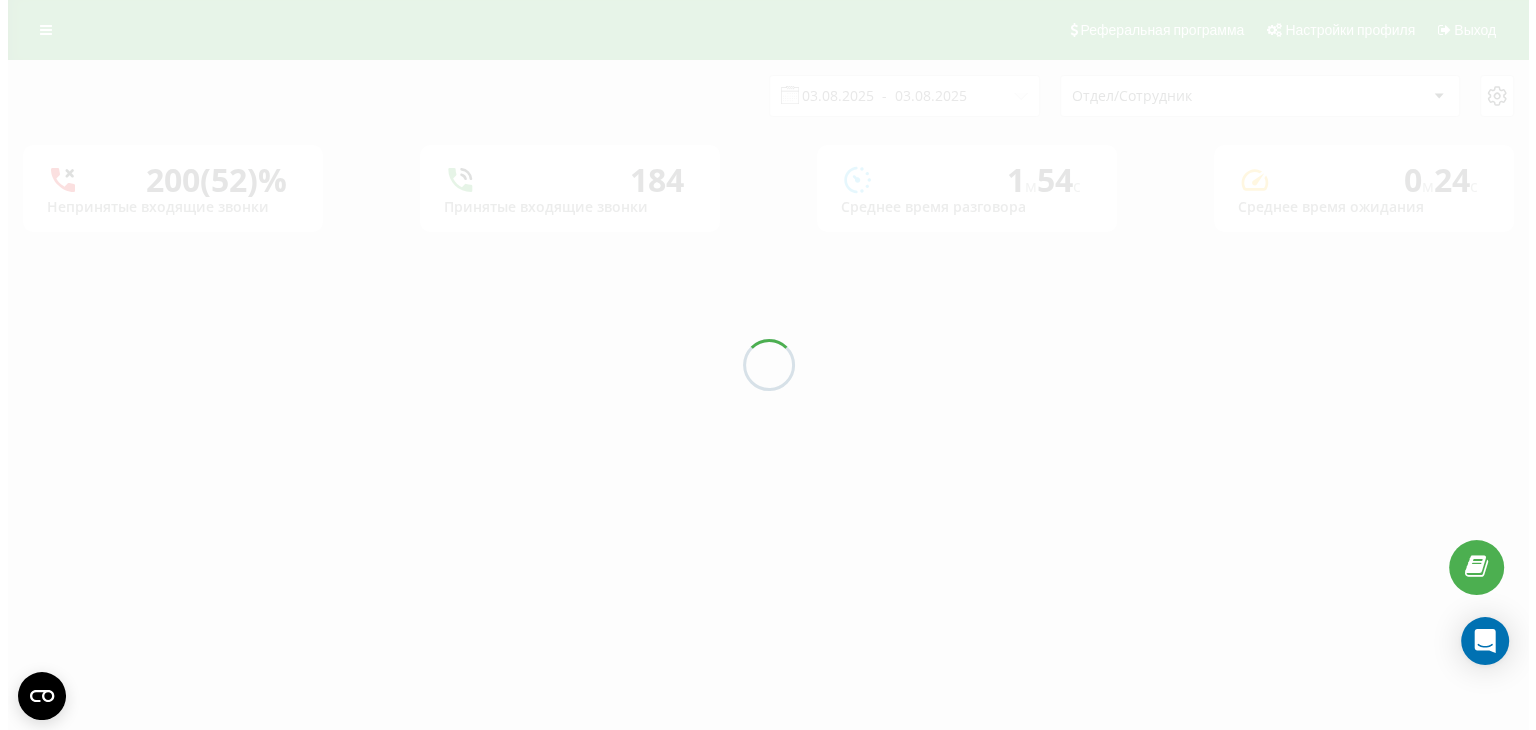 scroll, scrollTop: 0, scrollLeft: 0, axis: both 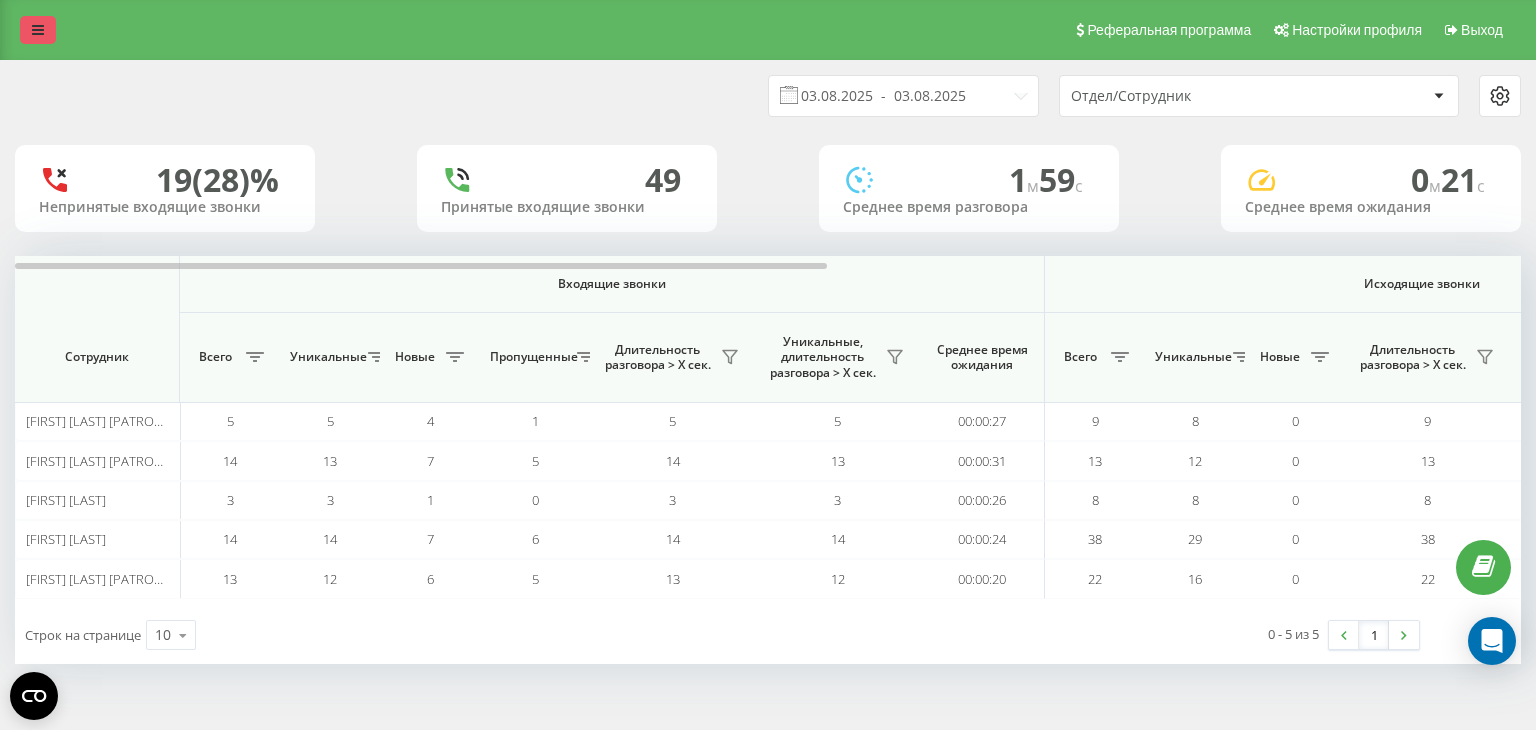 click at bounding box center [38, 30] 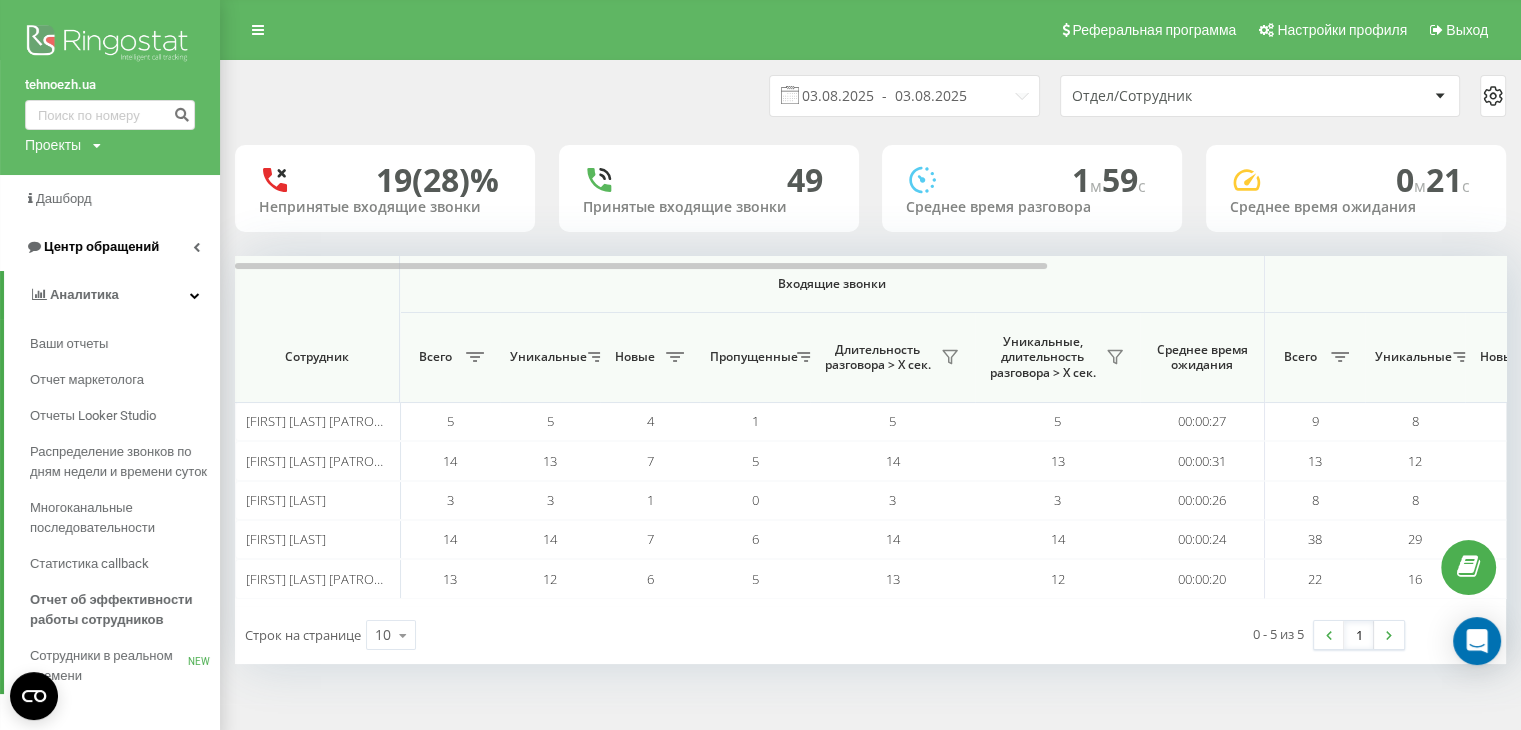 click on "Центр обращений" at bounding box center [101, 246] 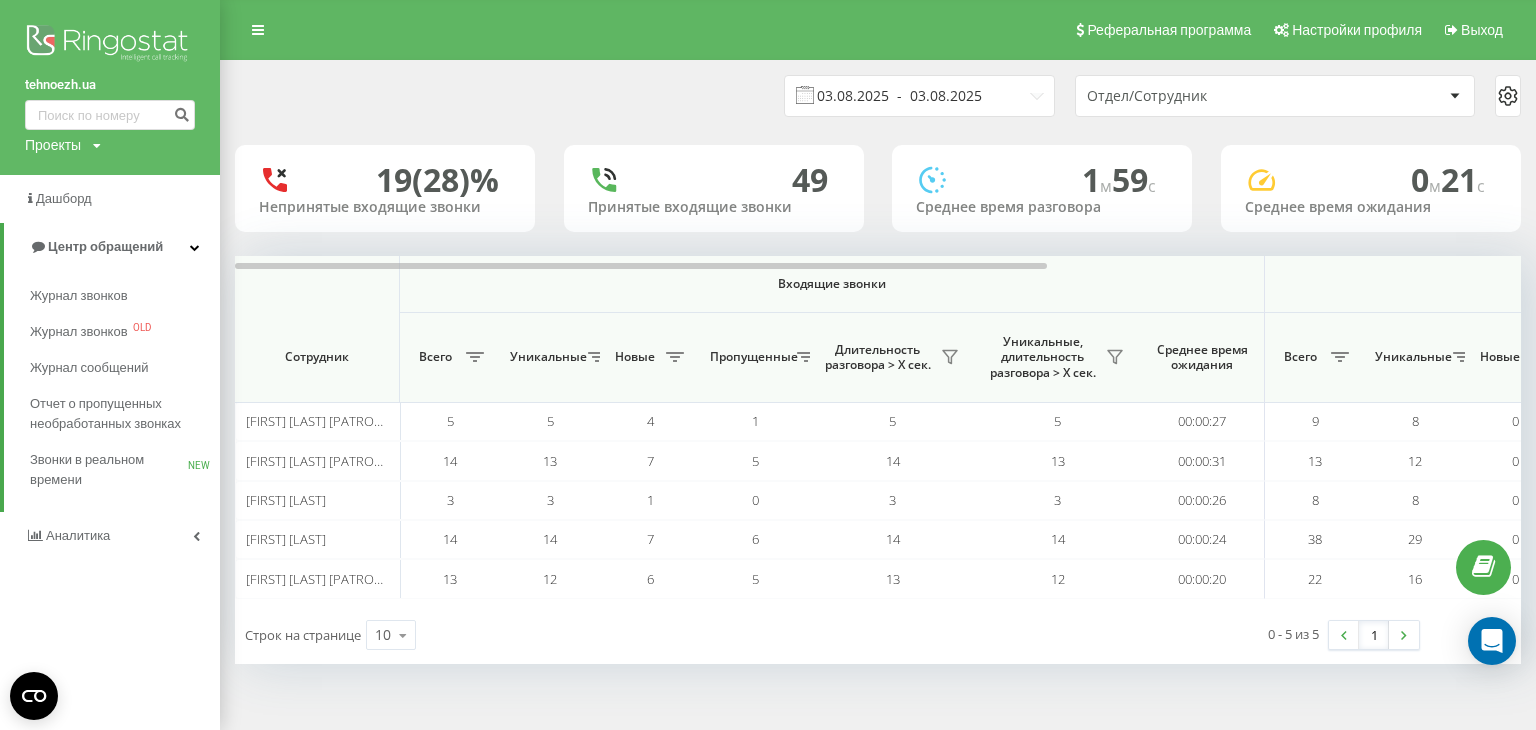 click on "03.08.2025  -  03.08.2025" at bounding box center (919, 96) 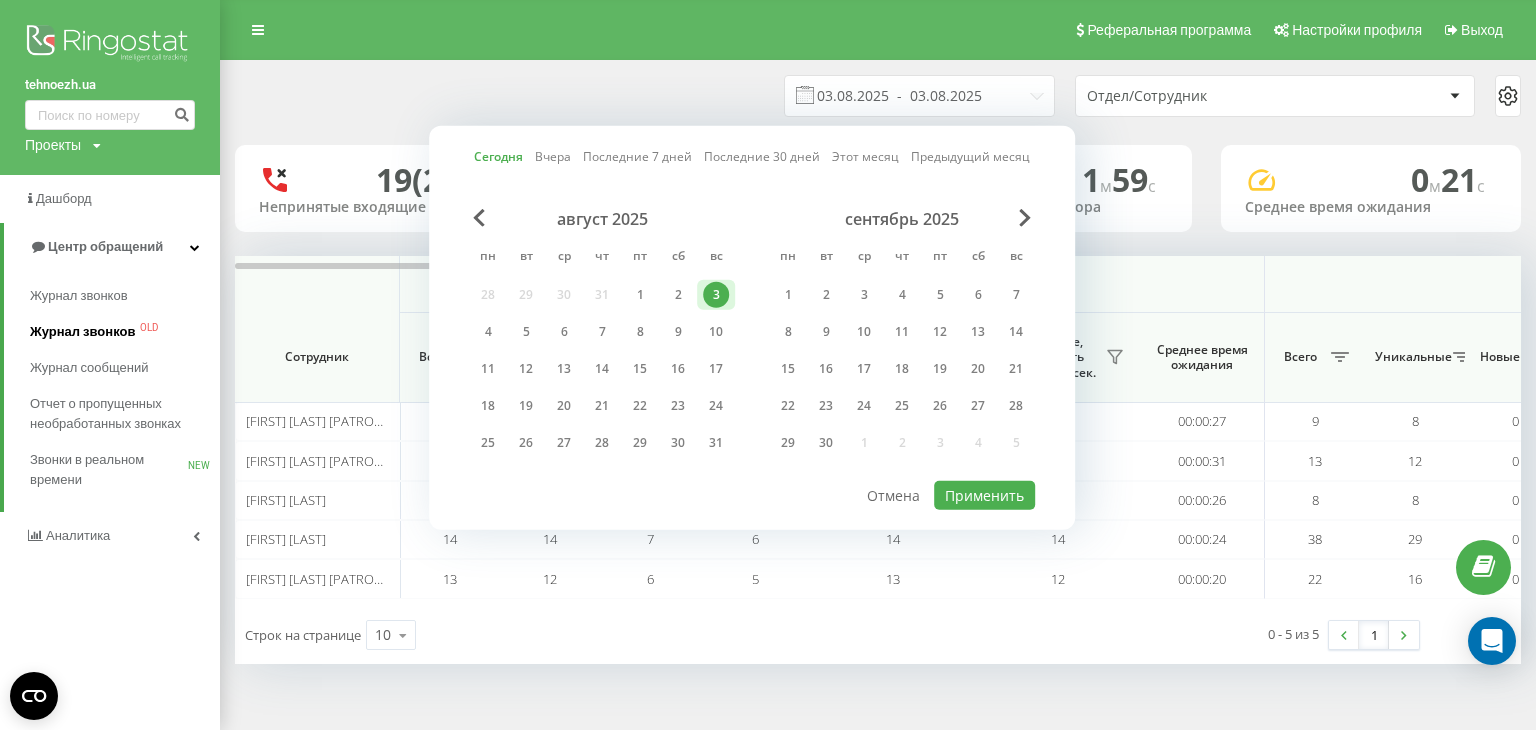 click on "Журнал звонков" at bounding box center [82, 332] 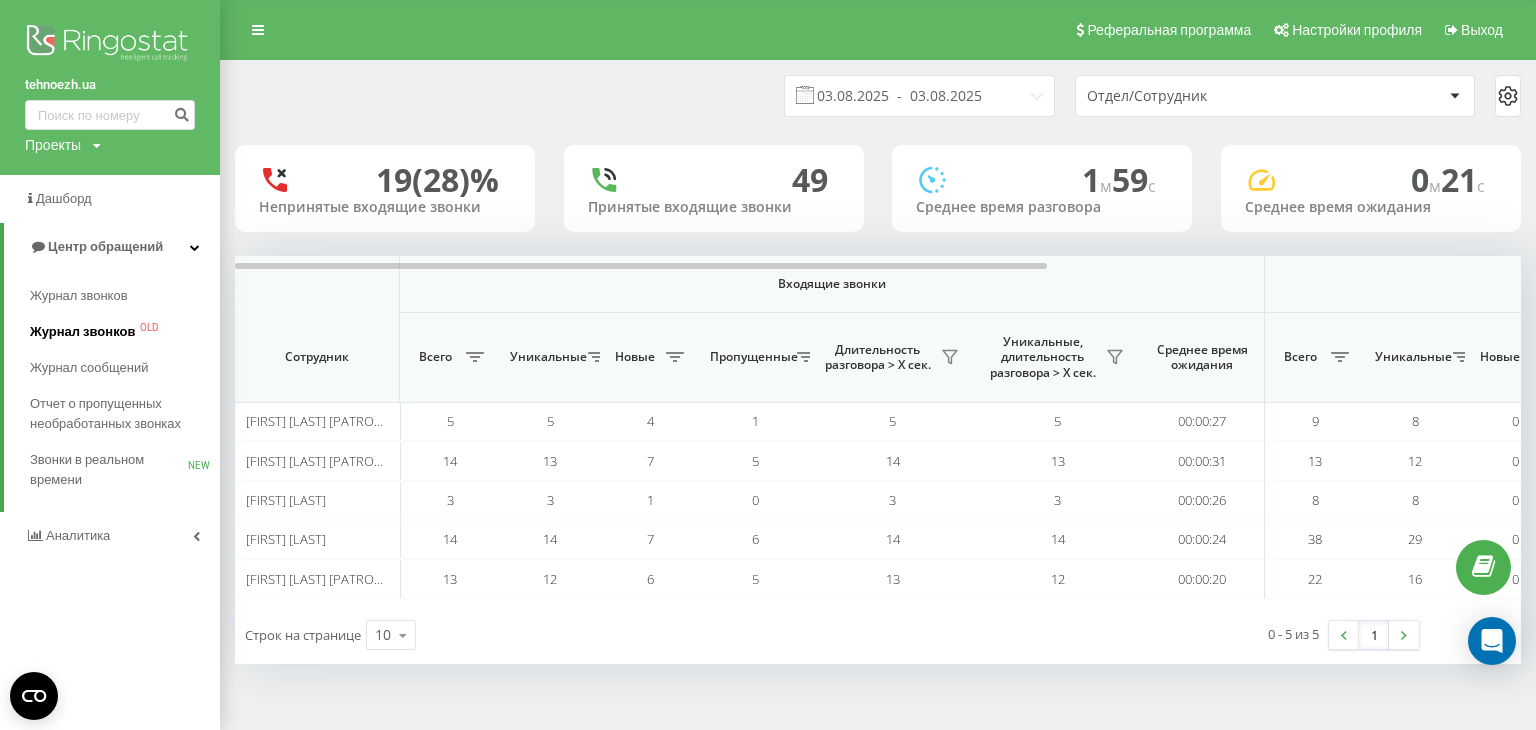 click on "Журнал звонков" at bounding box center [82, 332] 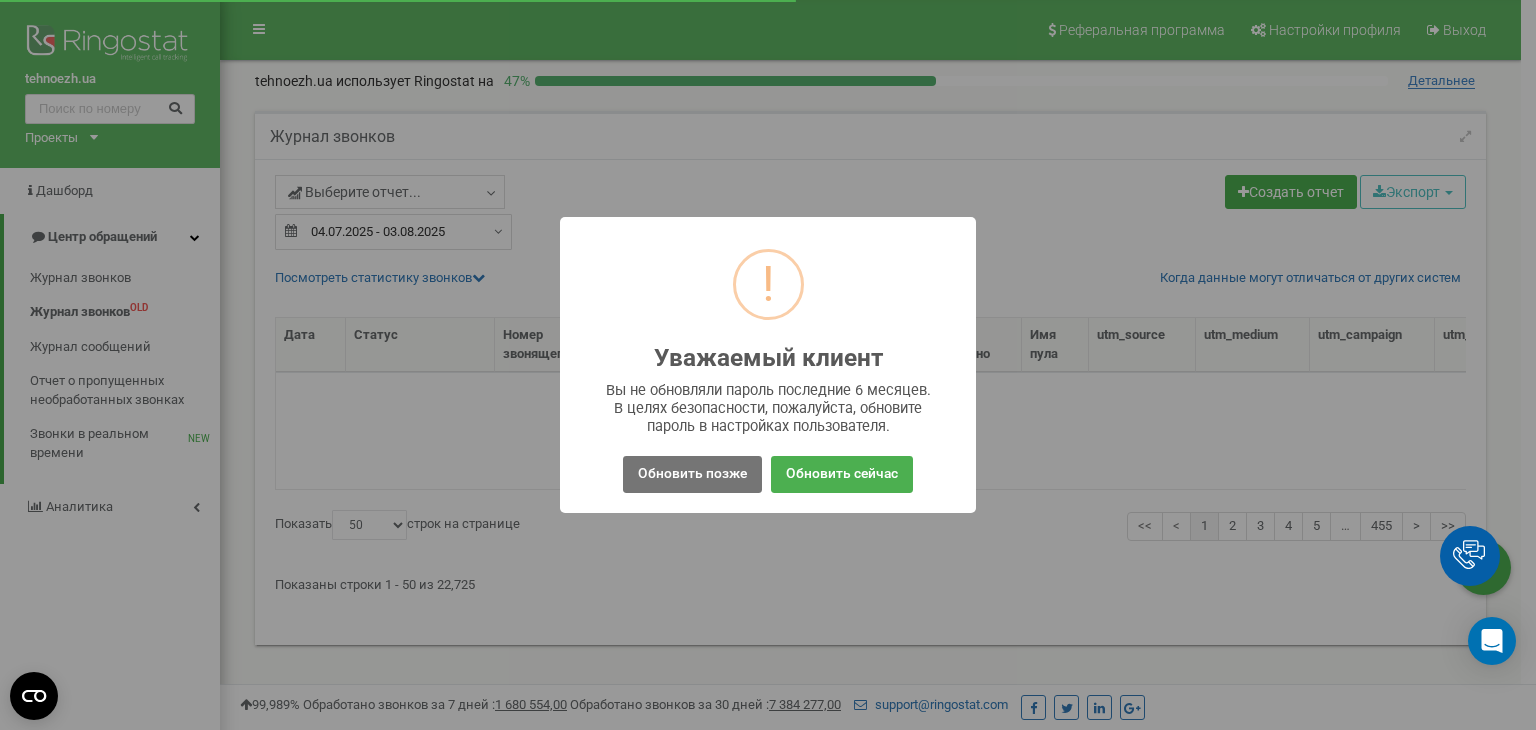 select on "50" 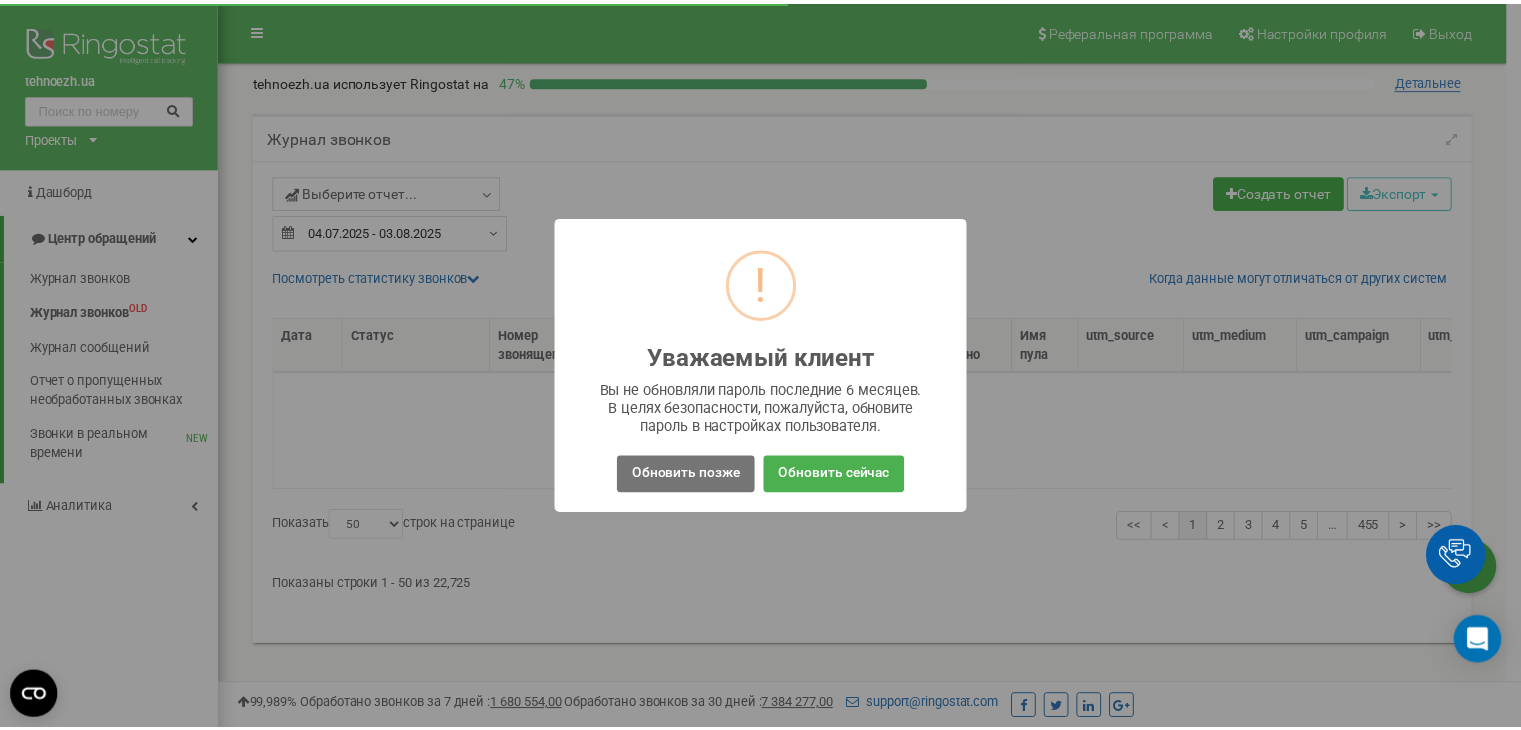 scroll, scrollTop: 0, scrollLeft: 0, axis: both 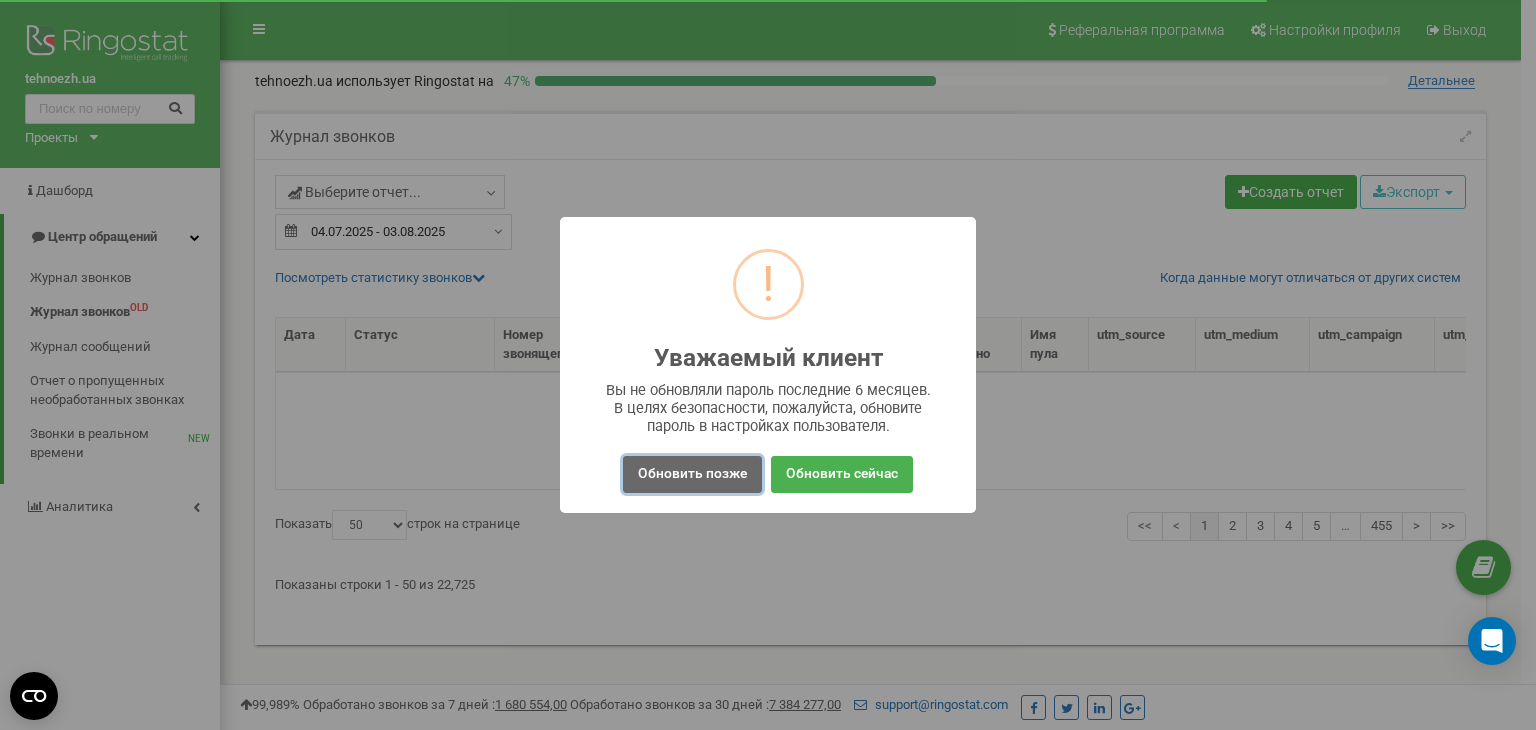 click on "Обновить позже" at bounding box center (692, 474) 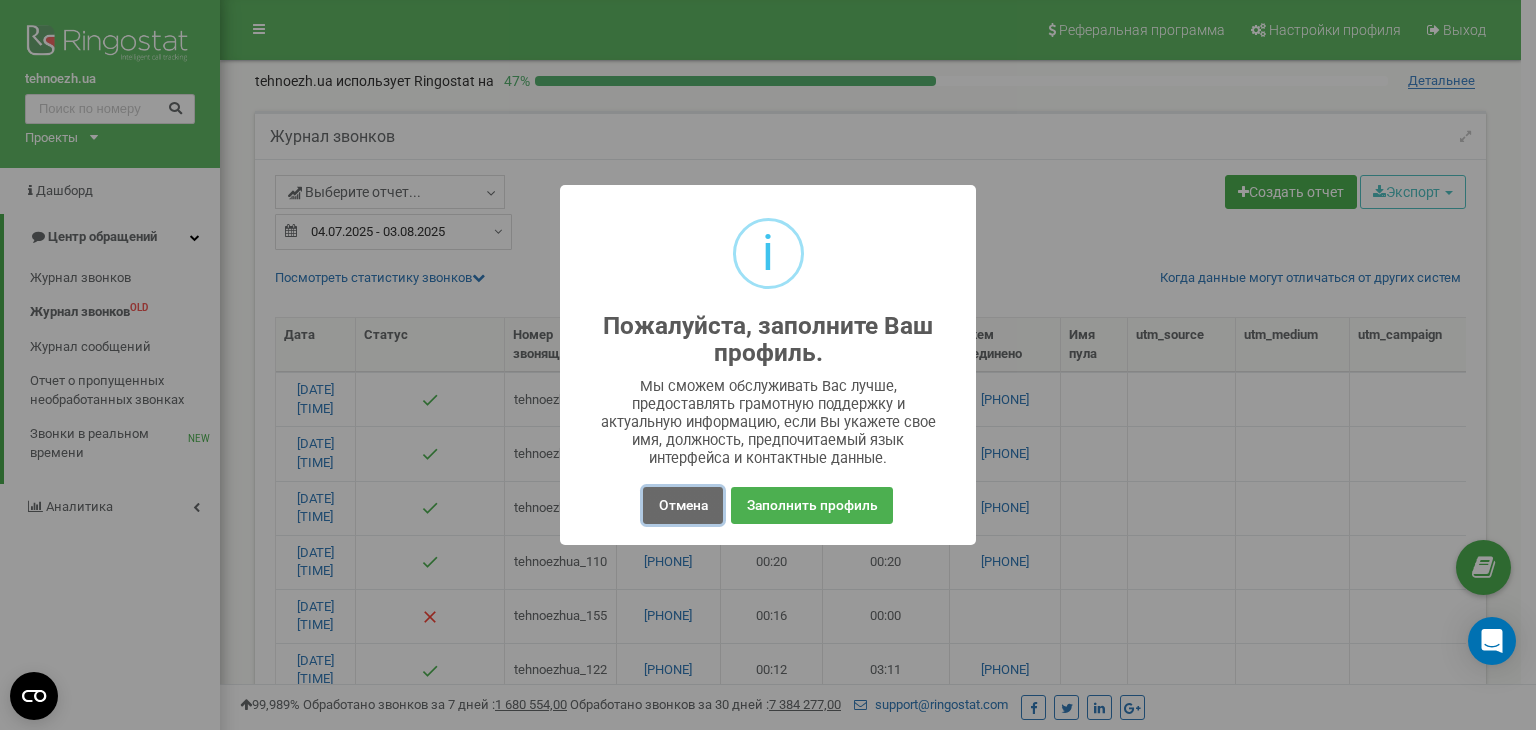 click on "Отмена" at bounding box center (682, 505) 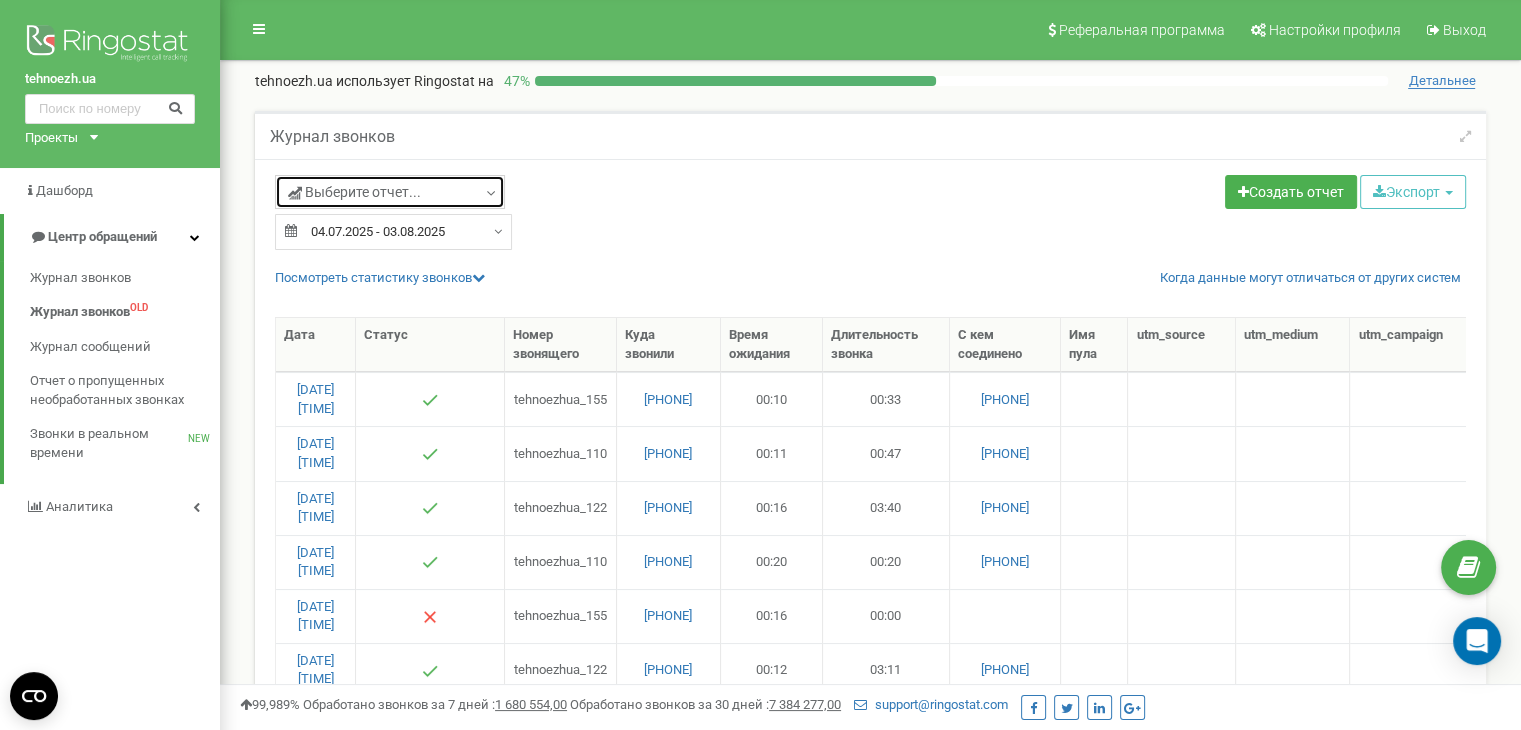 click on "Выберите отчет..." at bounding box center [390, 192] 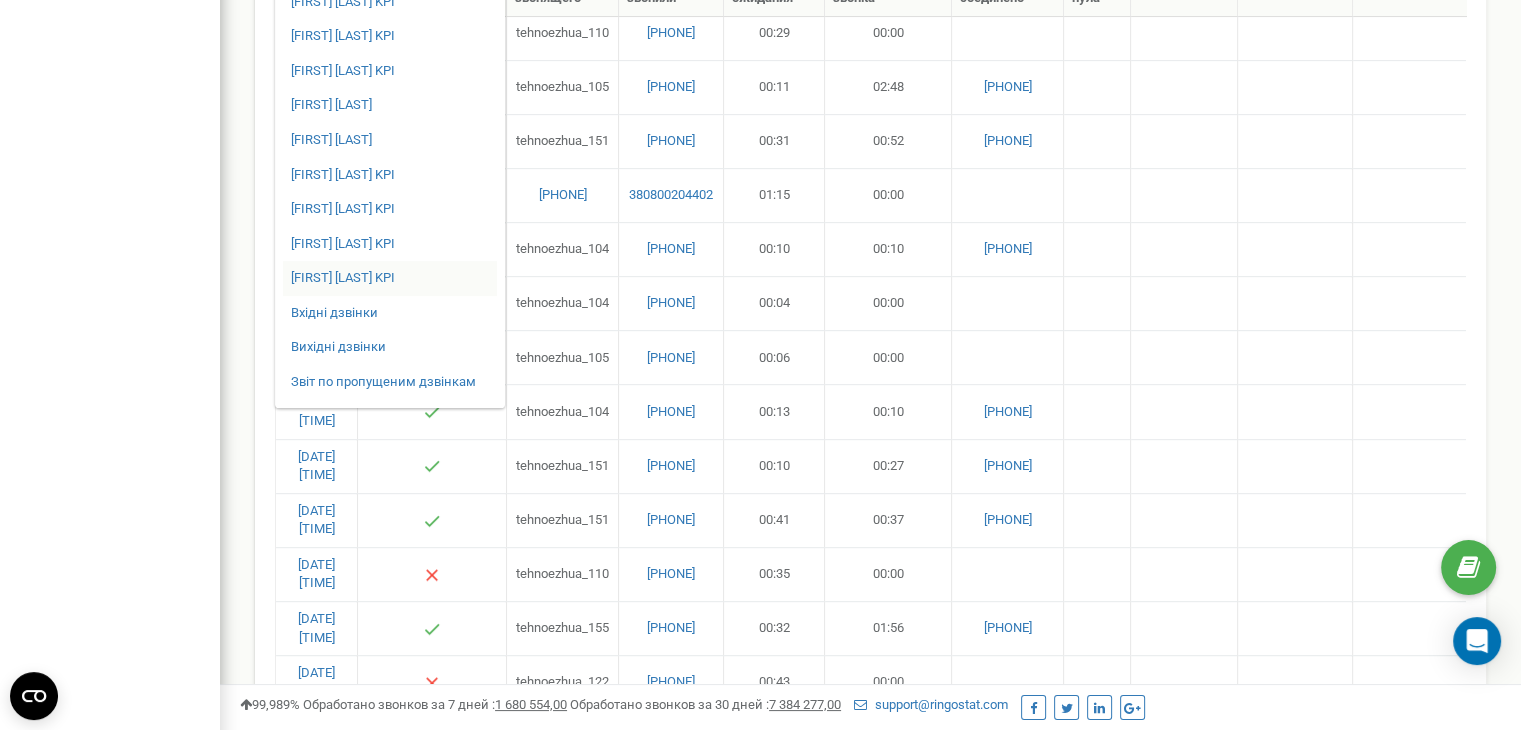 scroll, scrollTop: 900, scrollLeft: 0, axis: vertical 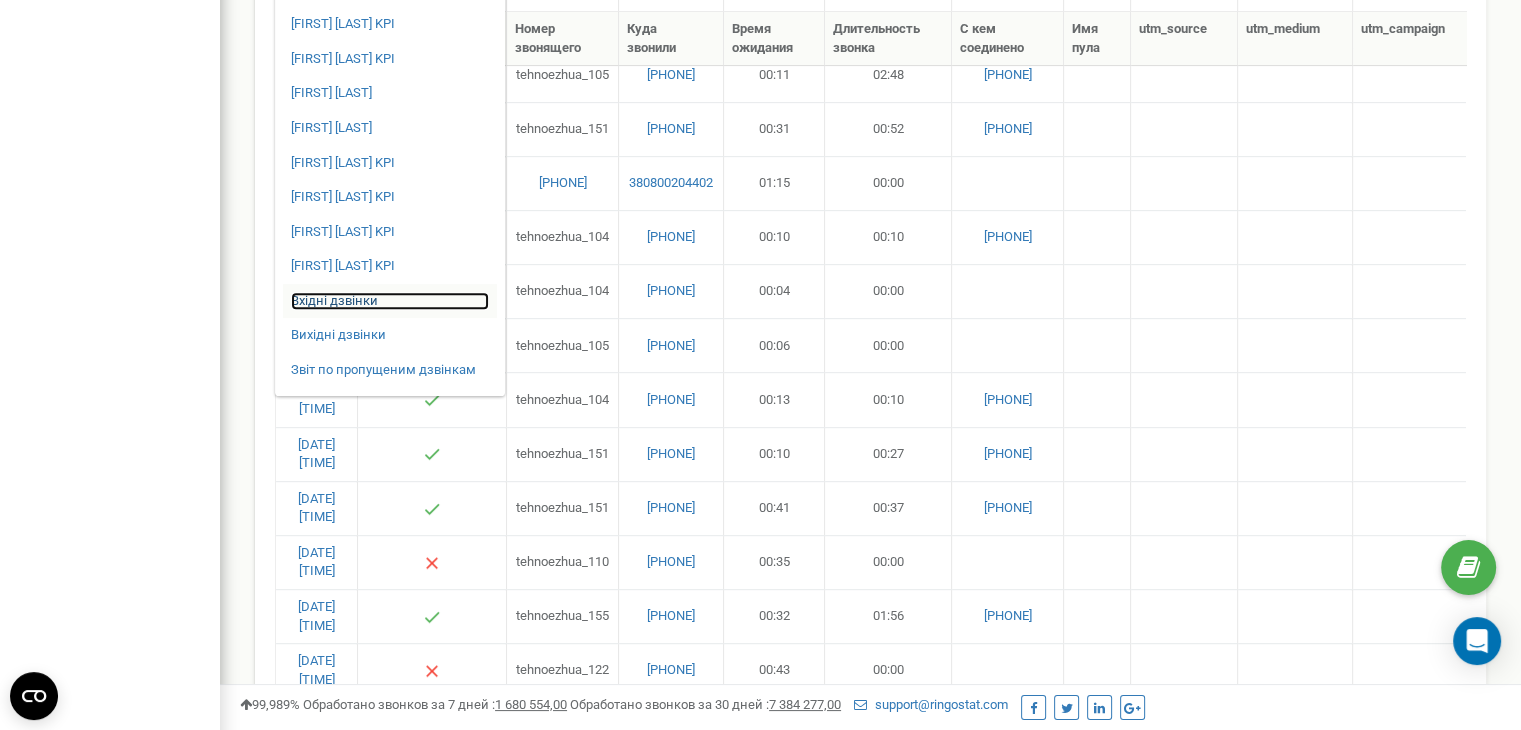 click on "Вхідні дзвінки" at bounding box center [390, 301] 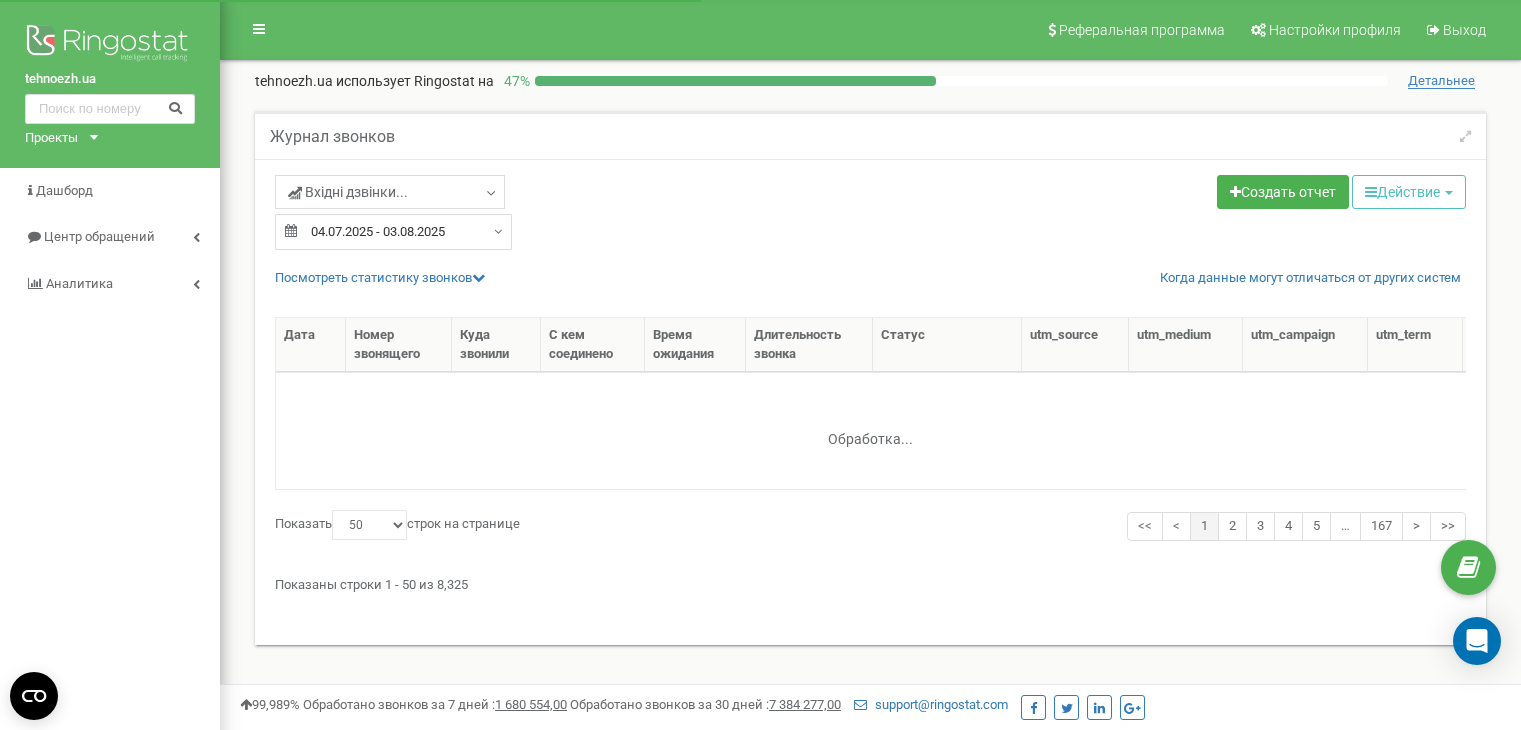 select on "50" 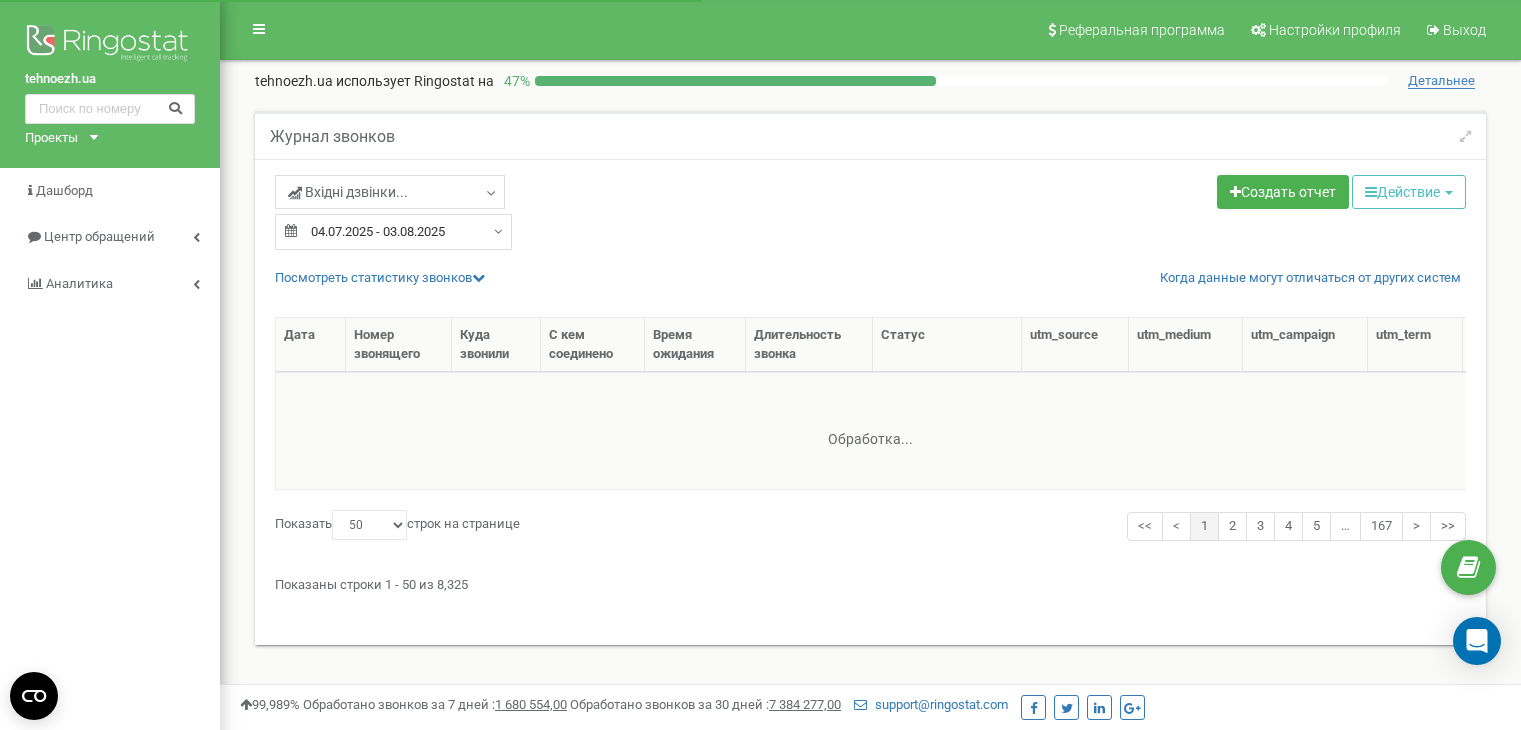 scroll, scrollTop: 0, scrollLeft: 0, axis: both 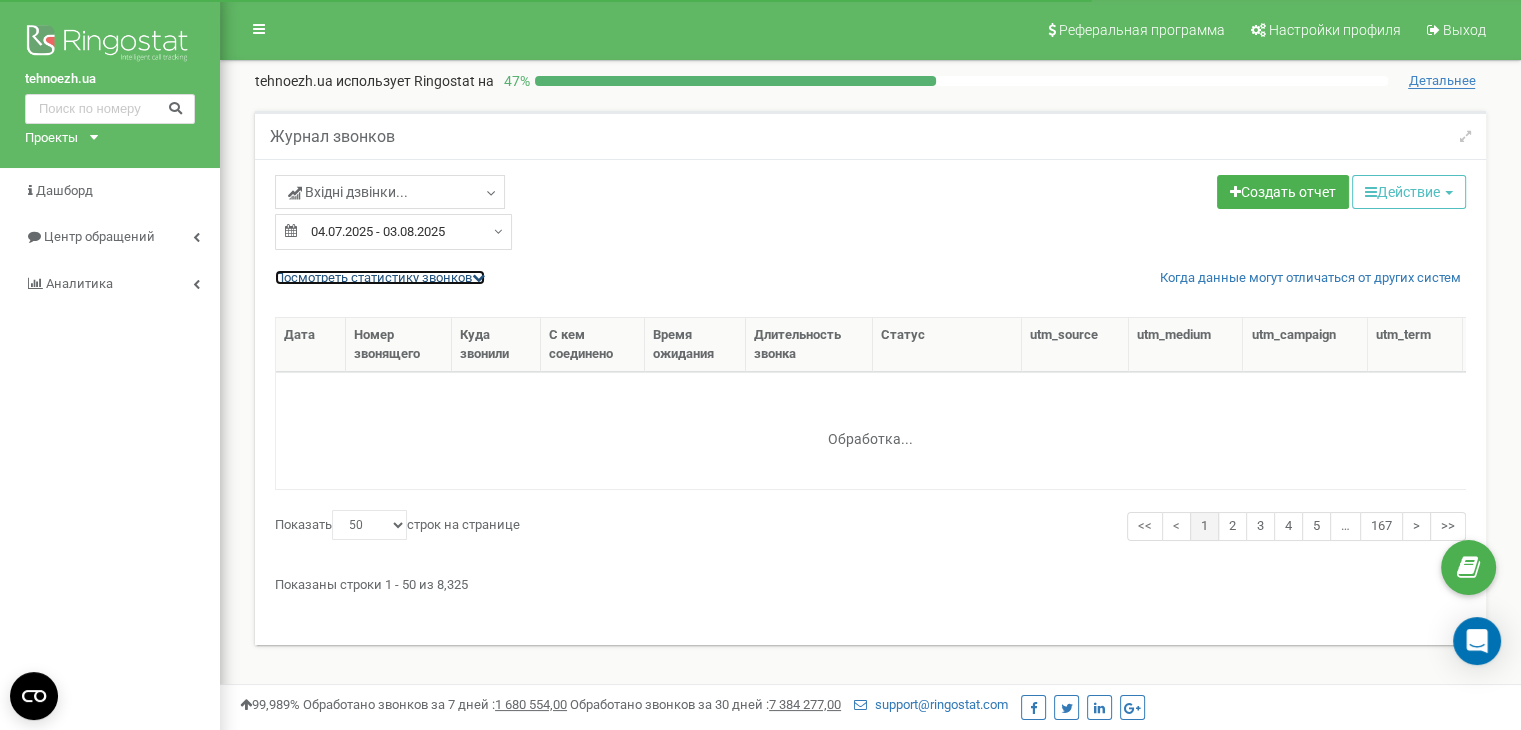 click on "Посмотреть cтатистику звонков" at bounding box center [380, 277] 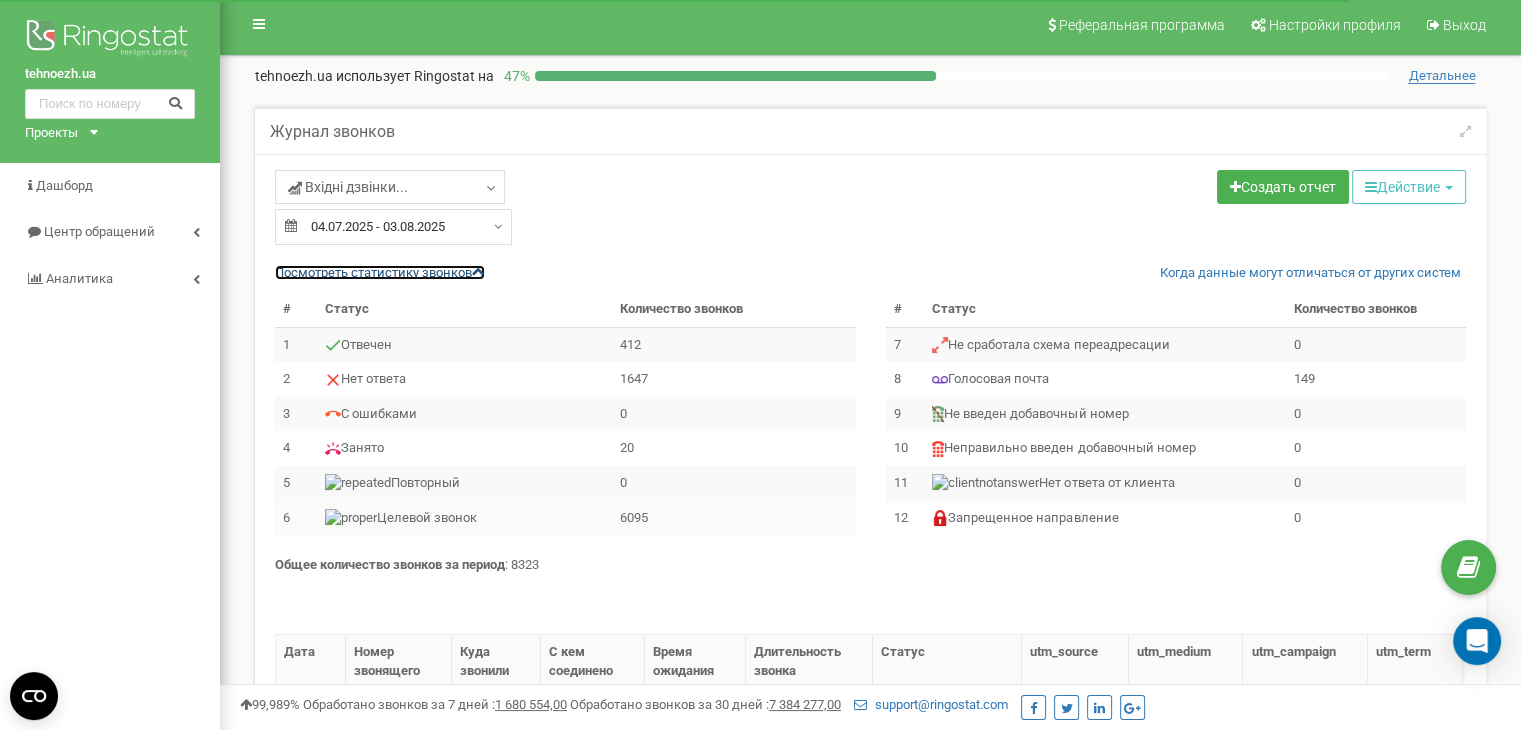 scroll, scrollTop: 0, scrollLeft: 0, axis: both 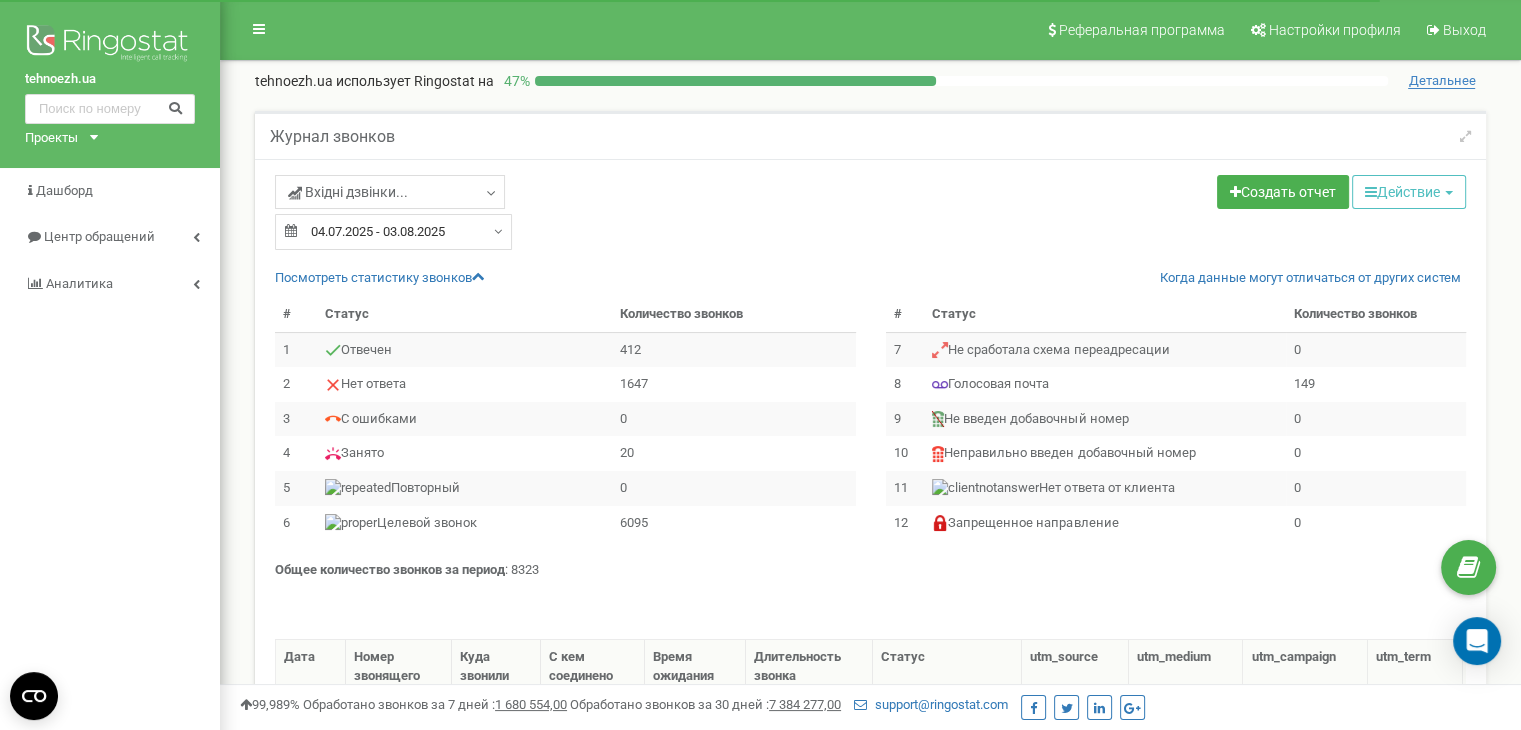 type on "04.07.2025" 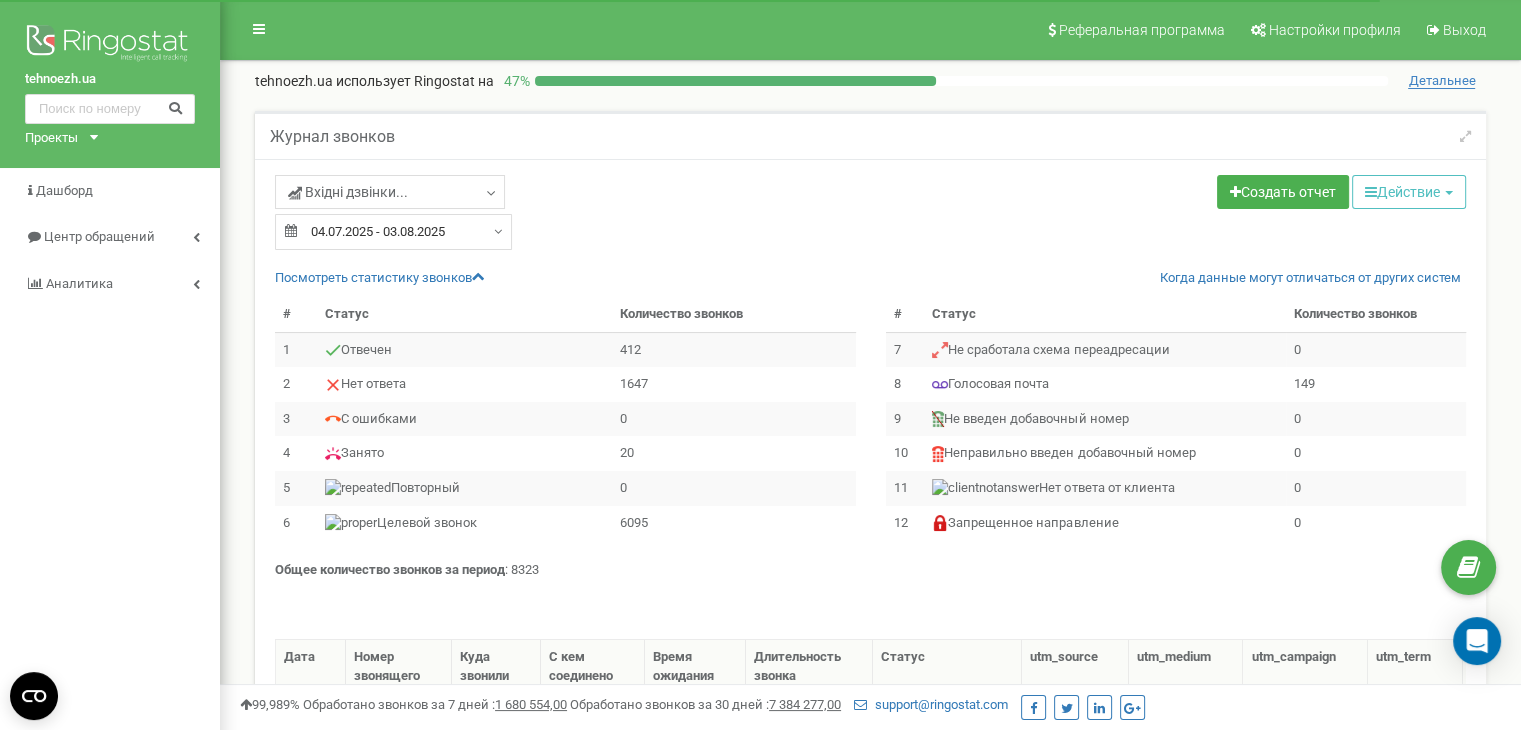 type on "03.08.2025" 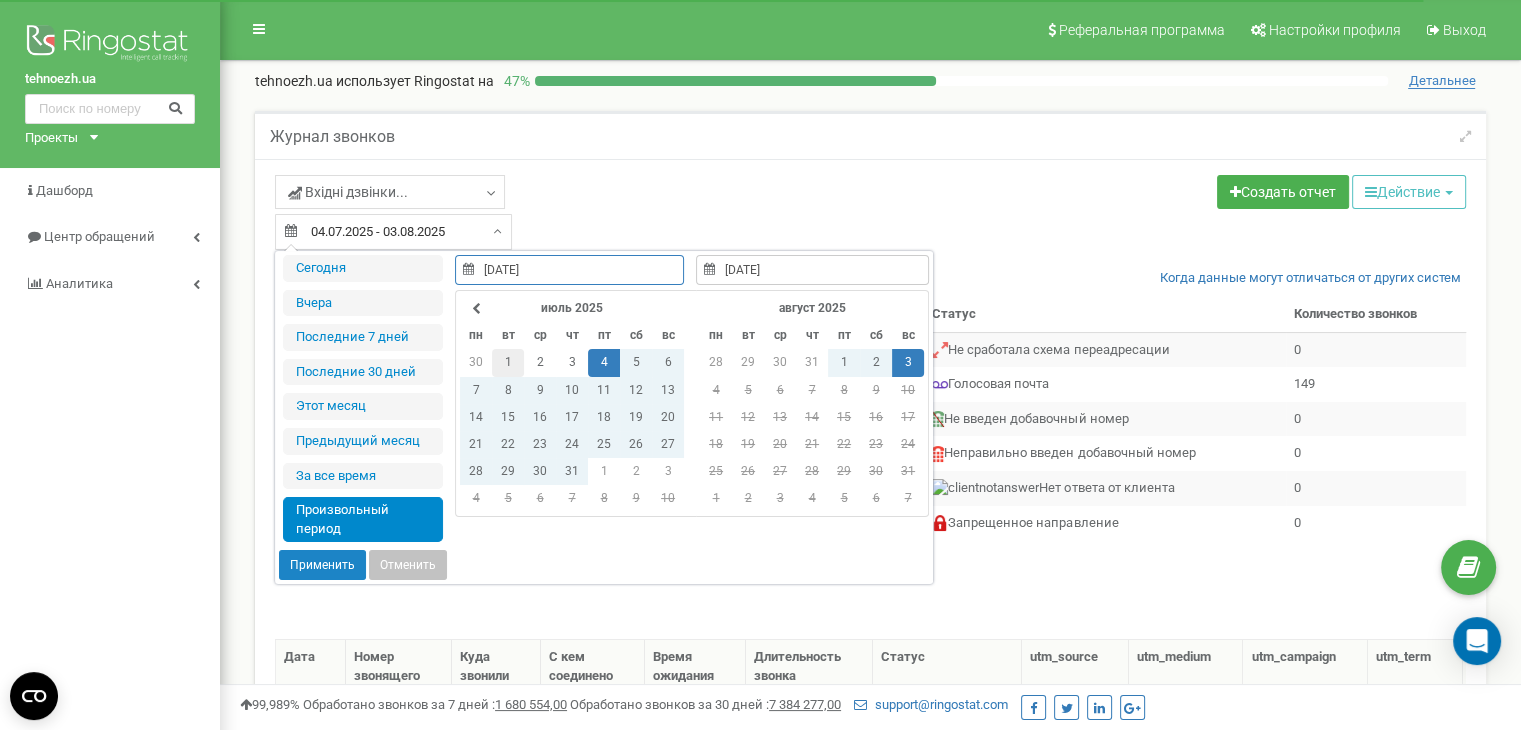 type on "01.07.2025" 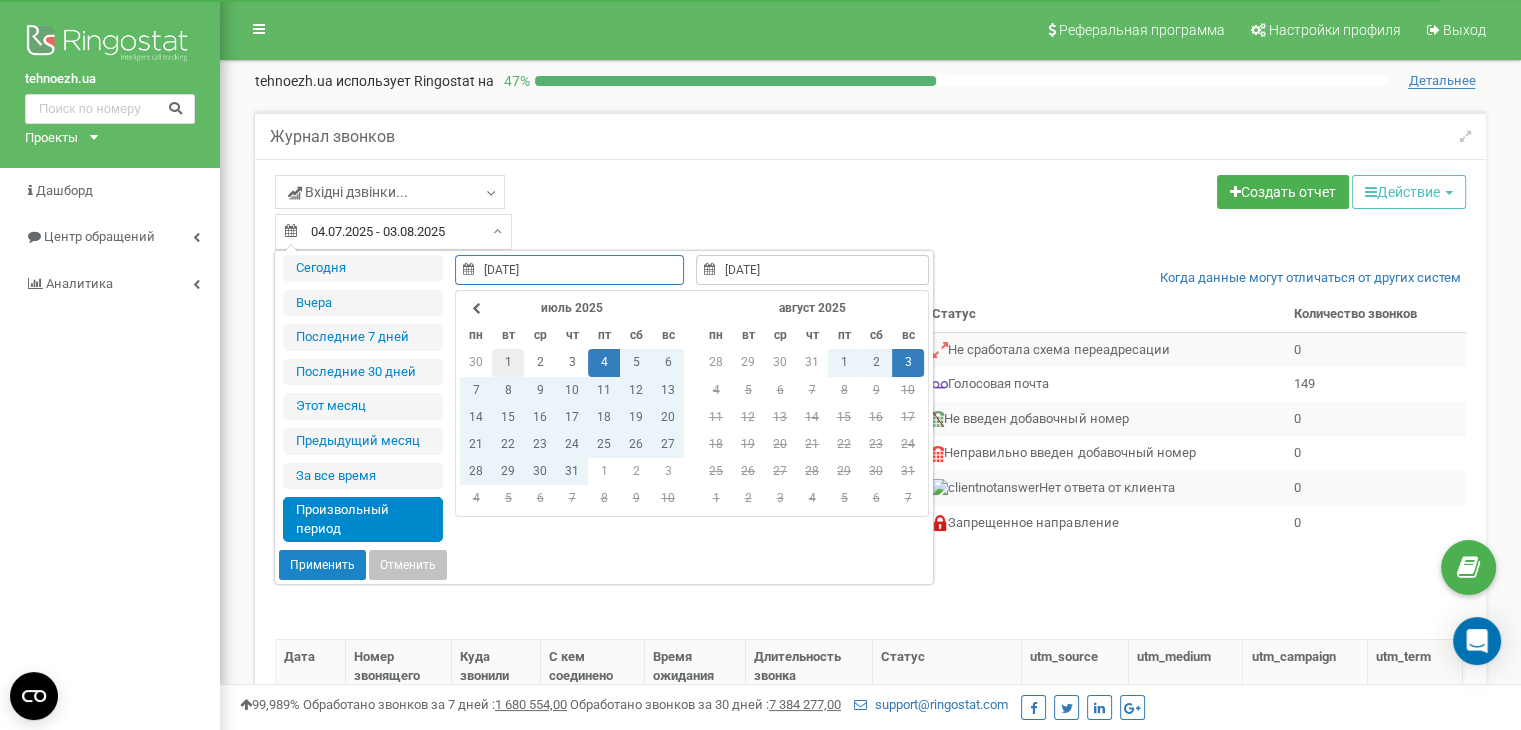 click on "1" at bounding box center (508, 362) 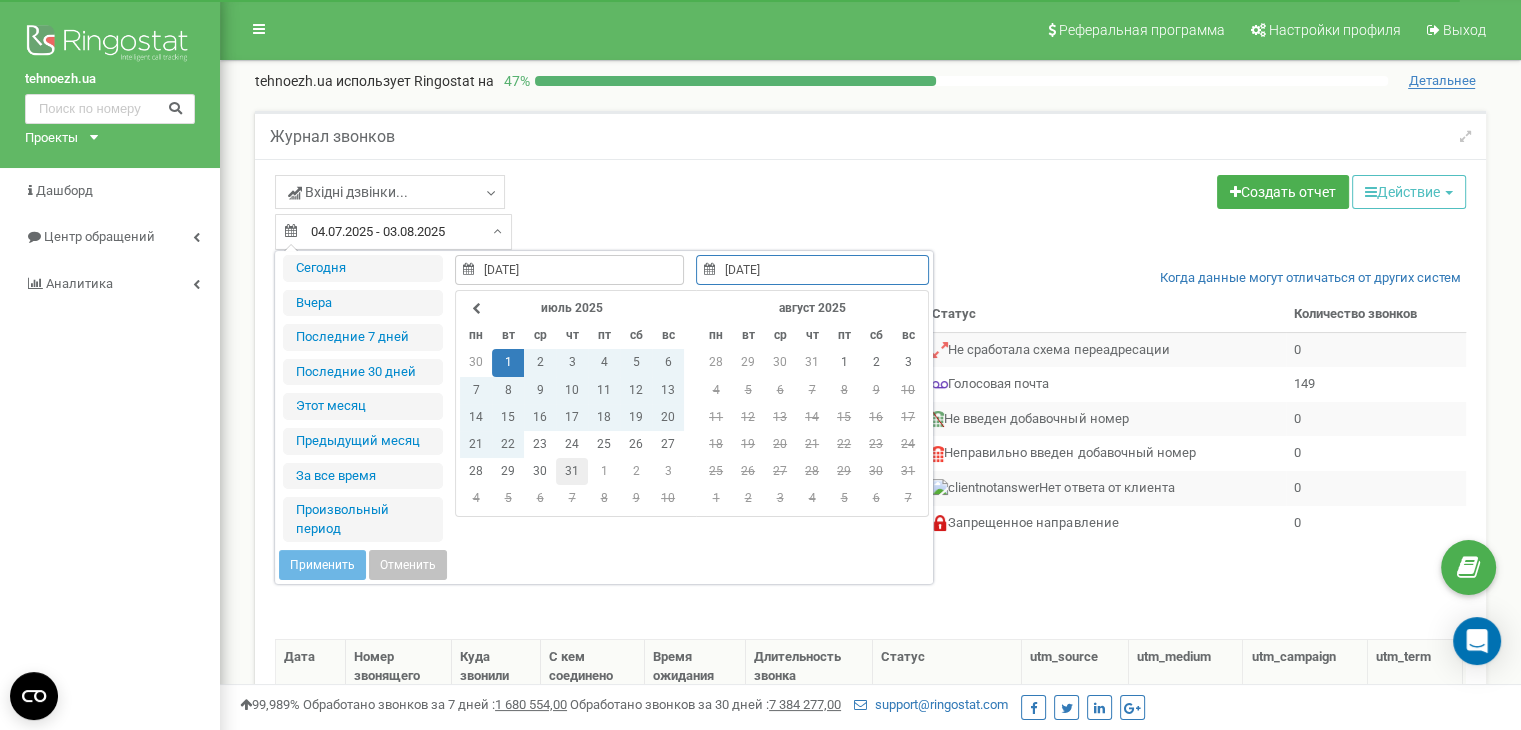 type on "31.07.2025" 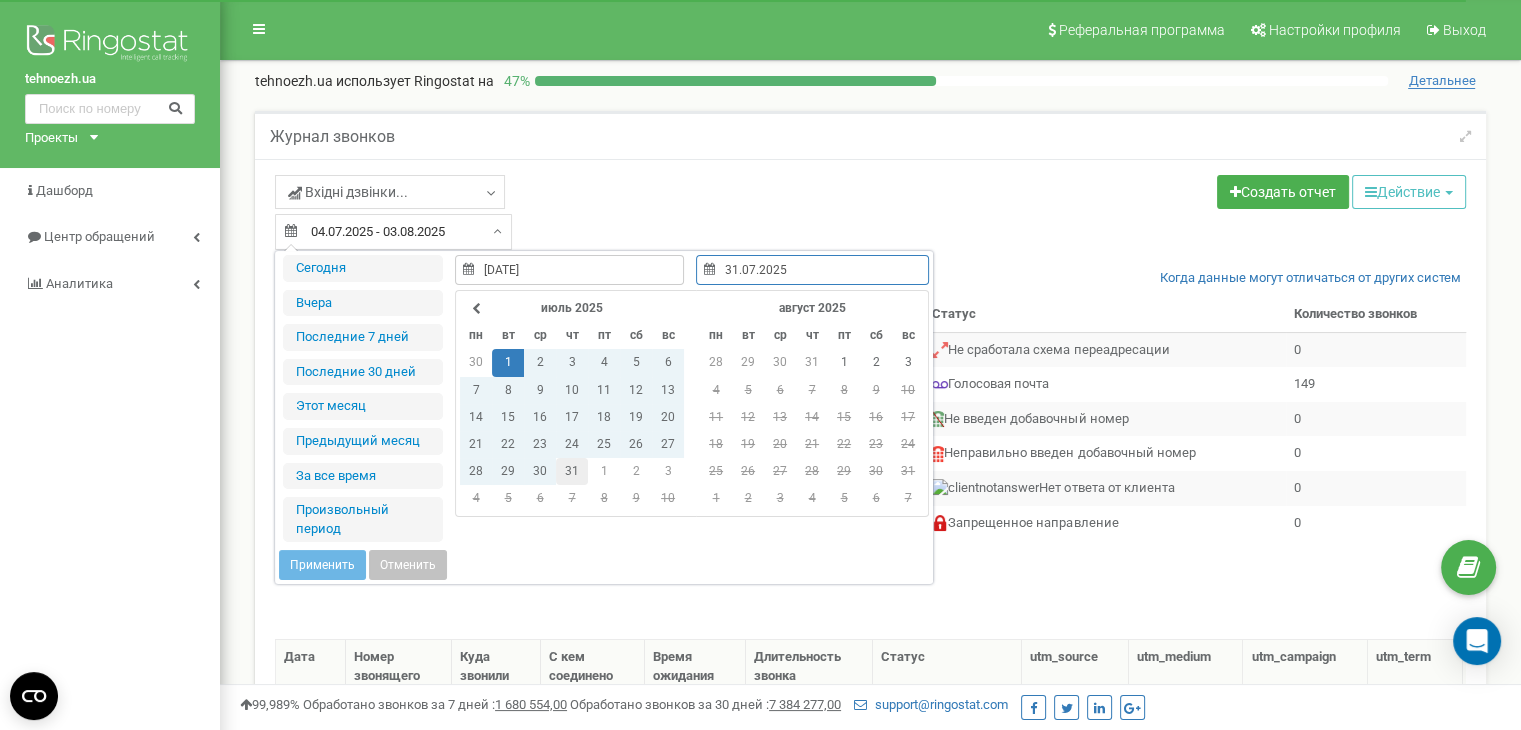 click on "31" at bounding box center [572, 471] 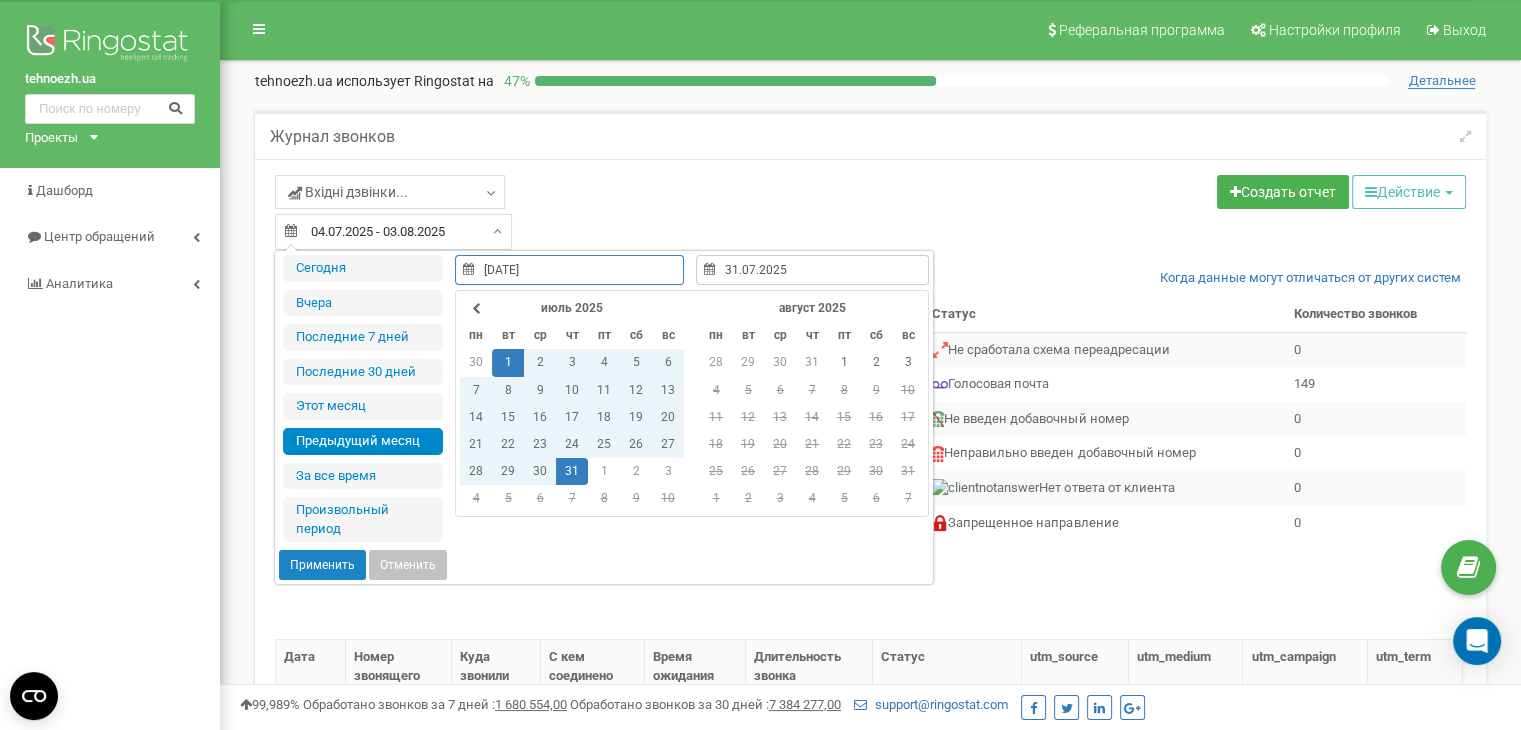 type on "01.07.2025" 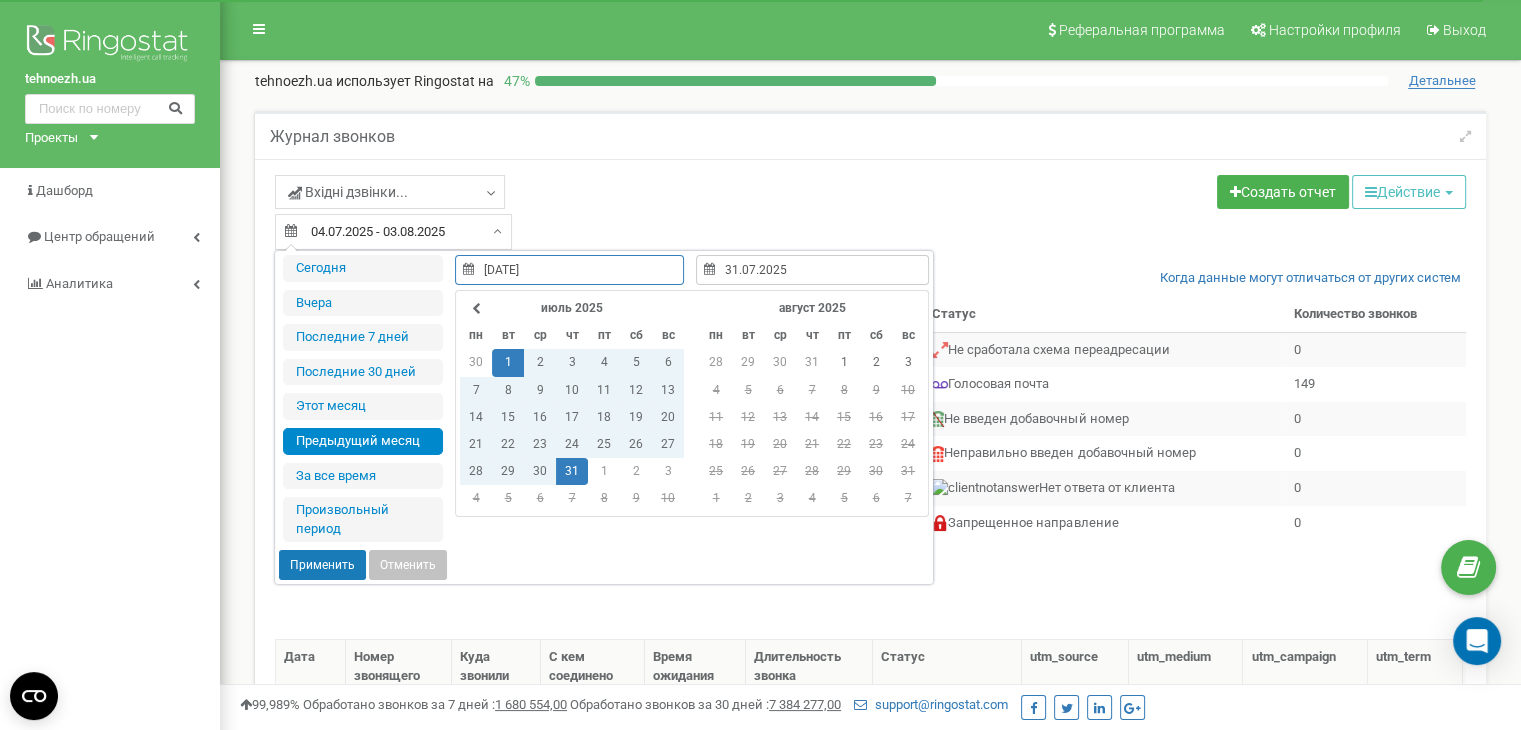 click on "Применить" at bounding box center (322, 565) 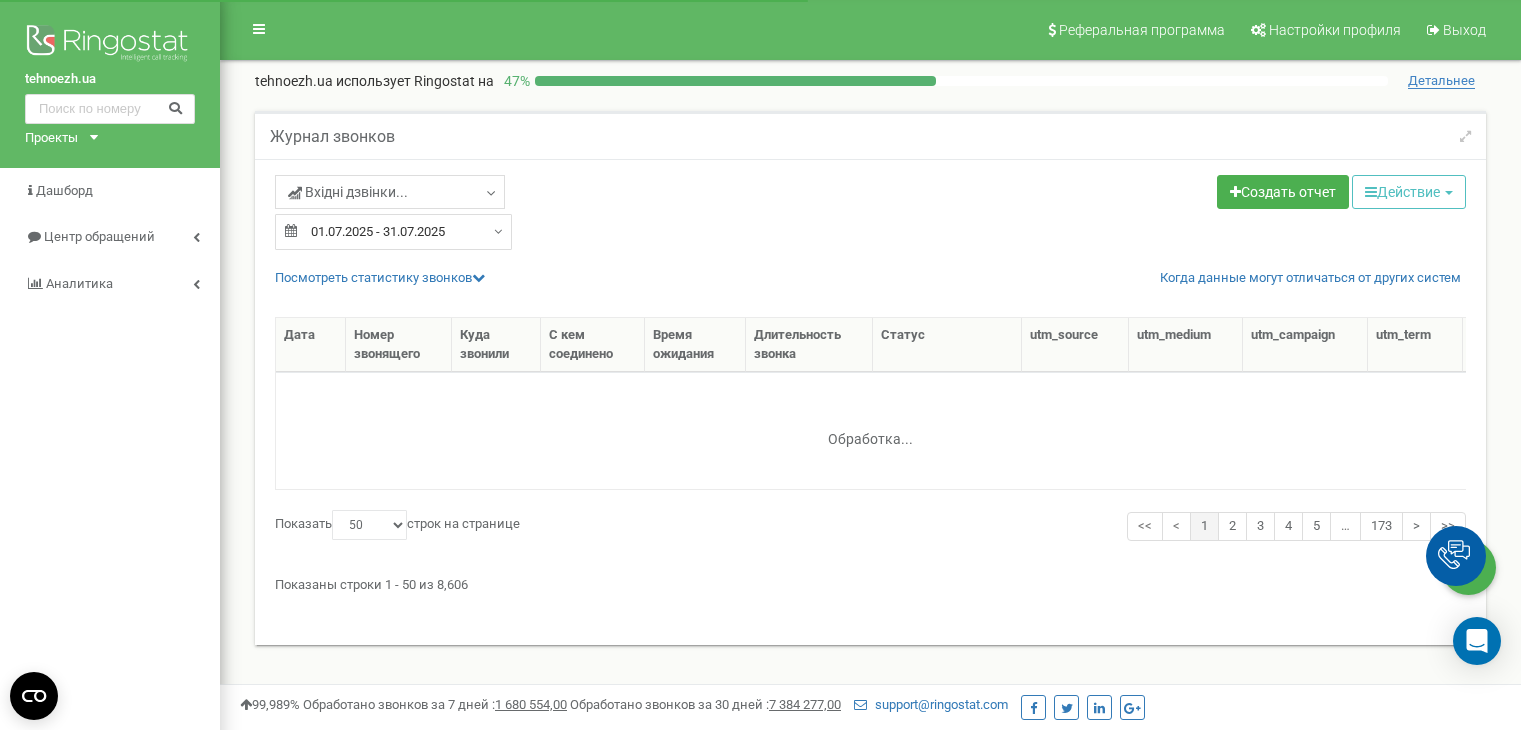 select on "50" 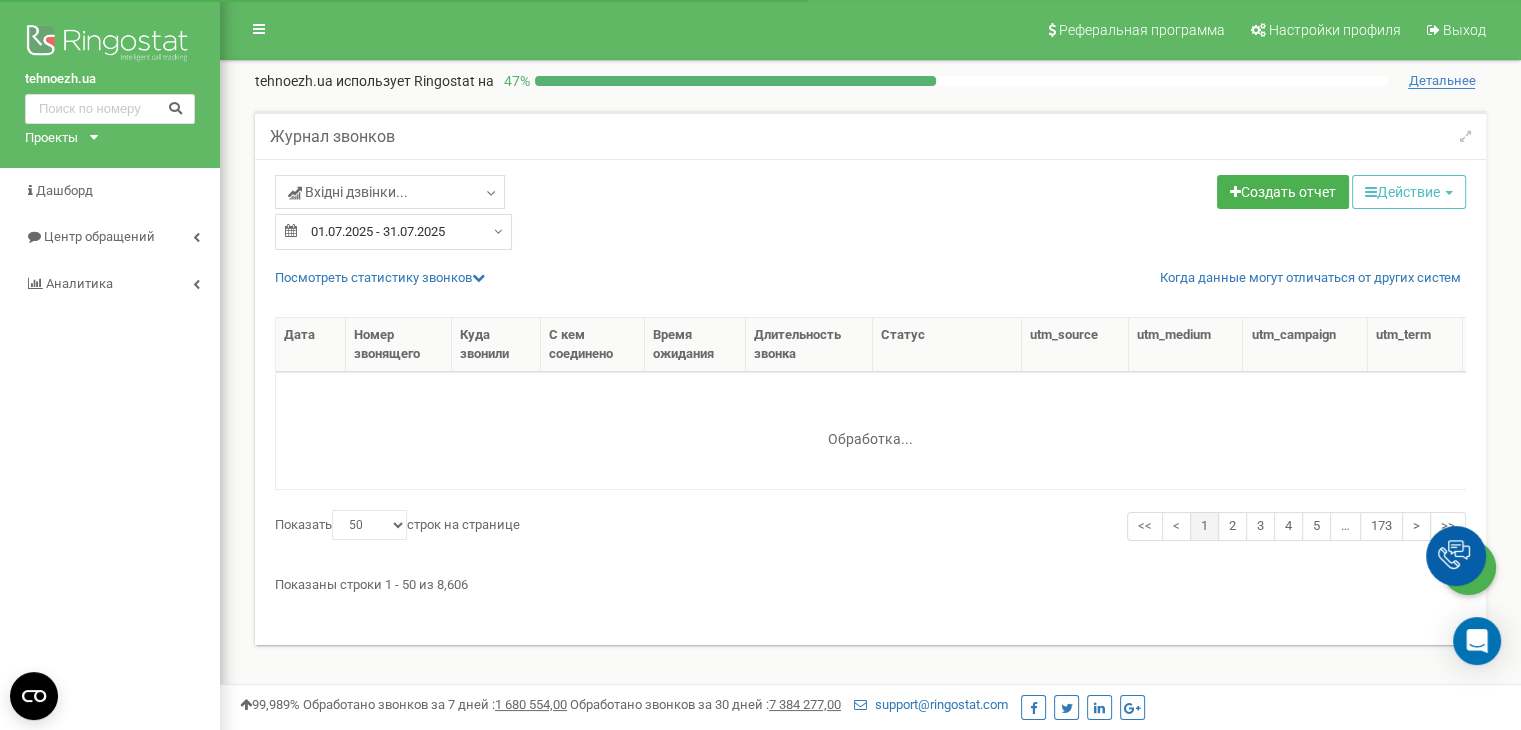 scroll, scrollTop: 0, scrollLeft: 0, axis: both 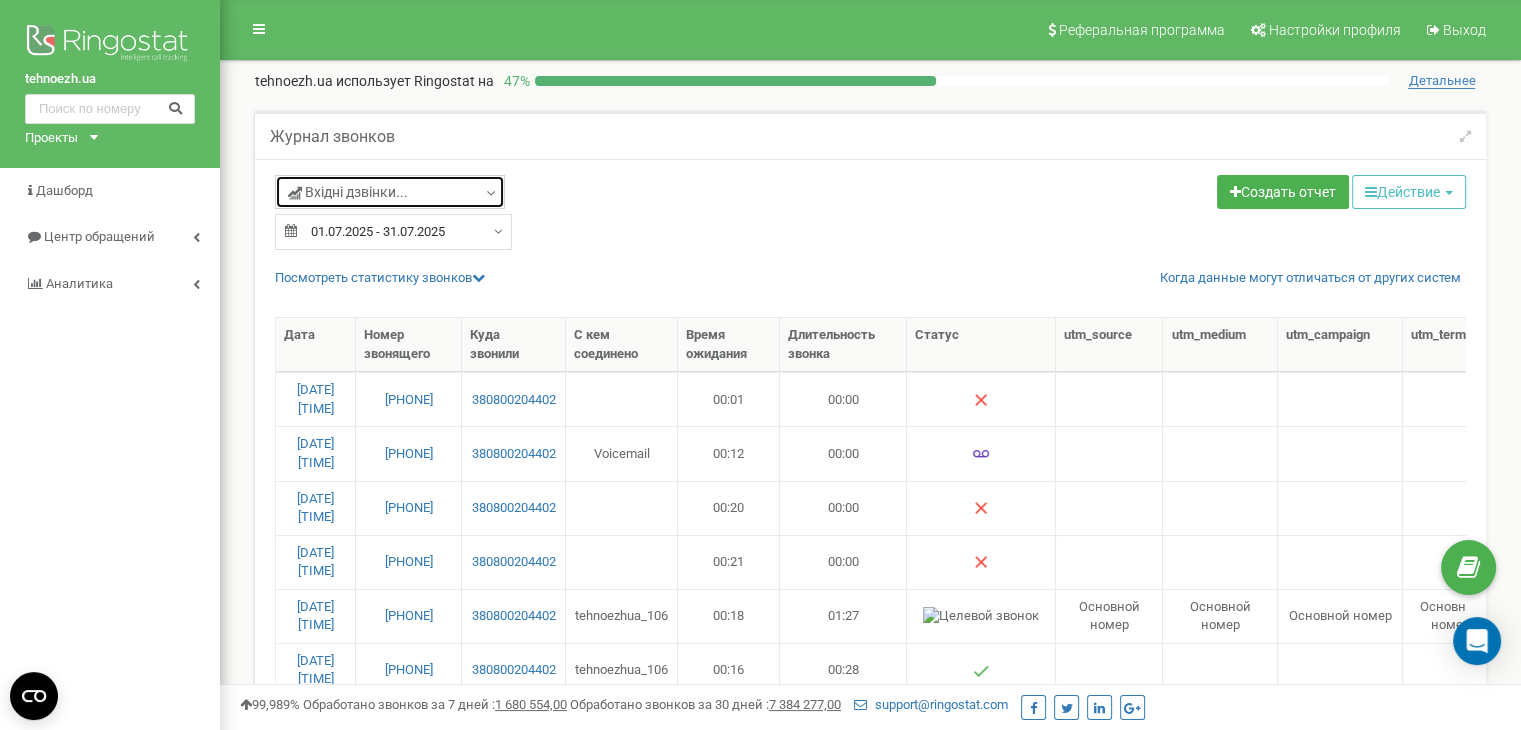 click on "Вхідні дзвінки..." at bounding box center (390, 192) 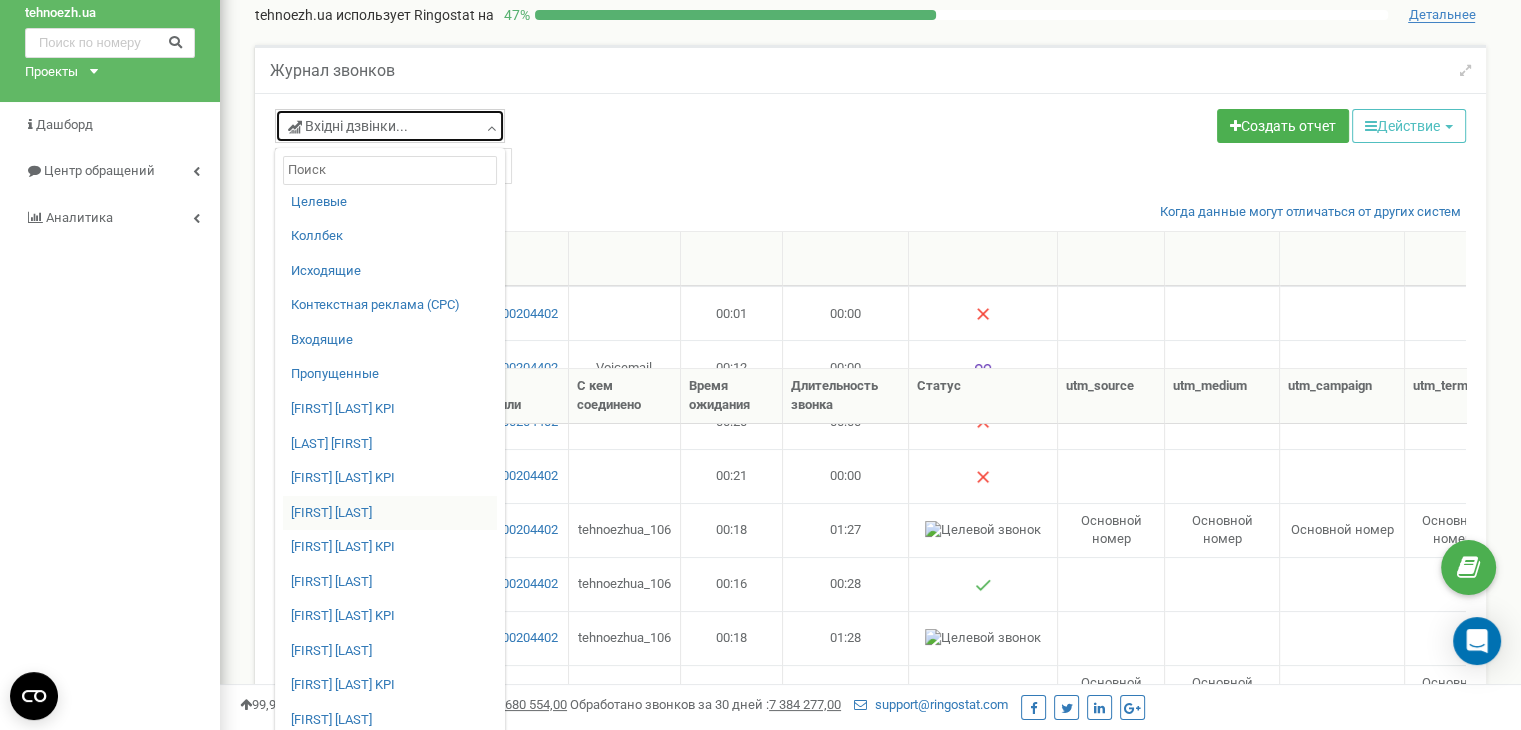 scroll, scrollTop: 600, scrollLeft: 0, axis: vertical 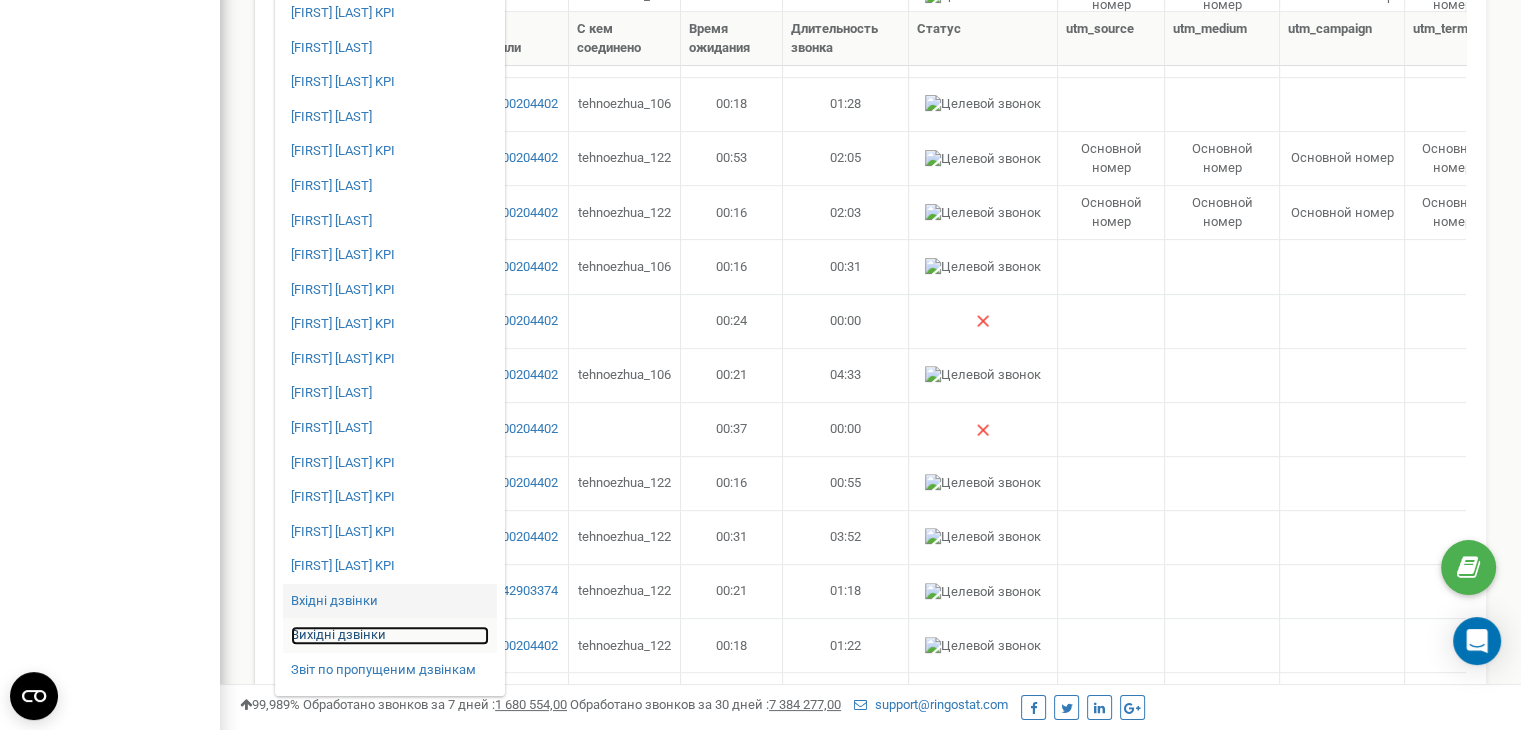 click on "Вихідні дзвінки" at bounding box center [390, 635] 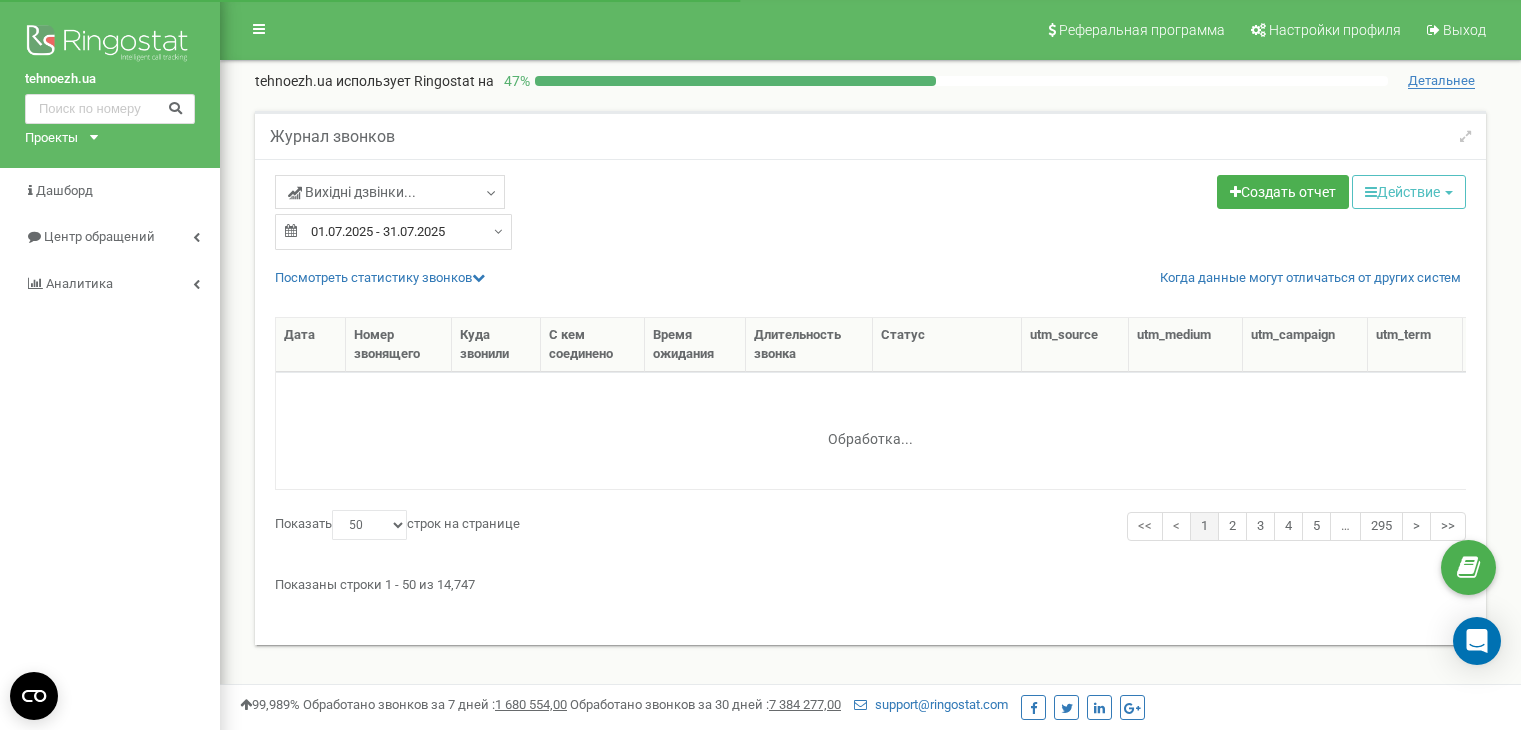 select on "50" 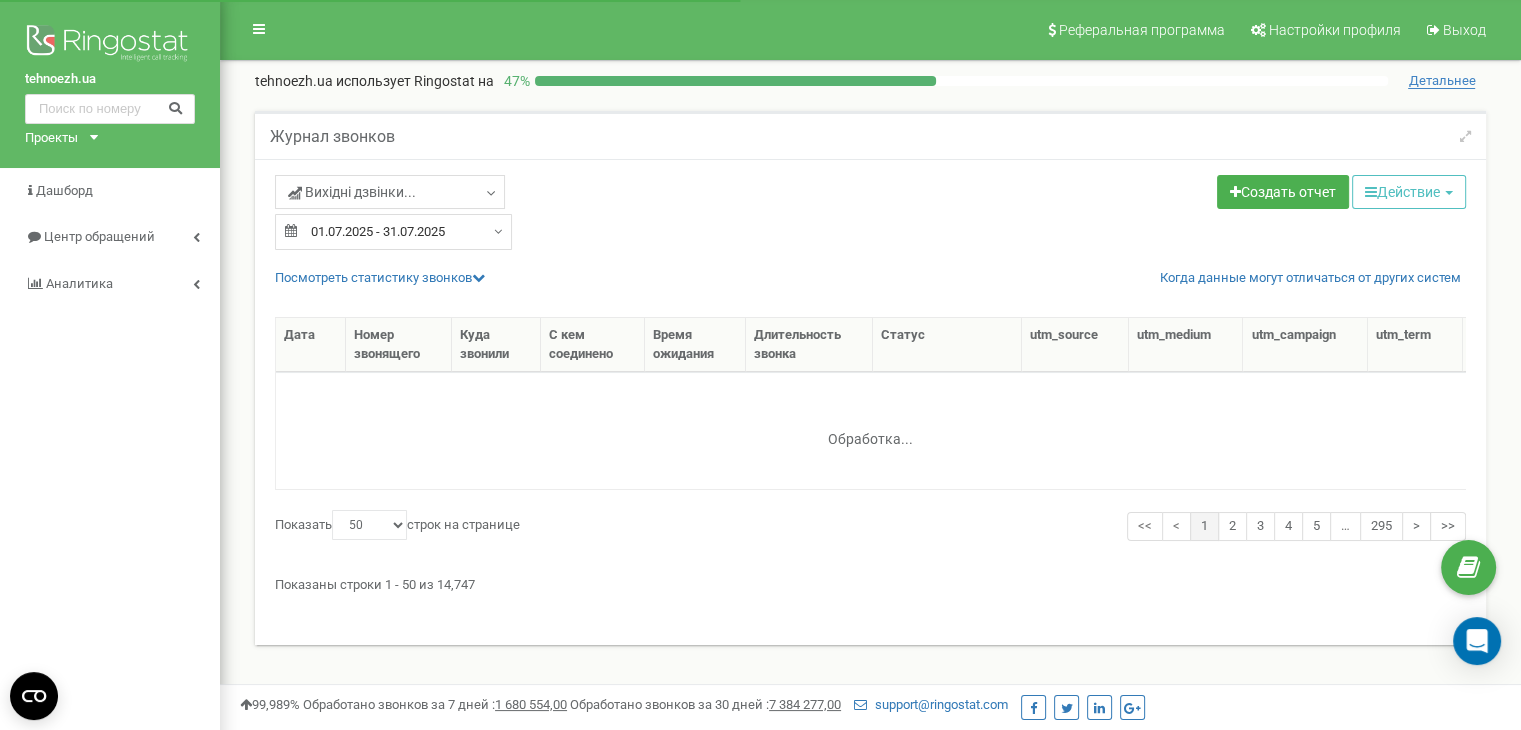 scroll, scrollTop: 0, scrollLeft: 0, axis: both 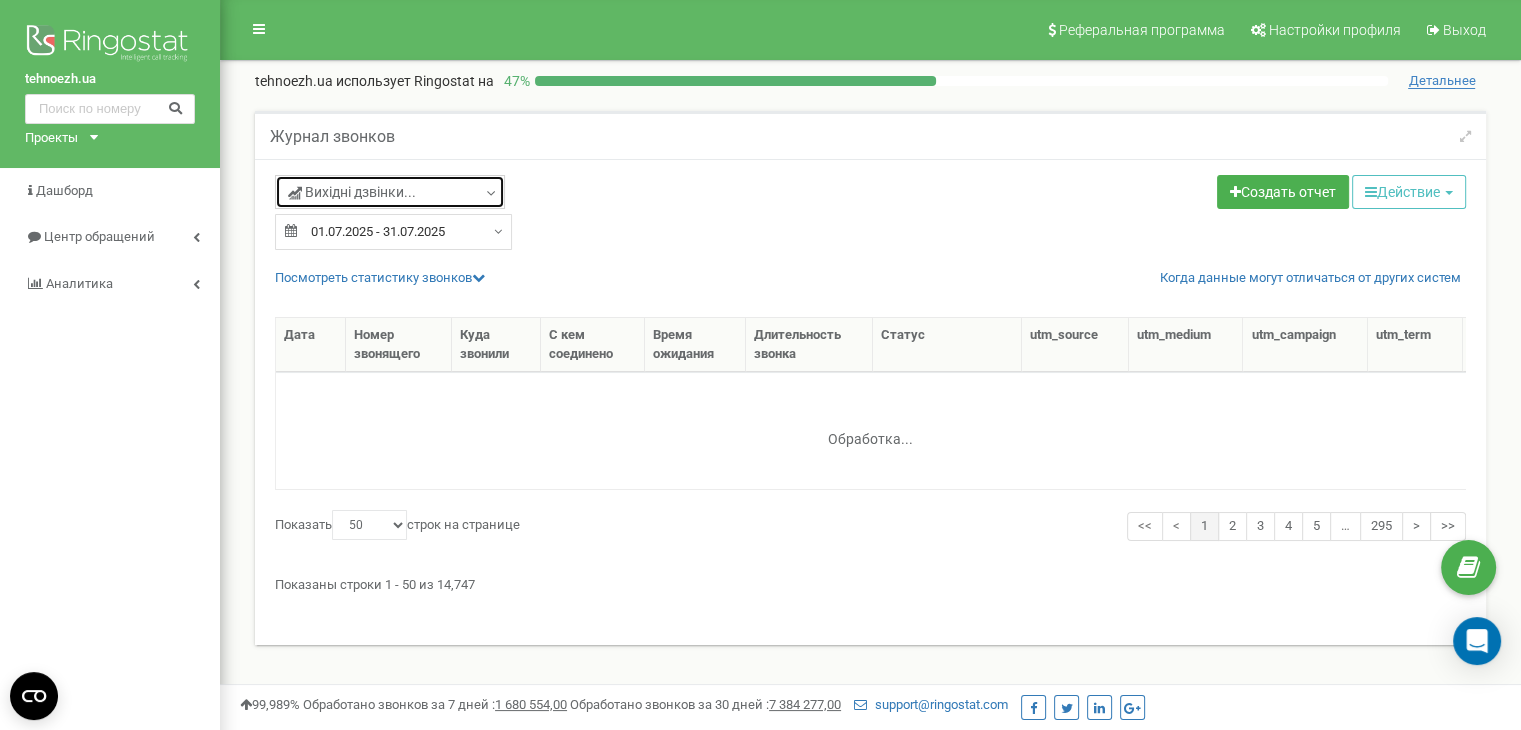 click on "Вихідні дзвінки..." at bounding box center (352, 192) 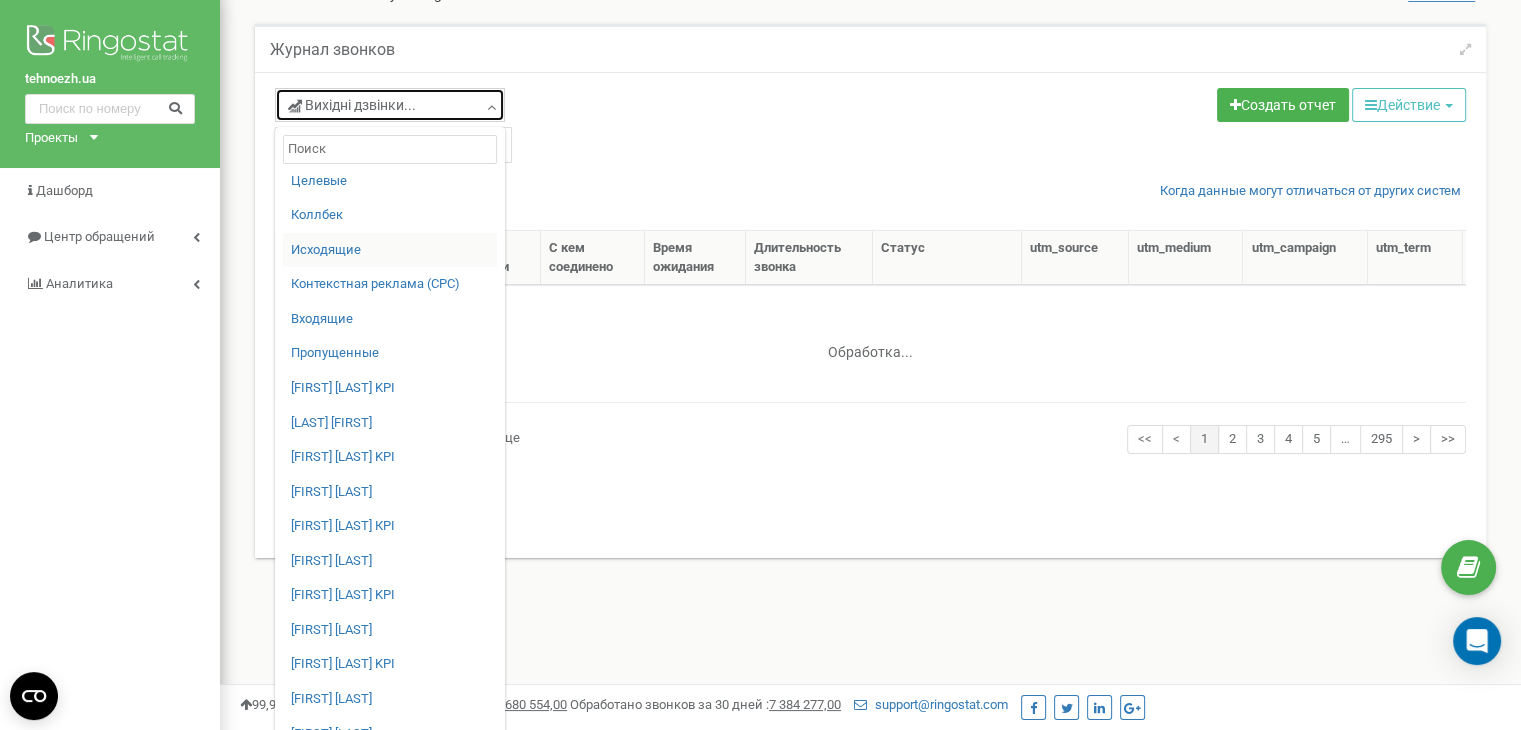 scroll, scrollTop: 95, scrollLeft: 0, axis: vertical 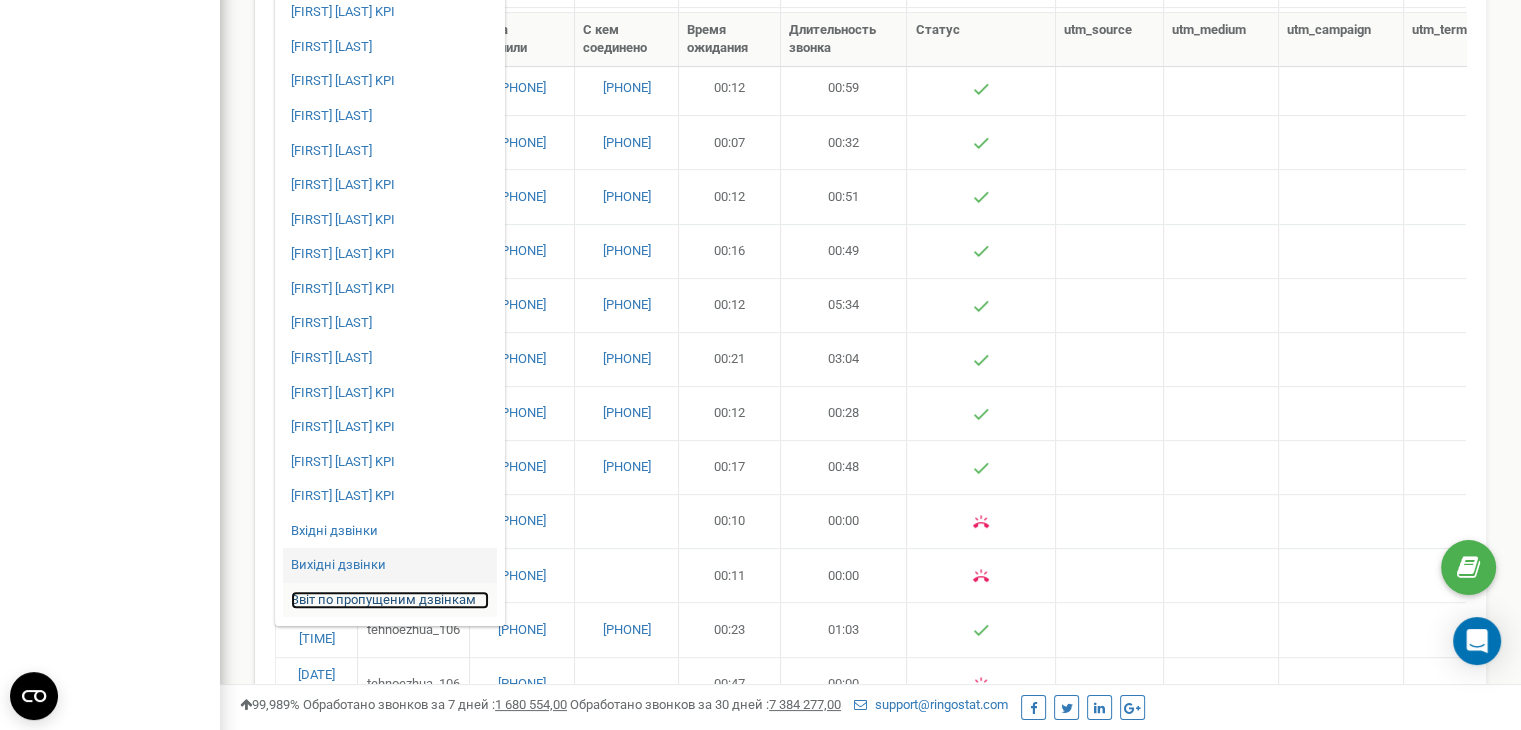 click on "Звіт по пропущеним дзвінкам" at bounding box center (390, 600) 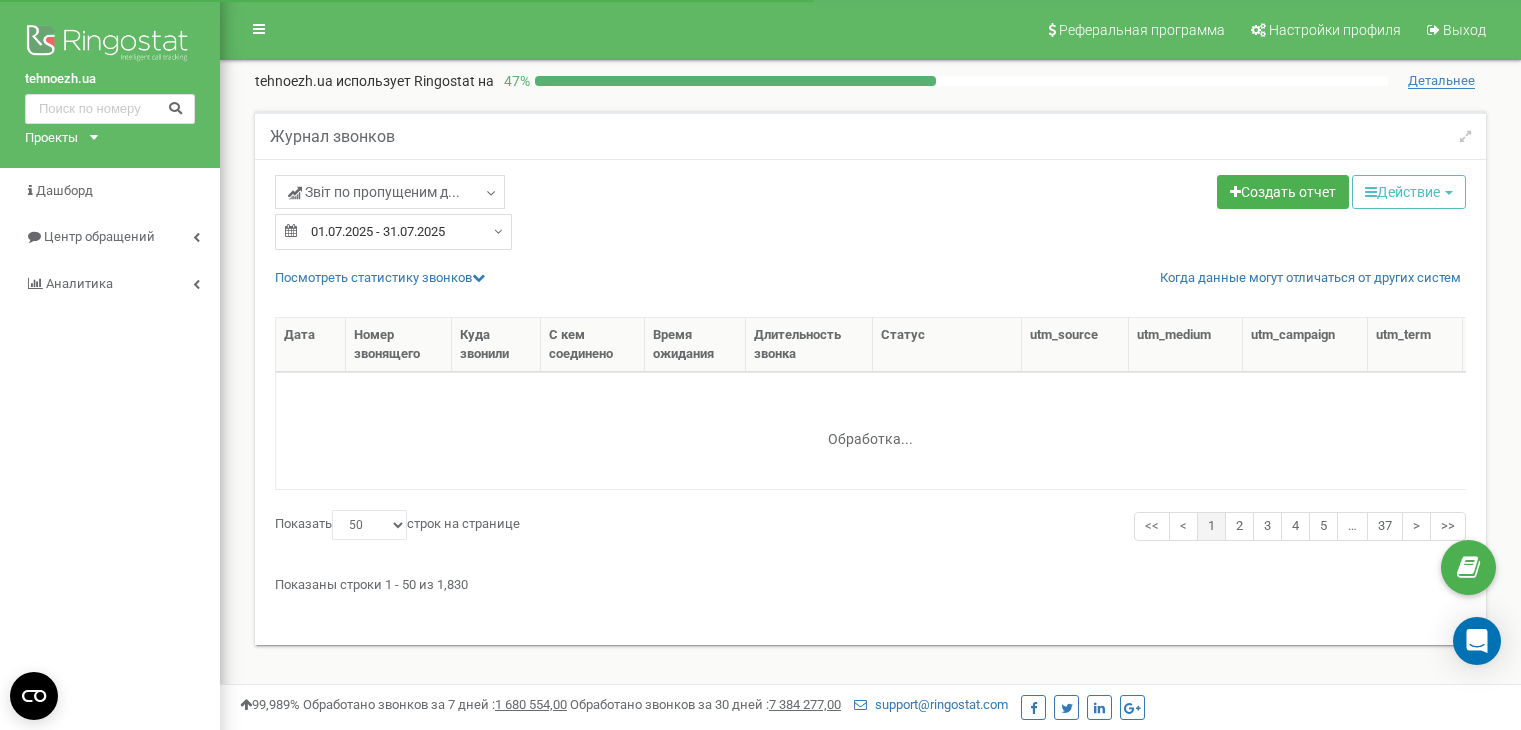 select on "50" 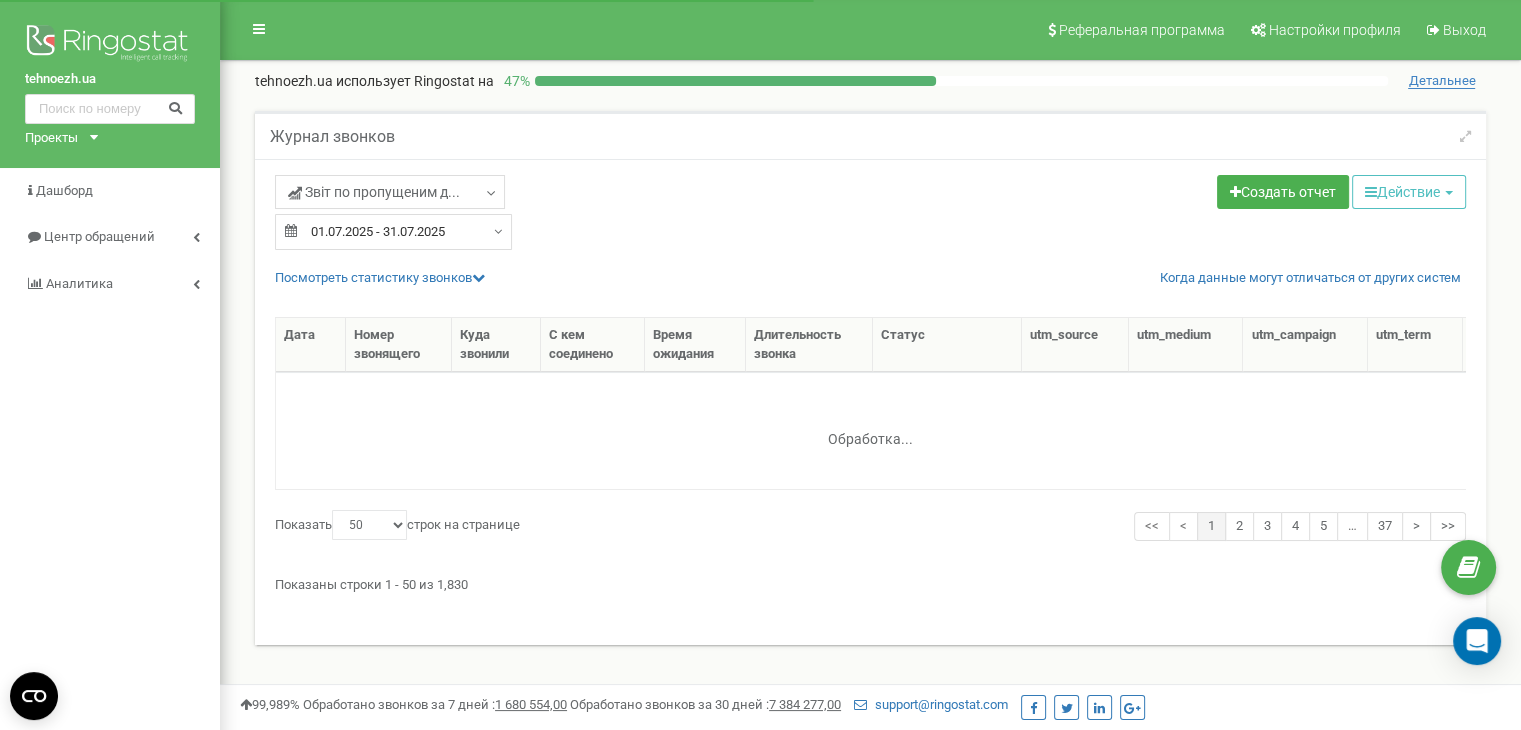 scroll, scrollTop: 0, scrollLeft: 0, axis: both 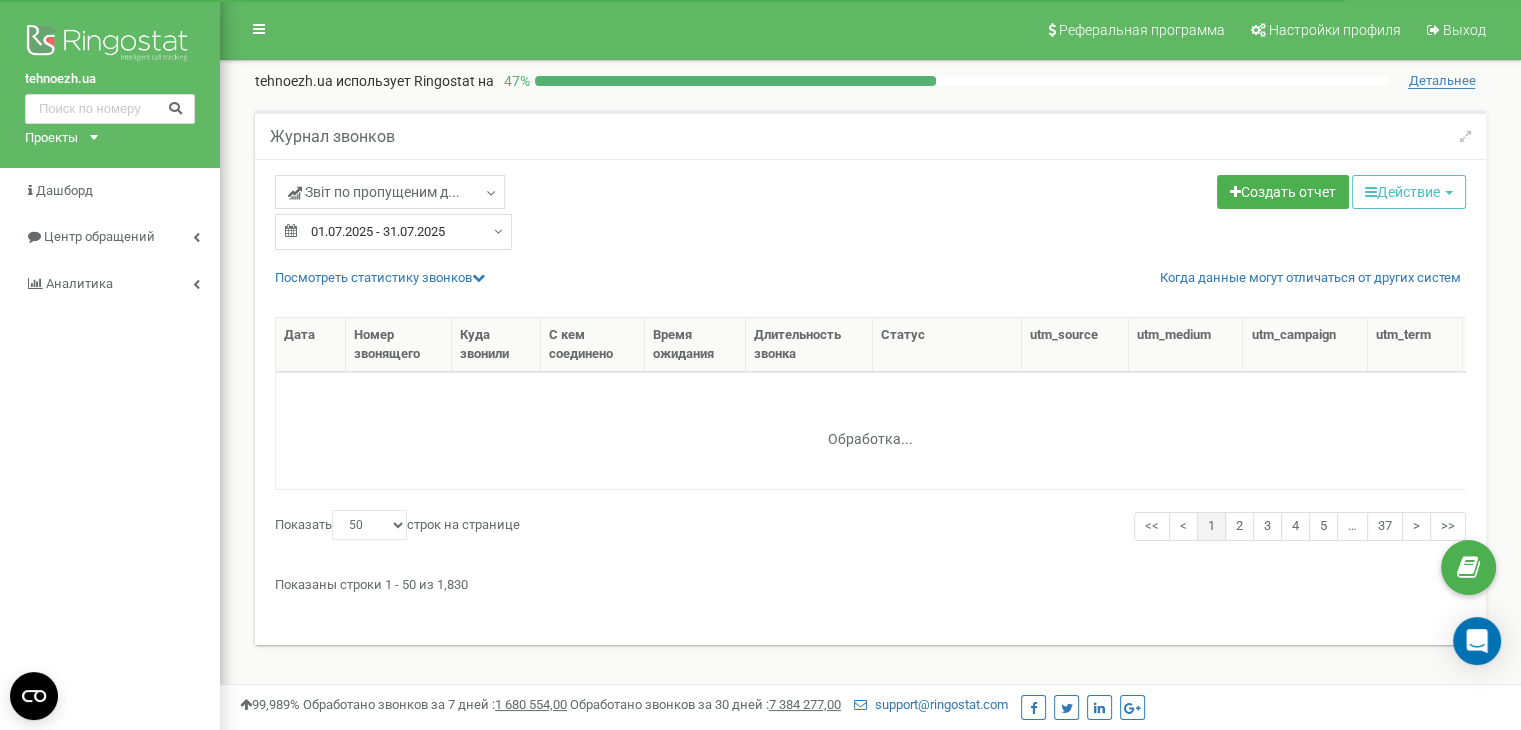 click on "Звіт по пропущеним д...
Целевые
Коллбек
Исходящие
Контекстная реклама (CPC)
Входящие" at bounding box center (870, 402) 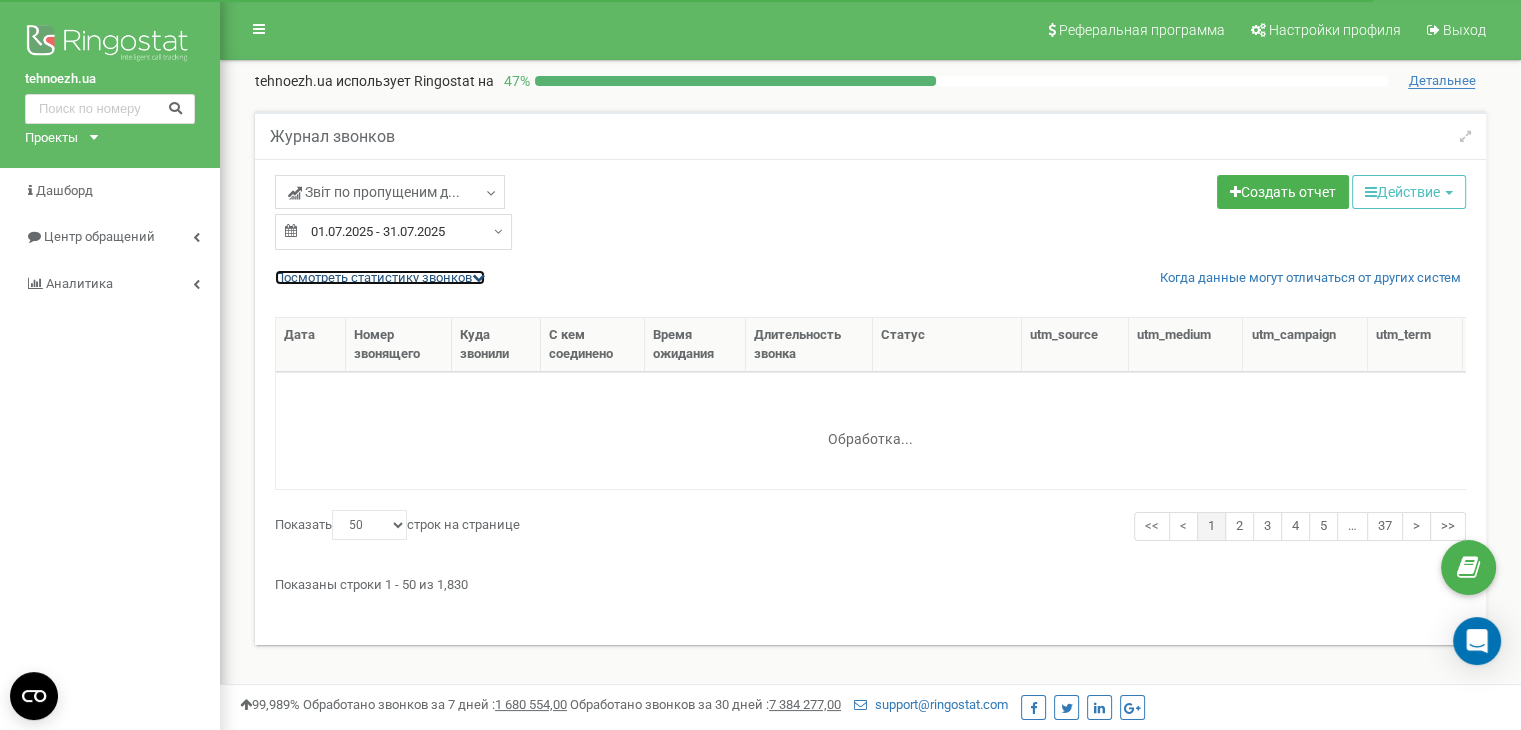 click on "Посмотреть cтатистику звонков" at bounding box center [380, 277] 